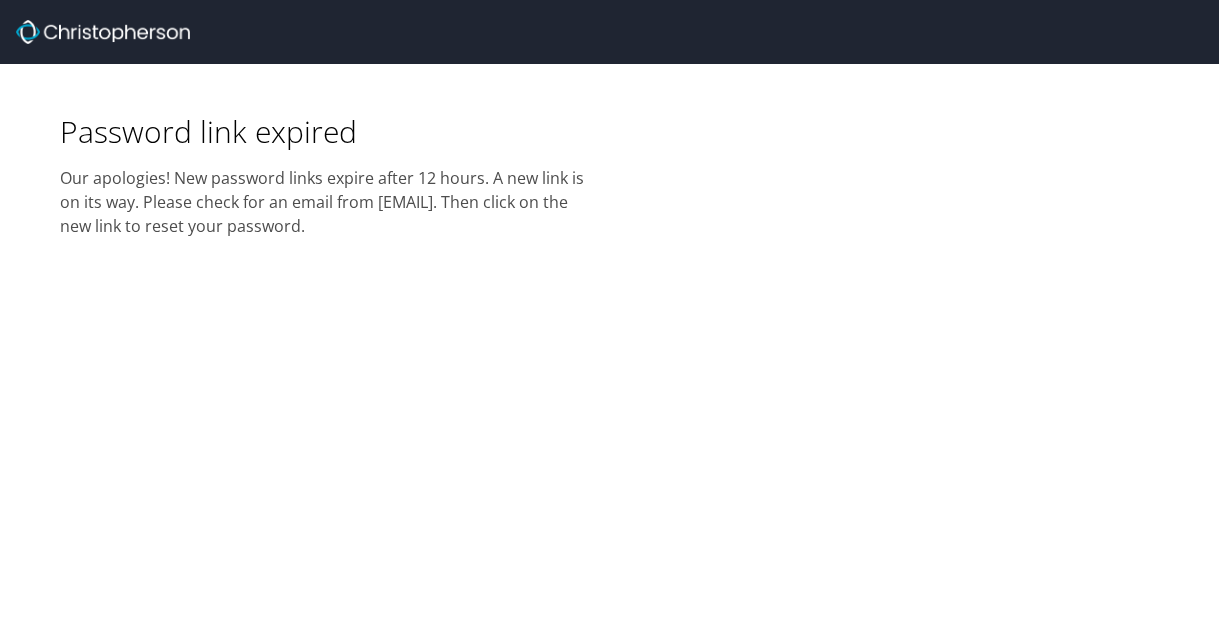 scroll, scrollTop: 0, scrollLeft: 0, axis: both 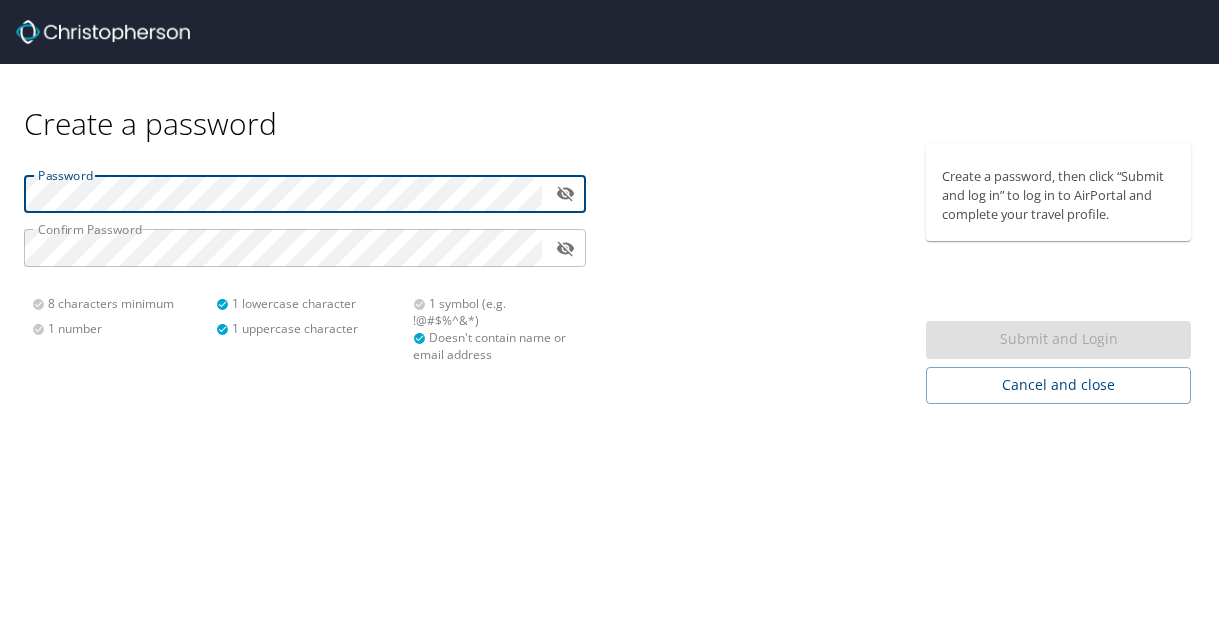 click 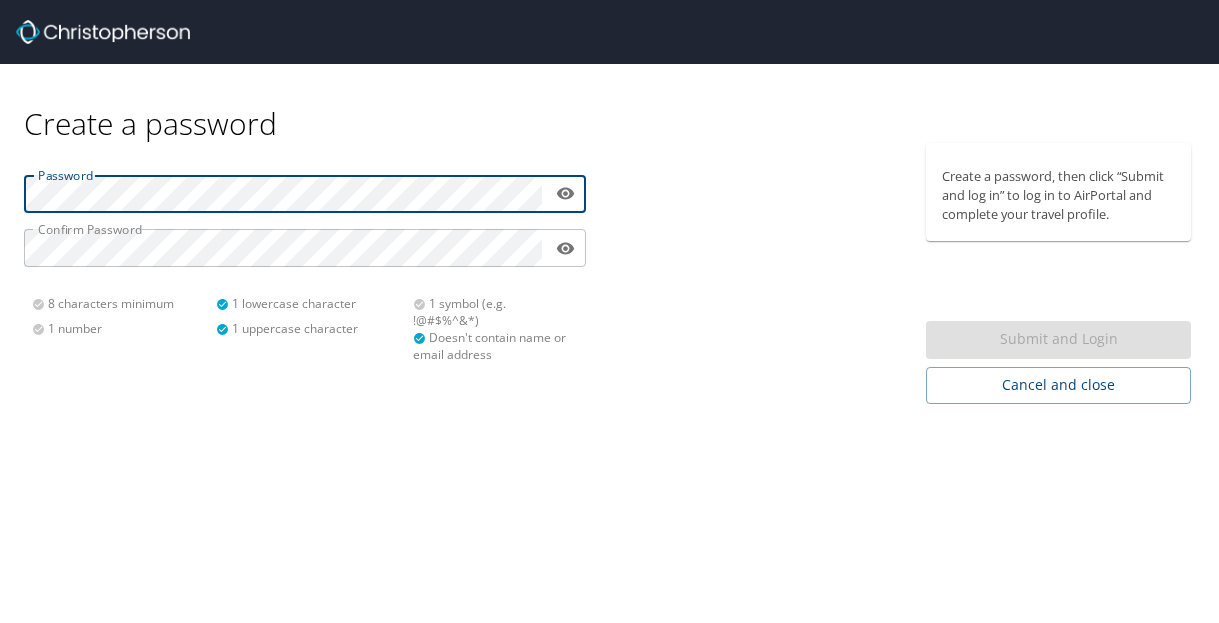 click 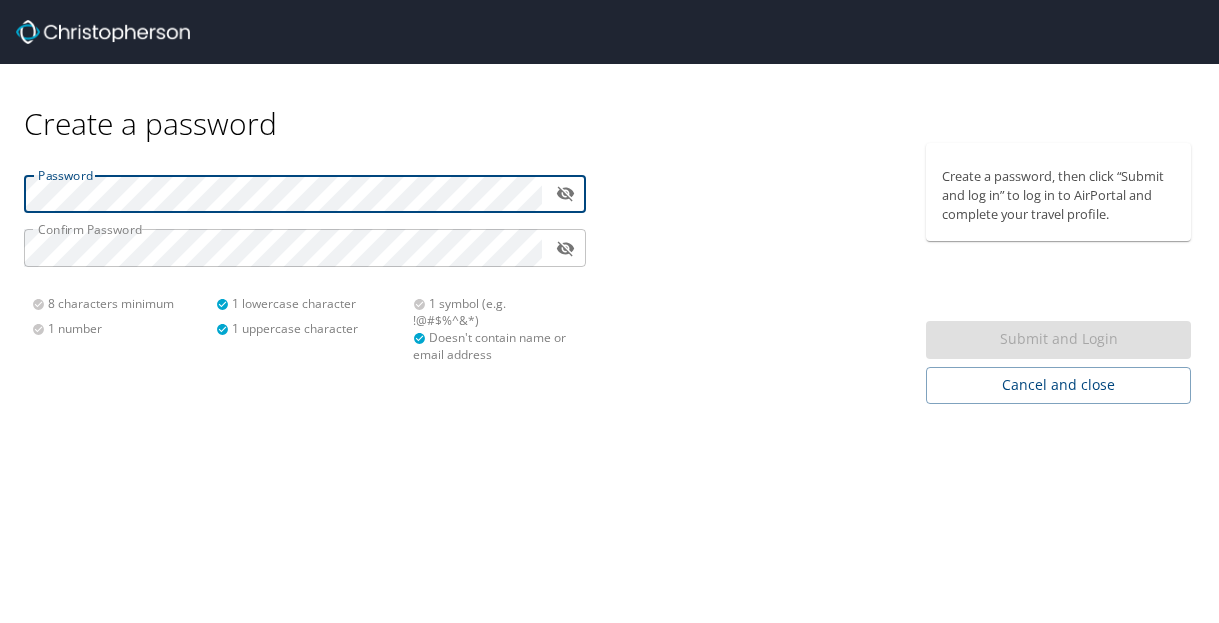 click 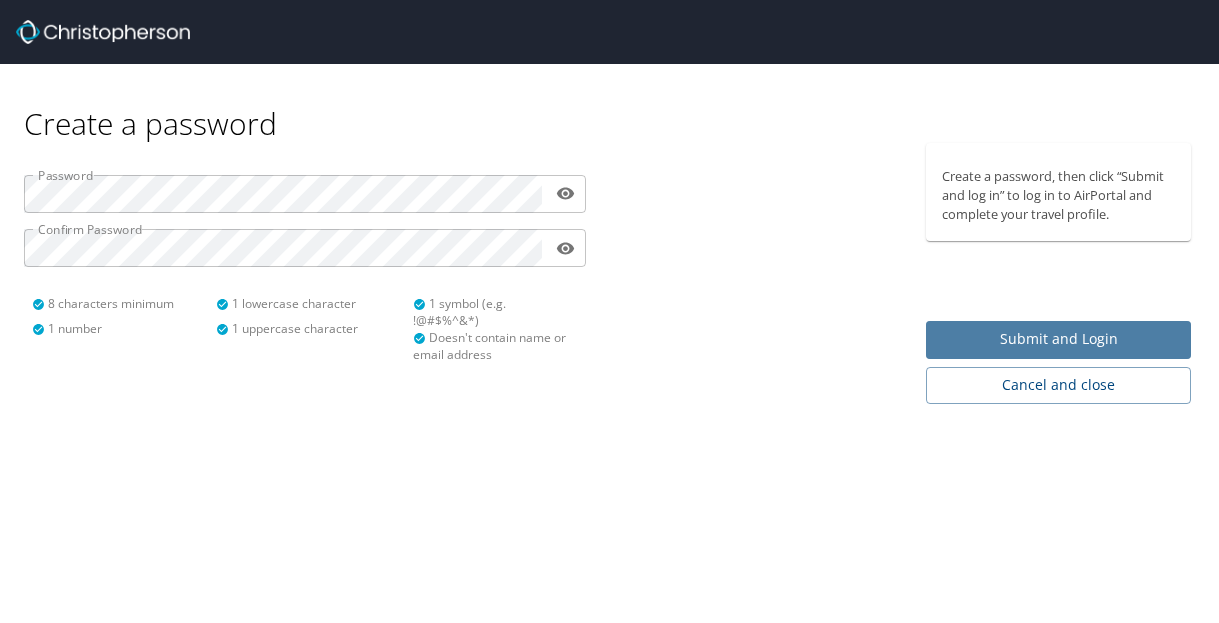 click on "Submit and Login" at bounding box center (1058, 339) 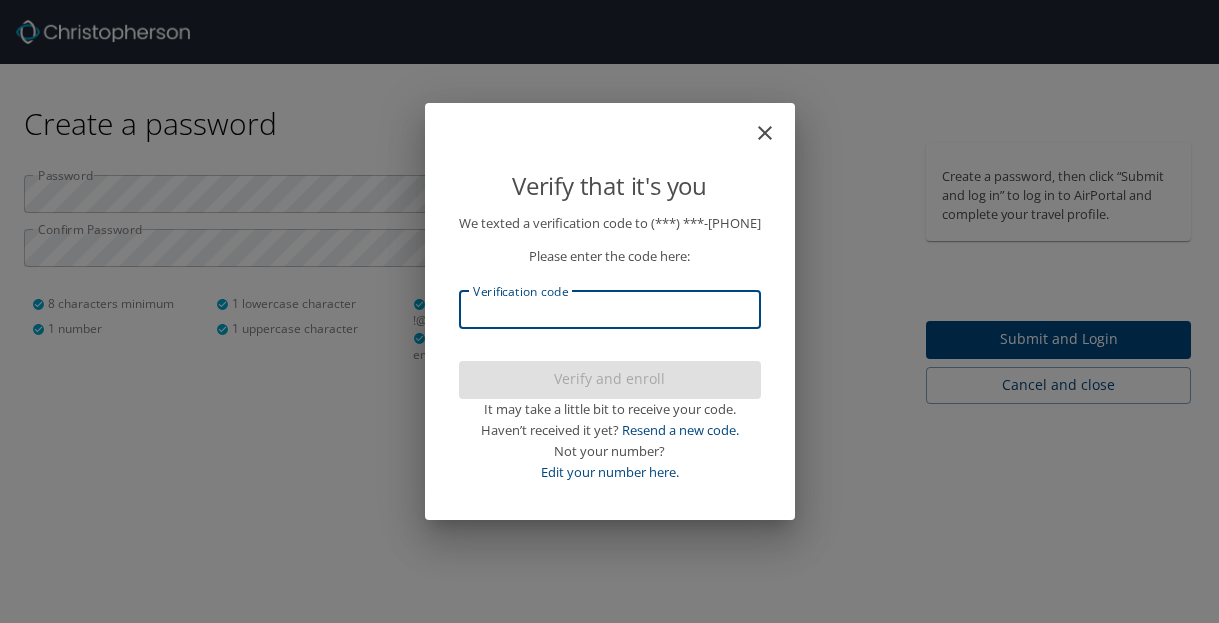 drag, startPoint x: 518, startPoint y: 319, endPoint x: 518, endPoint y: 283, distance: 36 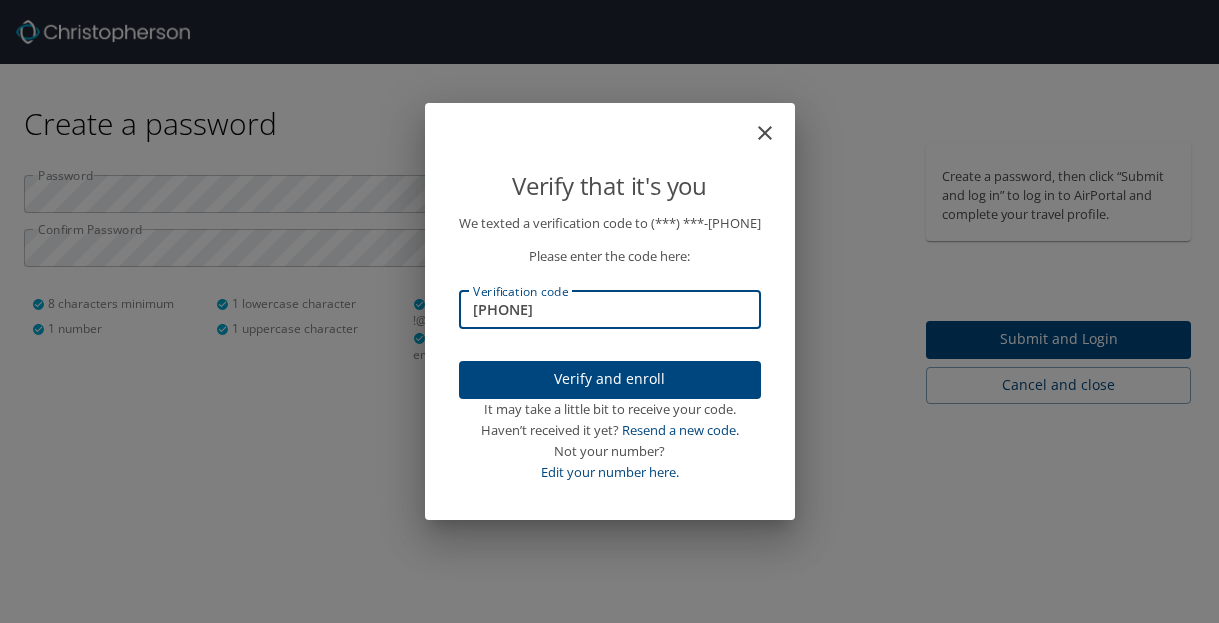 click on "Verify and enroll" at bounding box center [610, 379] 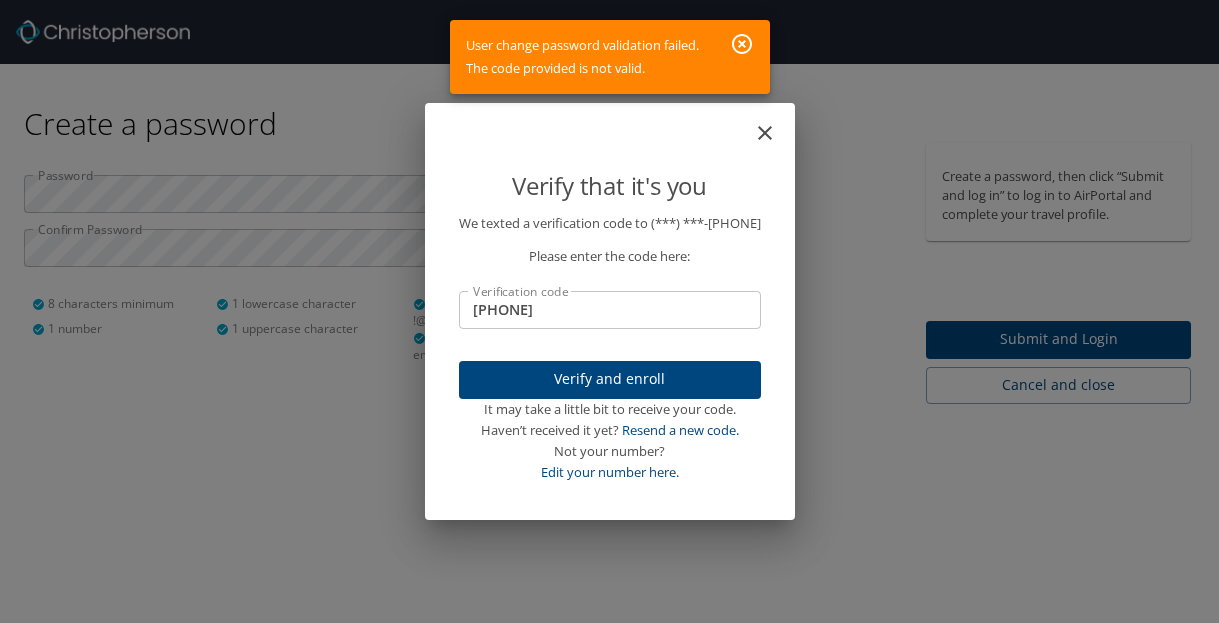 click on "[PHONE]" at bounding box center [610, 310] 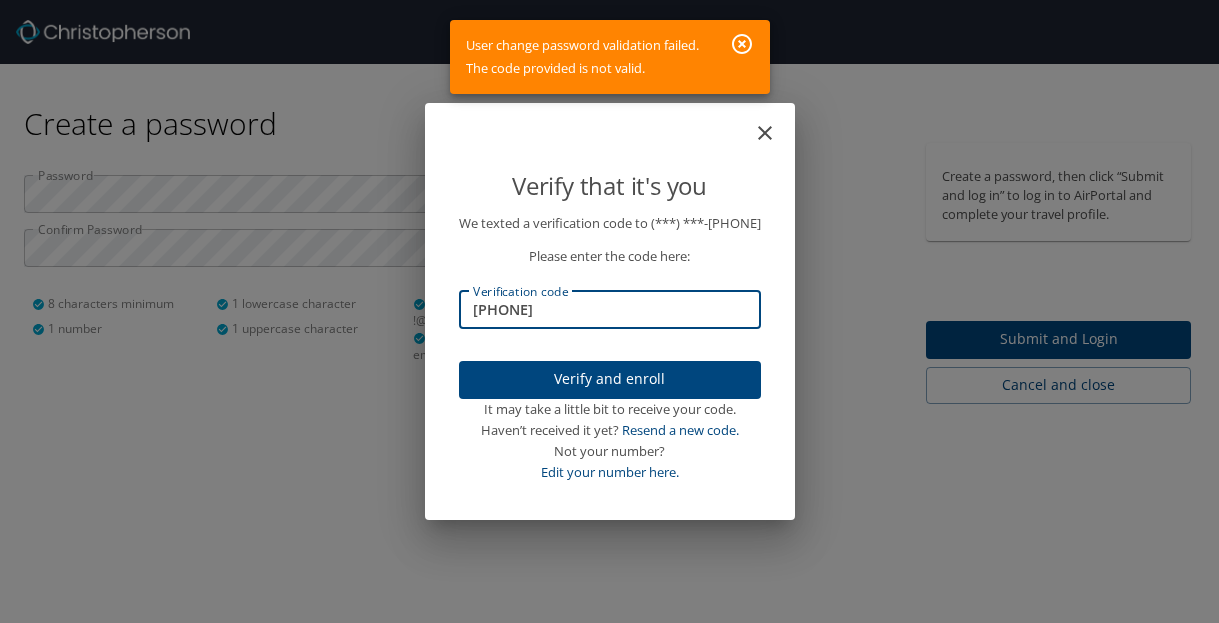 type on "[PHONE]" 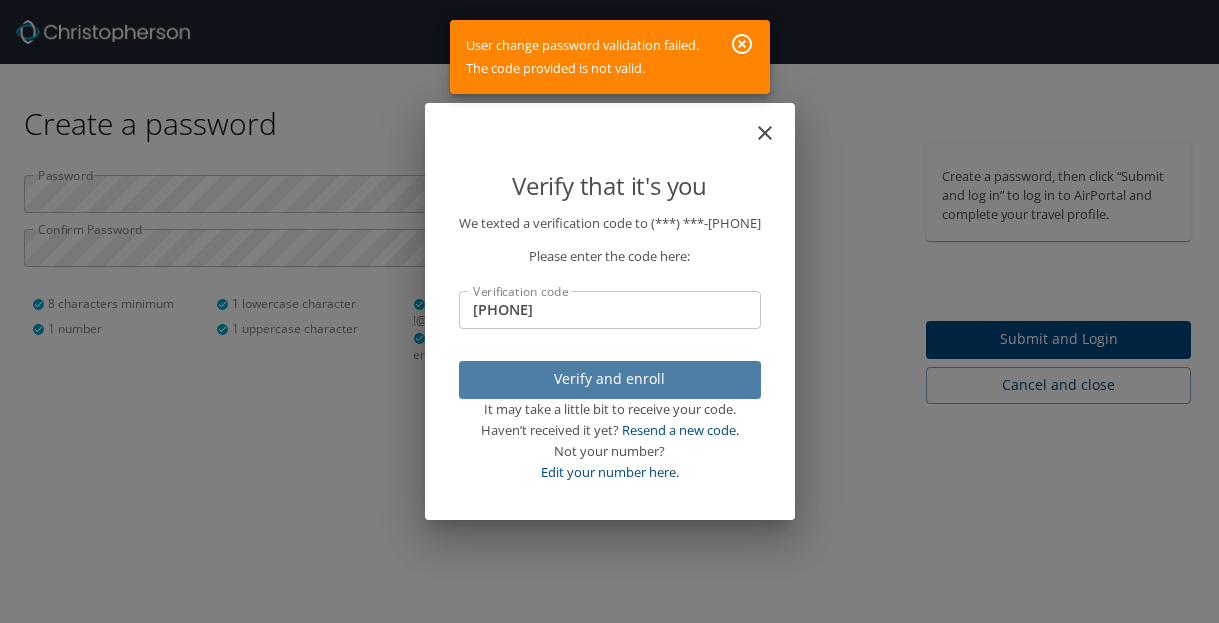 click on "Verify and enroll" at bounding box center (610, 379) 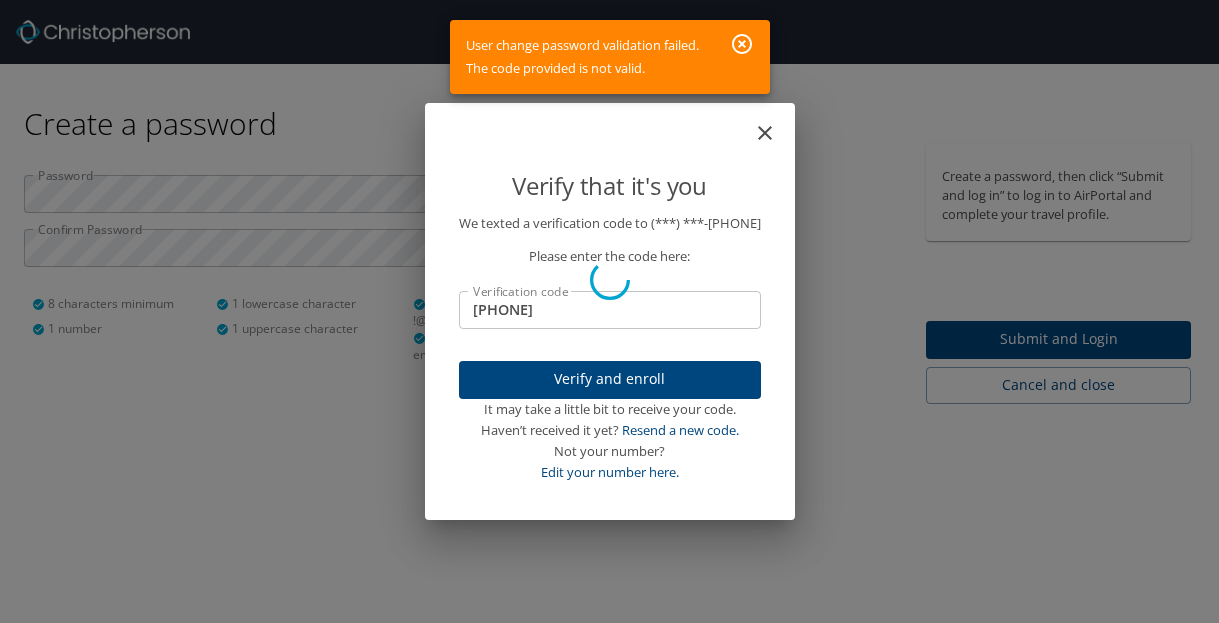 type 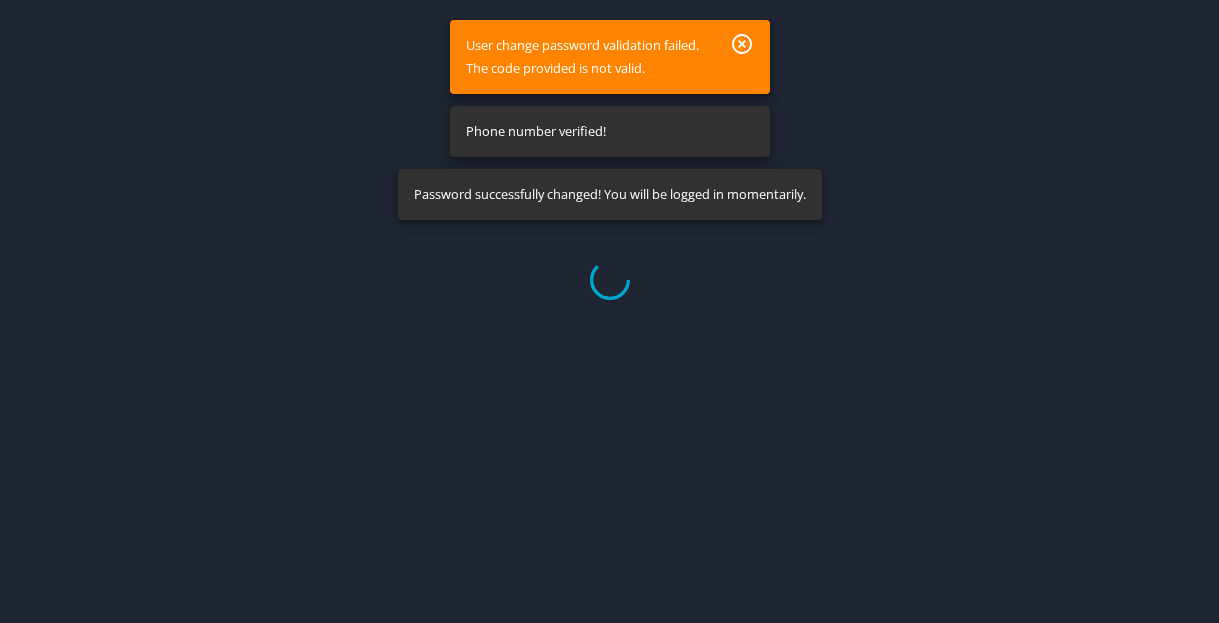 select on "US" 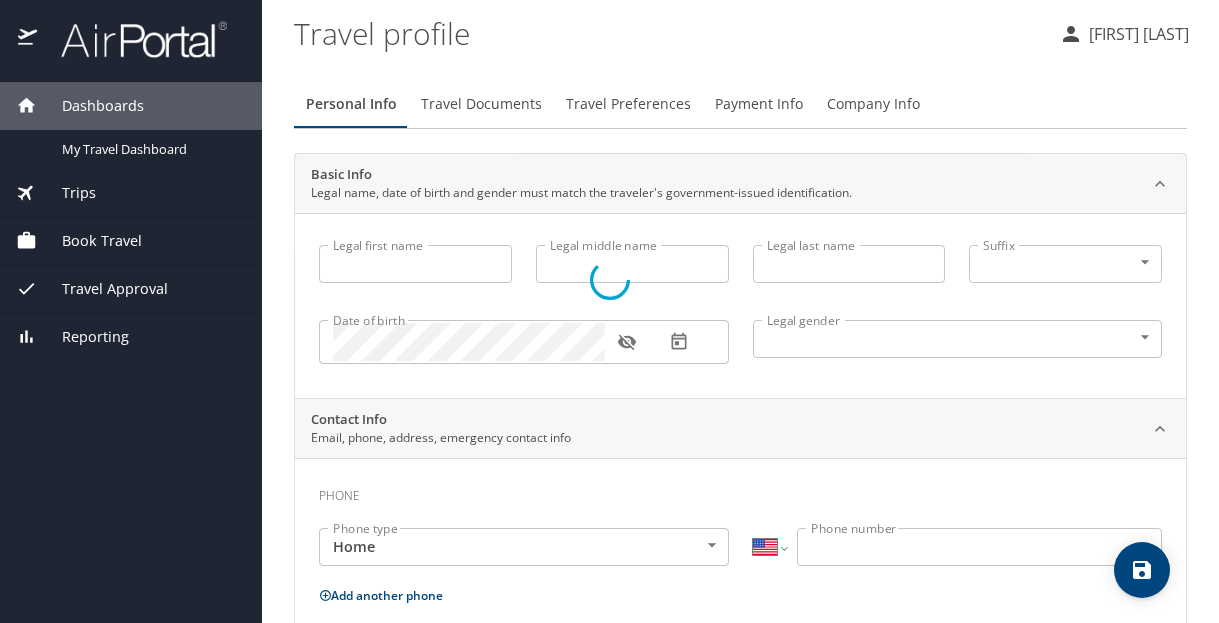 type on "Susan" 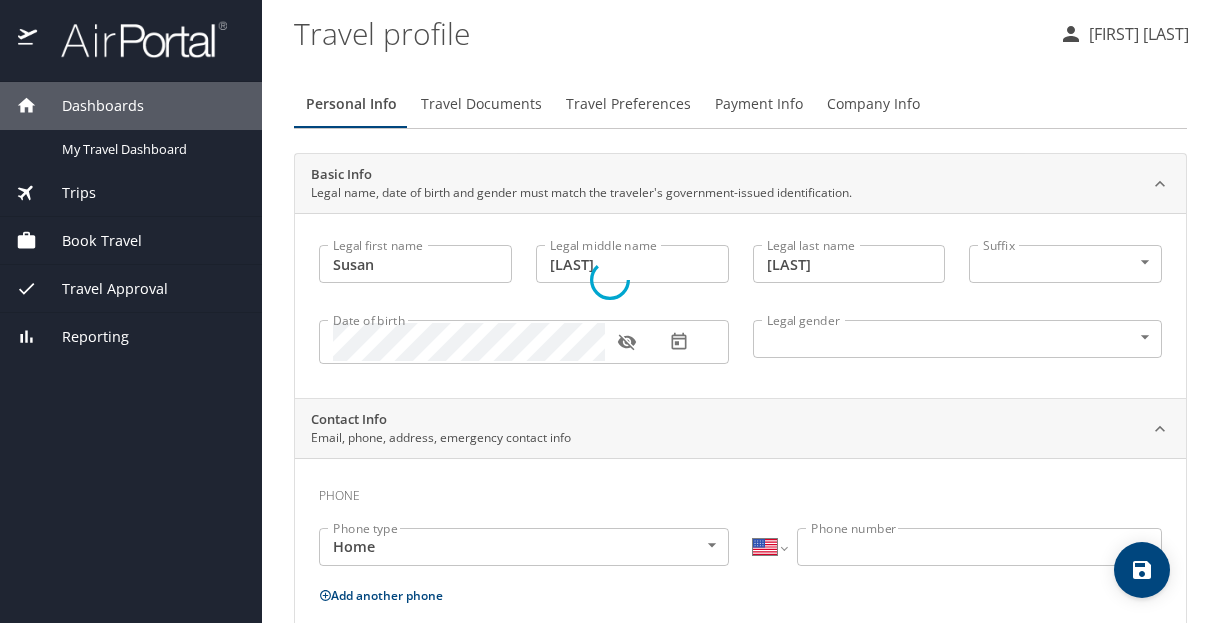 select on "US" 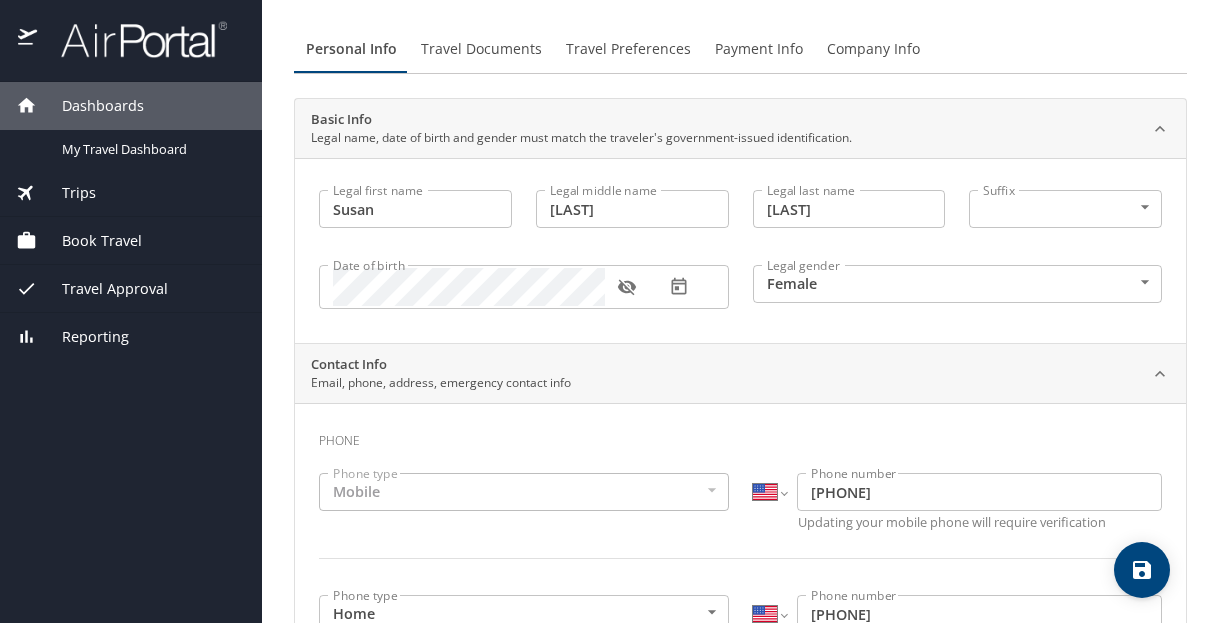scroll, scrollTop: 0, scrollLeft: 0, axis: both 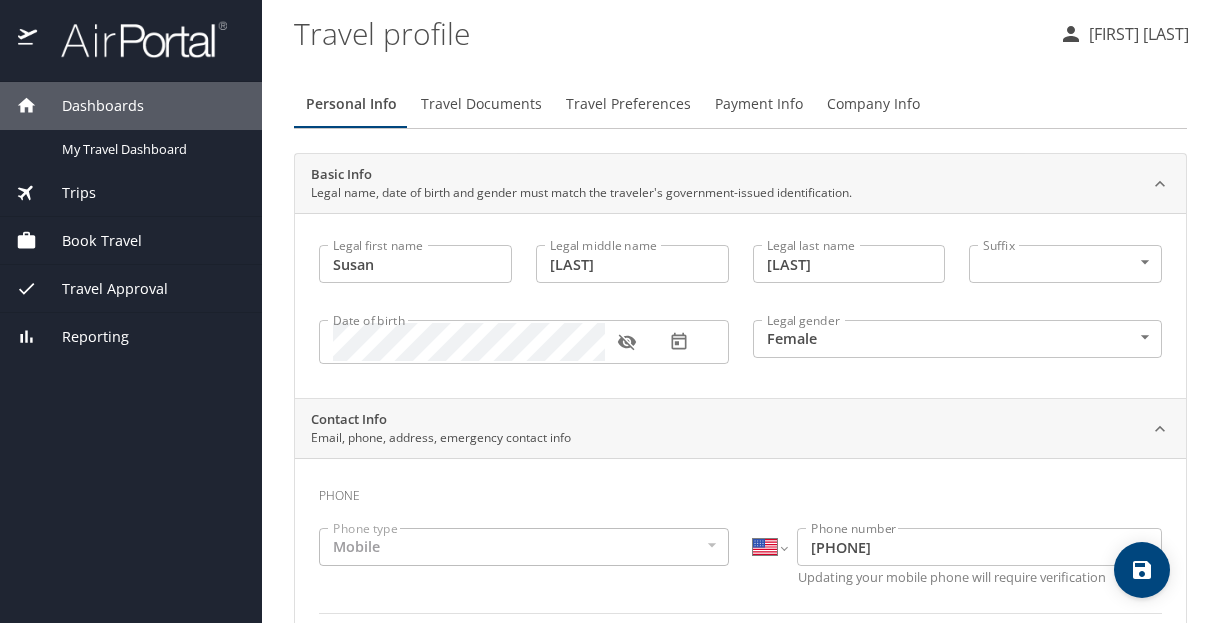 click 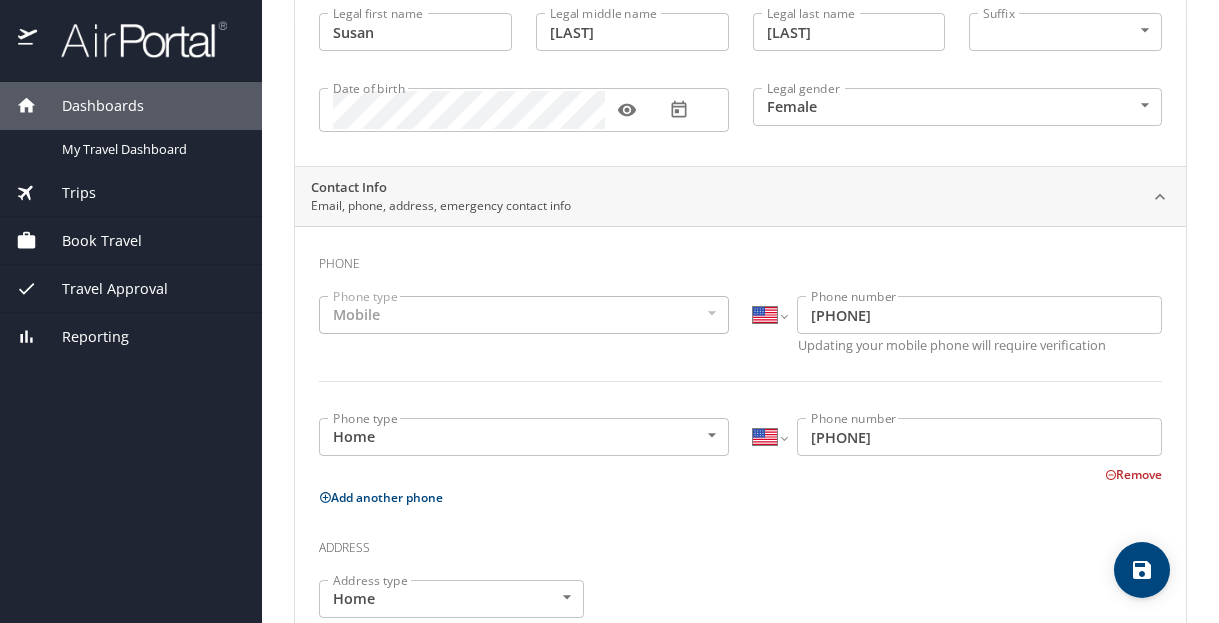 scroll, scrollTop: 236, scrollLeft: 0, axis: vertical 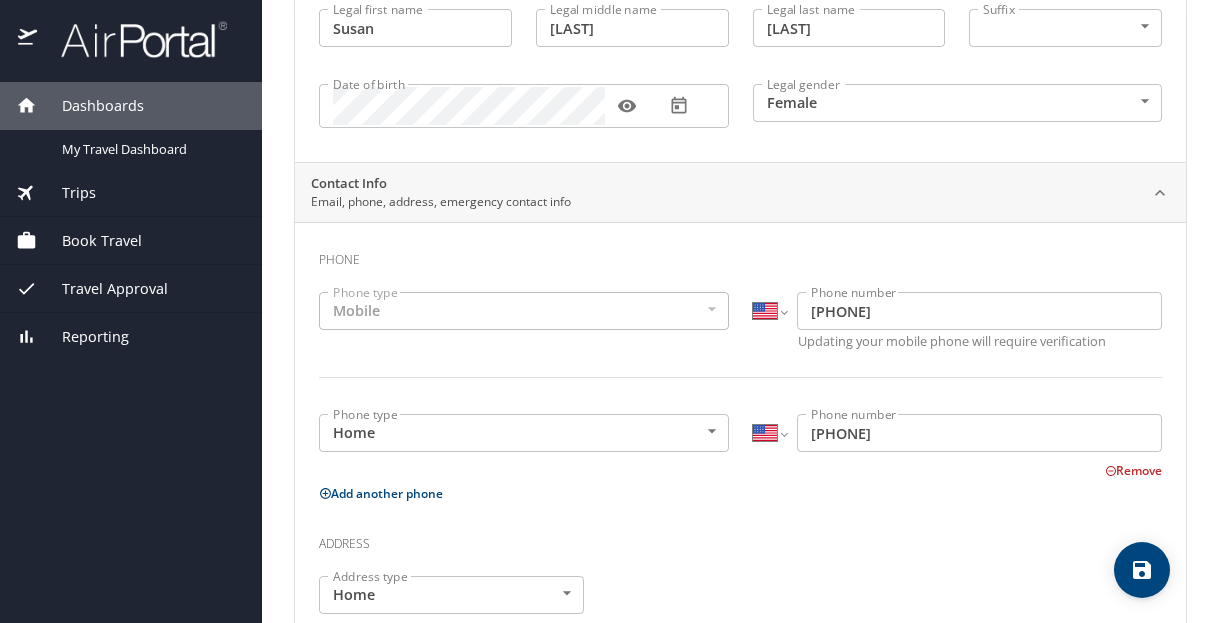click on "Mobile" at bounding box center [524, 311] 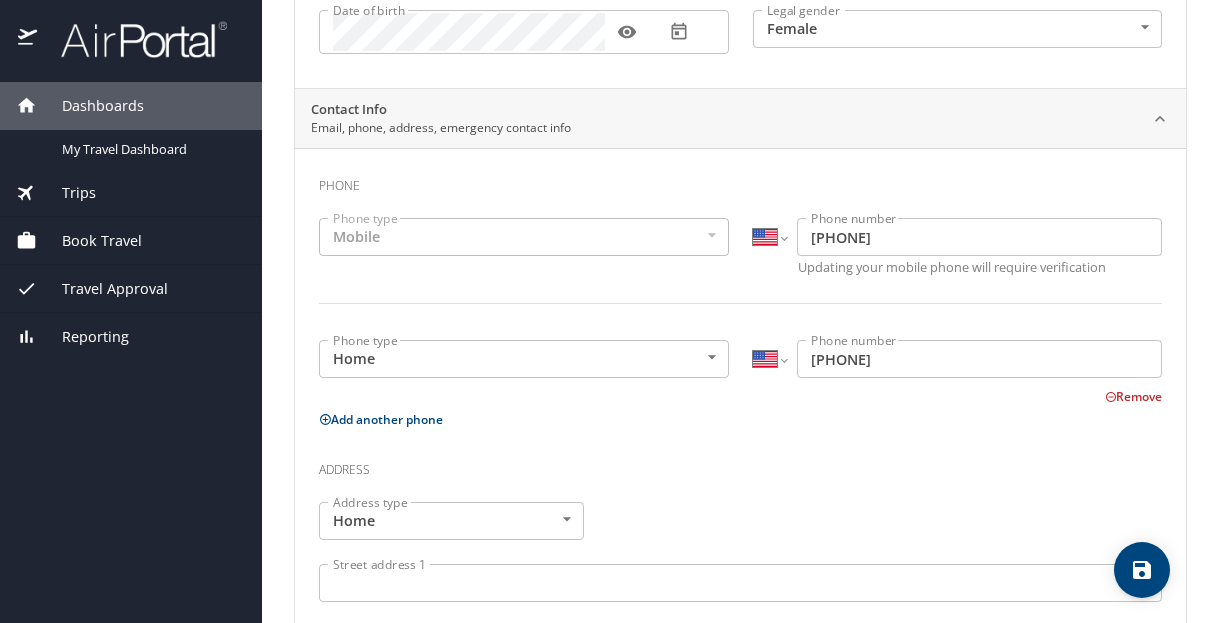scroll, scrollTop: 314, scrollLeft: 0, axis: vertical 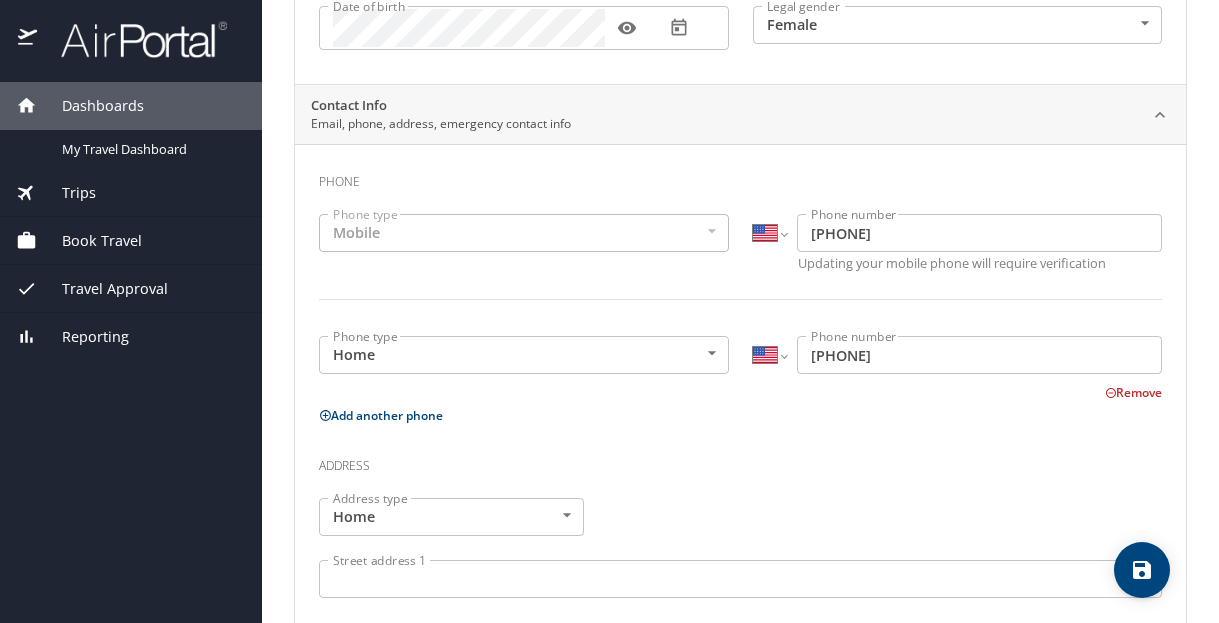 click on "Phone   Phone type Mobile Mobile Phone type   International Afghanistan Åland Islands Albania Algeria American Samoa Andorra Angola Anguilla Antigua and Barbuda Argentina Armenia Aruba Ascension Island Australia Austria Azerbaijan Bahamas Bahrain Bangladesh Barbados Belarus Belgium Belize Benin Bermuda Bhutan Bolivia Bonaire, Sint Eustatius and Saba Bosnia and Herzegovina Botswana Brazil British Indian Ocean Territory Brunei Darussalam Bulgaria Burkina Faso Burma Burundi Cambodia Cameroon Canada Cape Verde Cayman Islands Central African Republic Chad Chile China Christmas Island Cocos (Keeling) Islands Colombia Comoros Congo Congo, Democratic Republic of the Cook Islands Costa Rica Cote d'Ivoire Croatia Cuba Curaçao Cyprus Czech Republic Denmark Djibouti Dominica Dominican Republic Ecuador Egypt El Salvador Equatorial Guinea Eritrea Estonia Ethiopia Falkland Islands Faroe Islands Federated States of Micronesia Fiji Finland France French Guiana French Polynesia Gabon Gambia Georgia Germany Ghana Gibraltar" at bounding box center [740, 601] 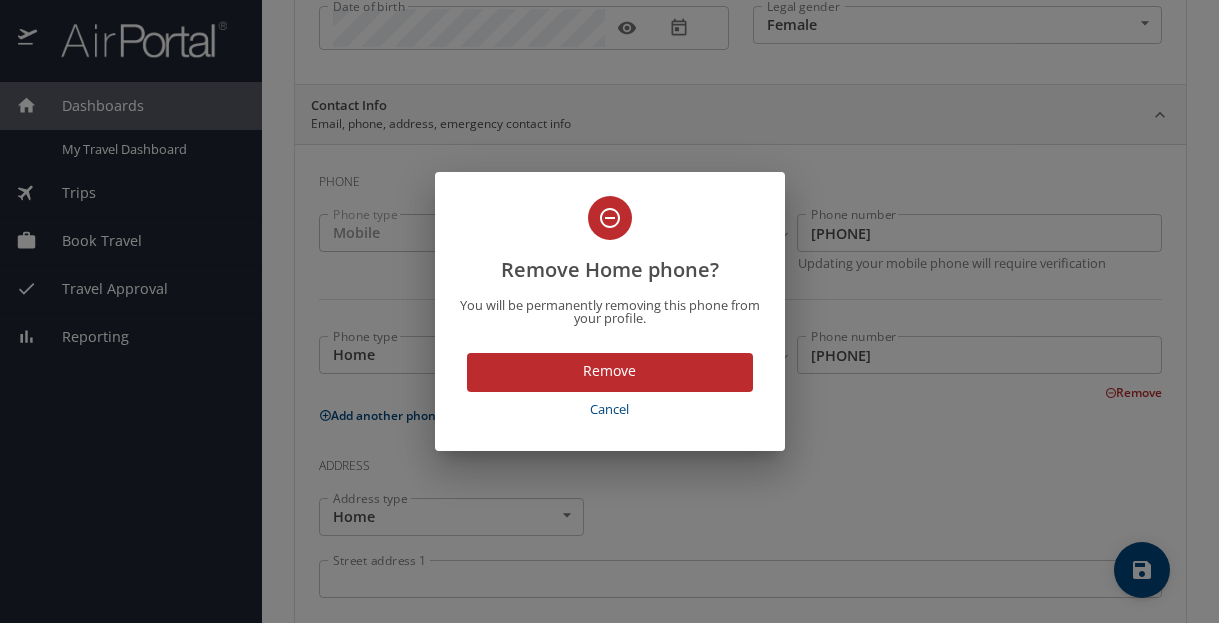 click on "Remove" at bounding box center [610, 371] 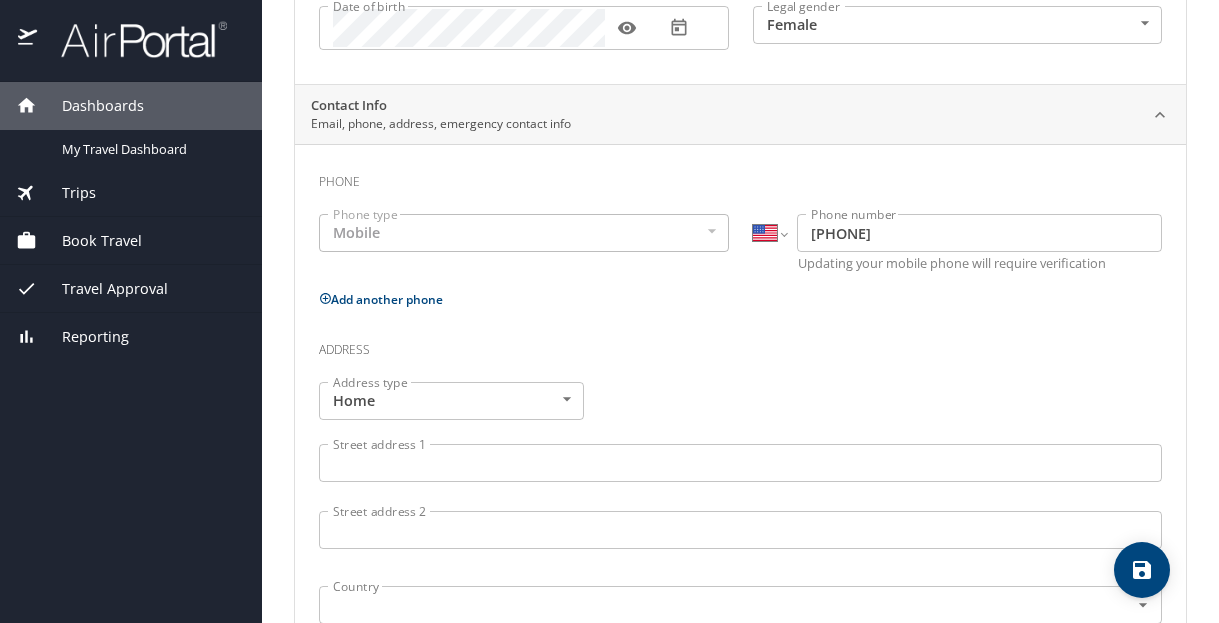 click on "Address" at bounding box center [740, 355] 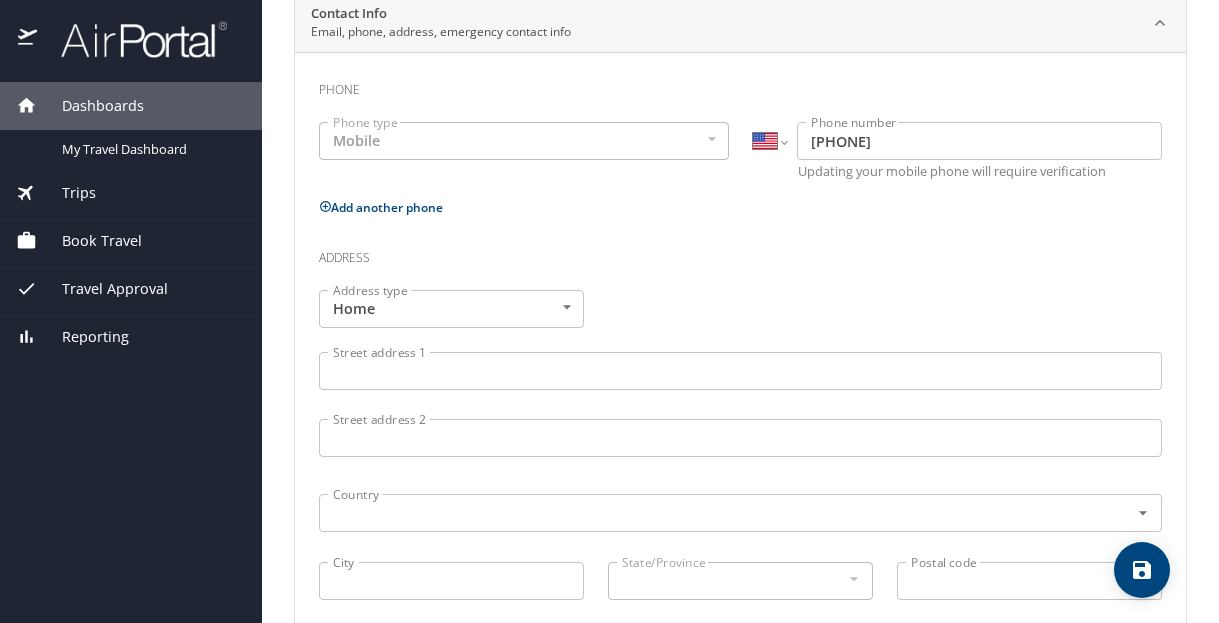 scroll, scrollTop: 418, scrollLeft: 0, axis: vertical 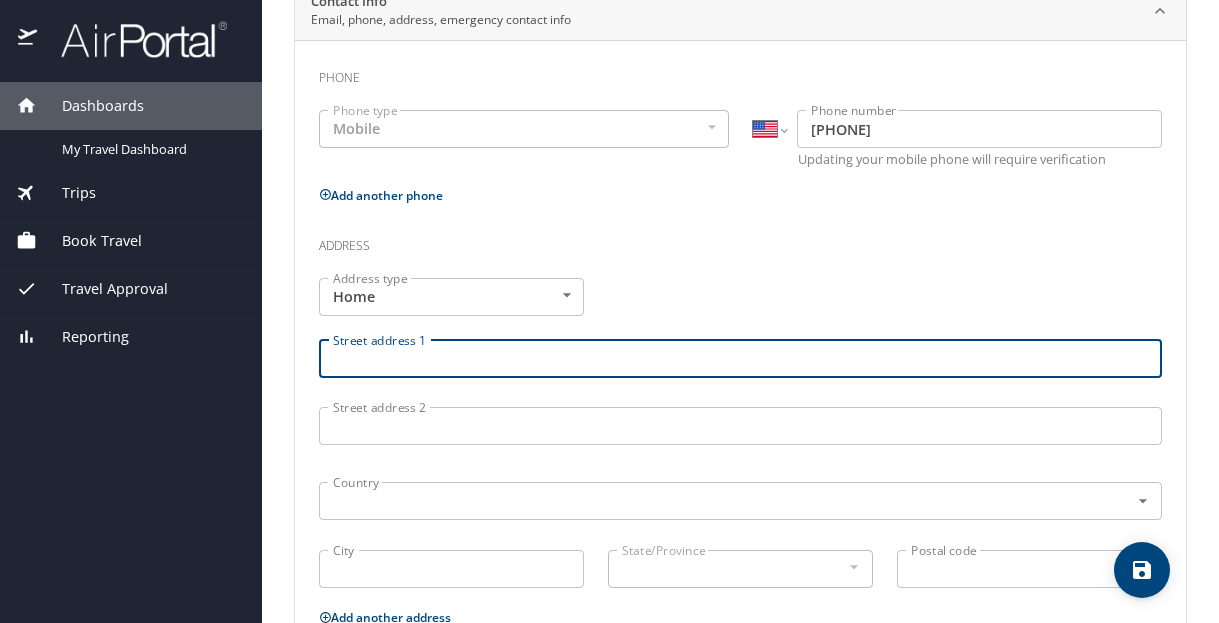 click on "Street address 1" at bounding box center (740, 359) 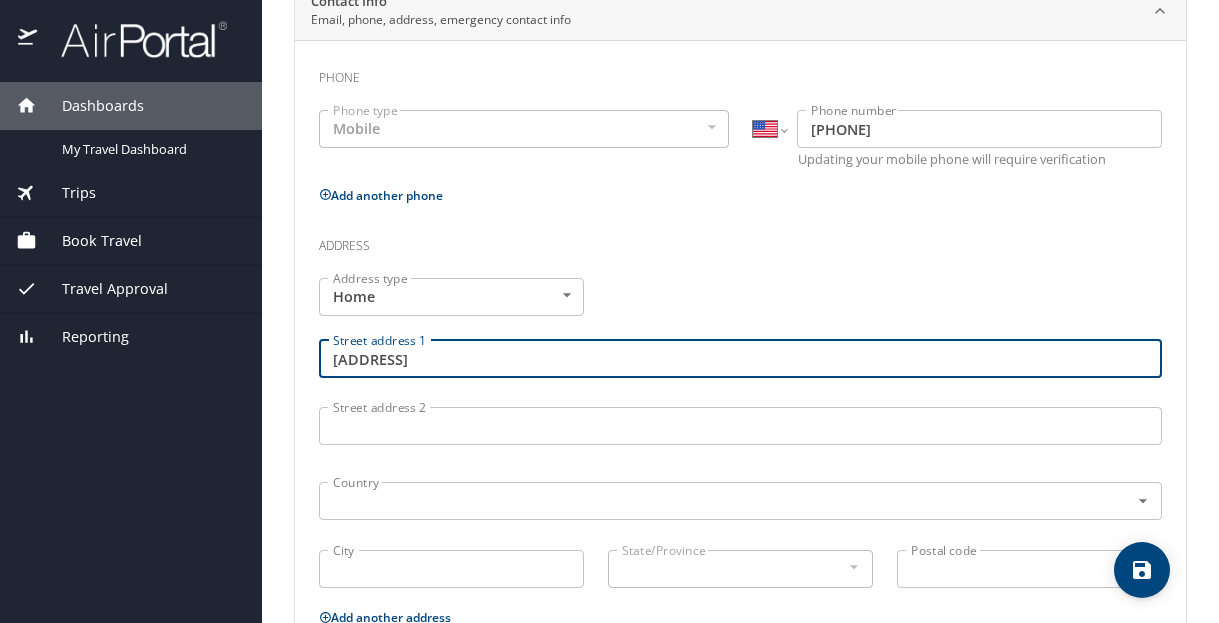 click on "[ADDRESS]" at bounding box center (740, 359) 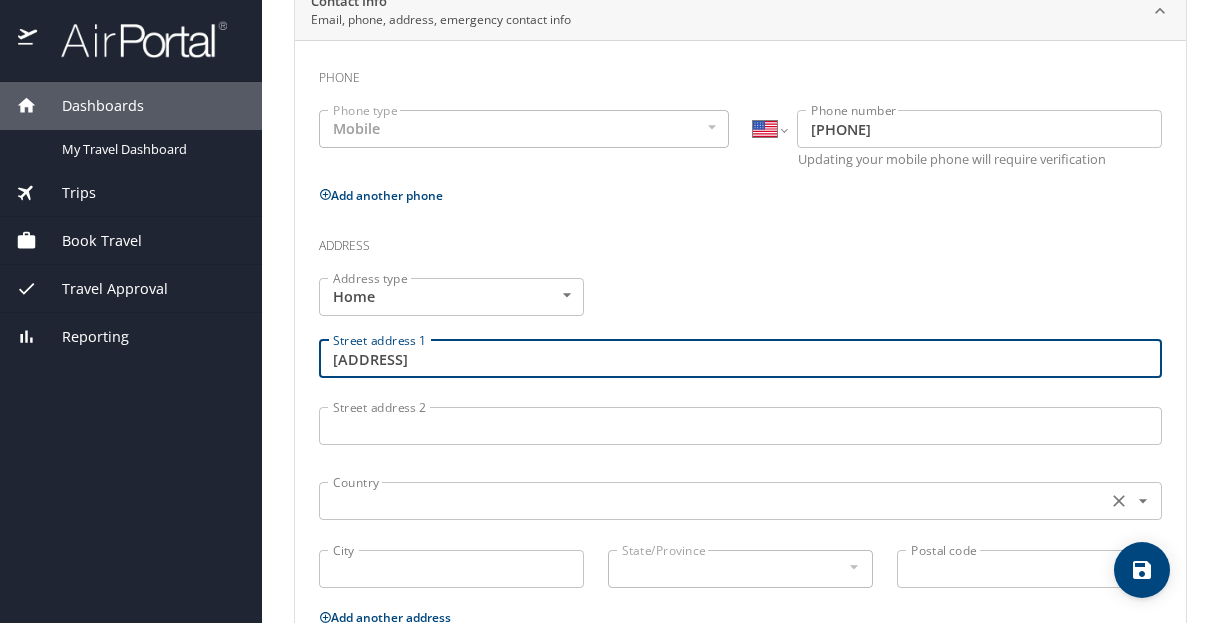 type on "[ADDRESS]" 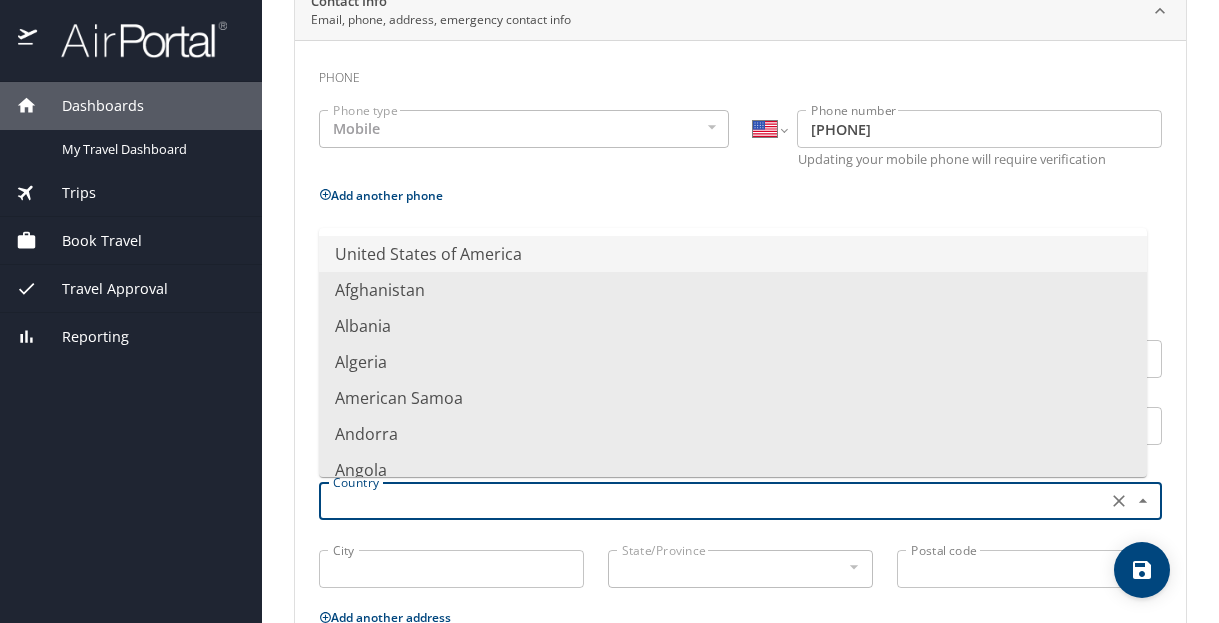 click at bounding box center (711, 501) 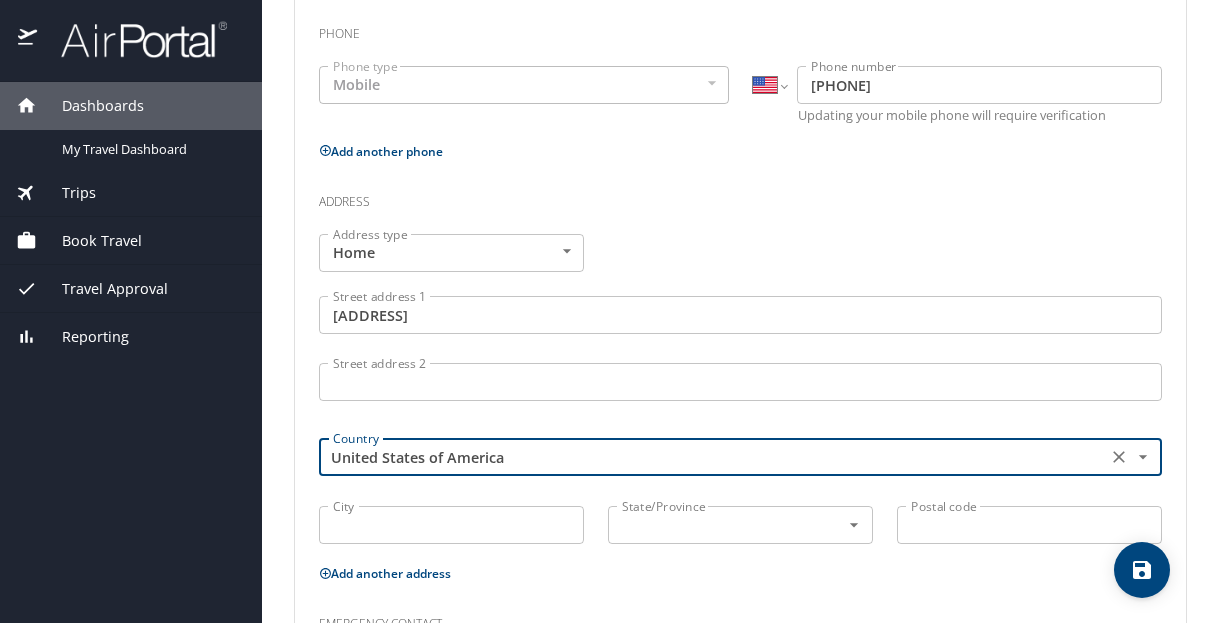 scroll, scrollTop: 462, scrollLeft: 0, axis: vertical 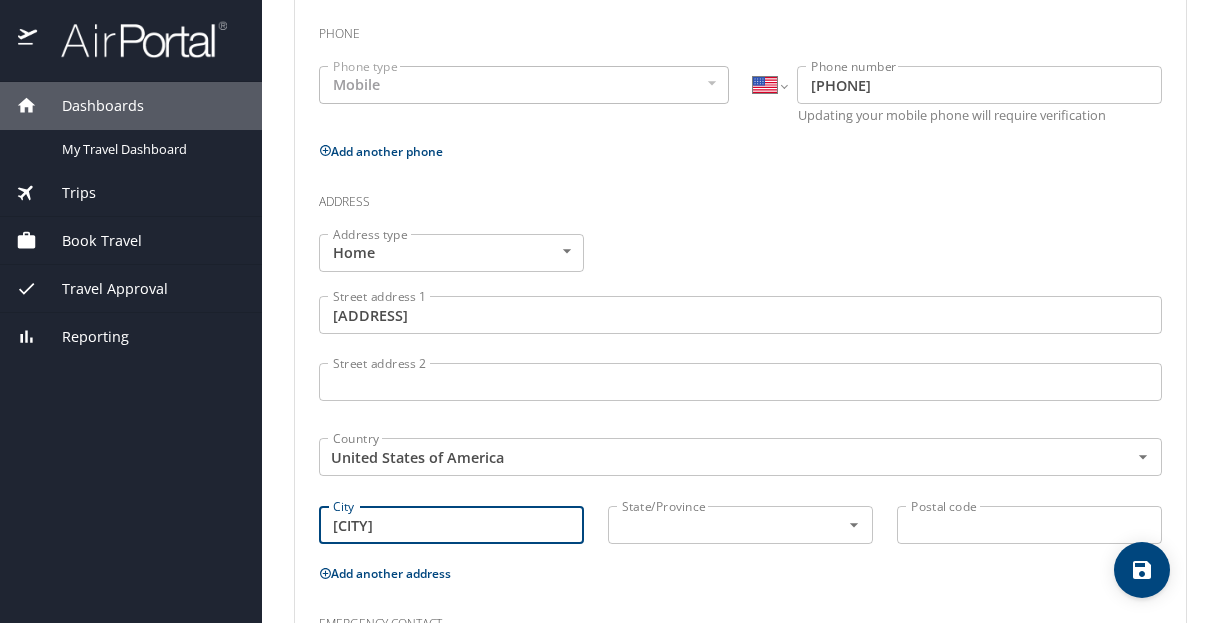 drag, startPoint x: 700, startPoint y: 537, endPoint x: 689, endPoint y: 554, distance: 20.248457 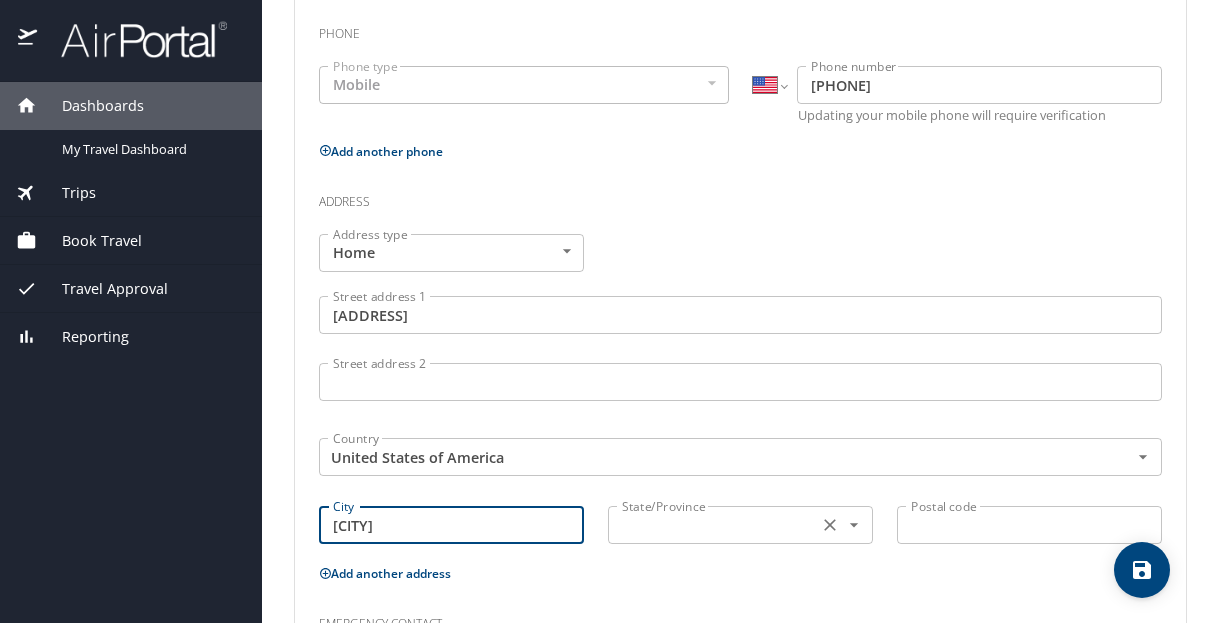 type on "[CITY]" 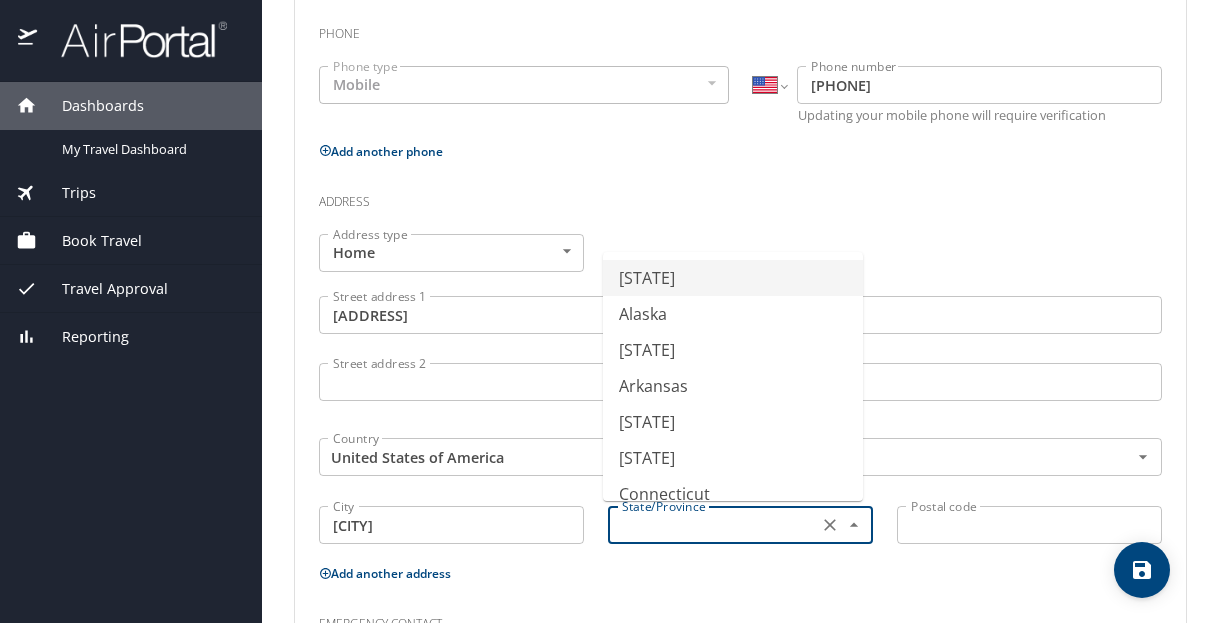 click at bounding box center (711, 525) 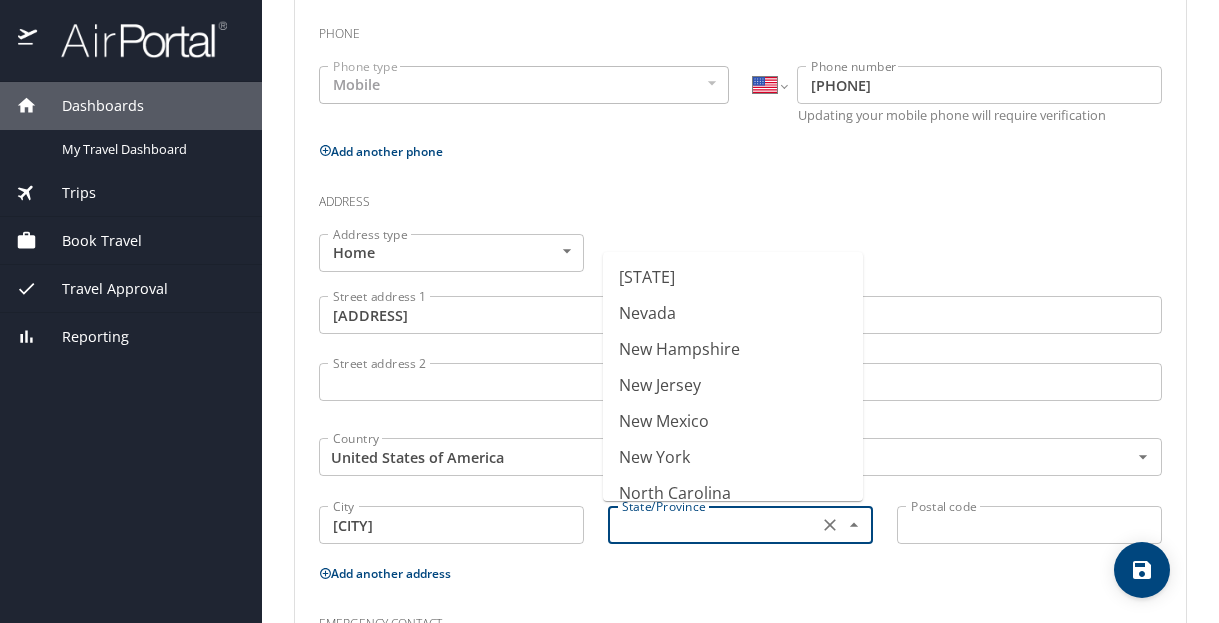 scroll, scrollTop: 1225, scrollLeft: 0, axis: vertical 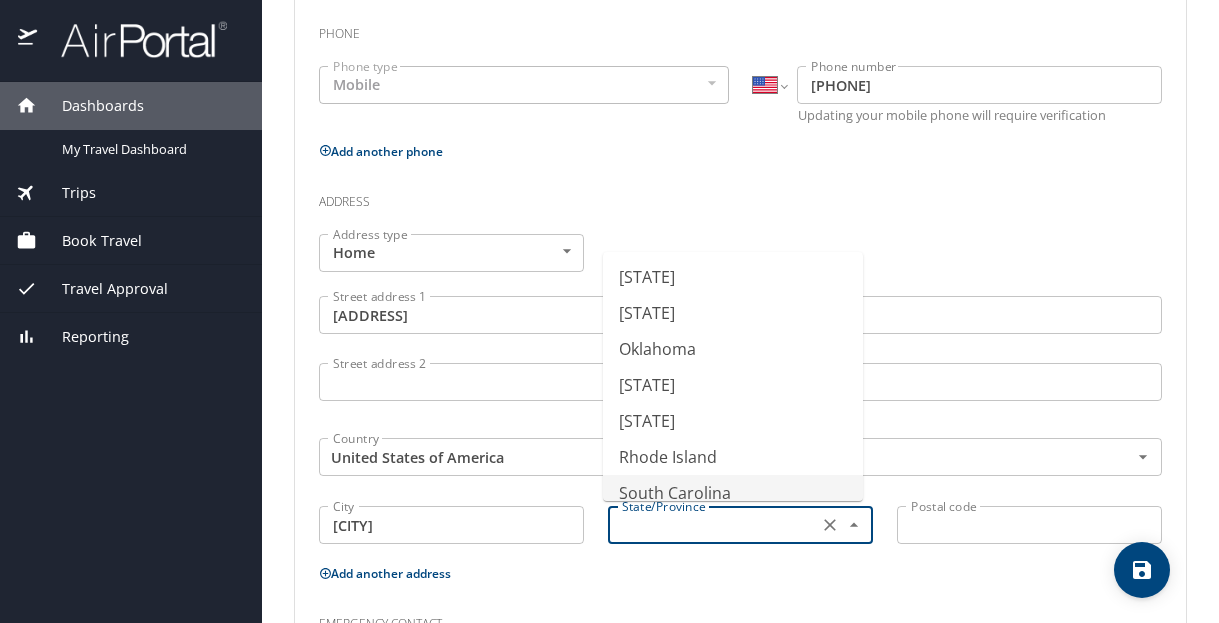 click on "South Carolina" at bounding box center (733, 493) 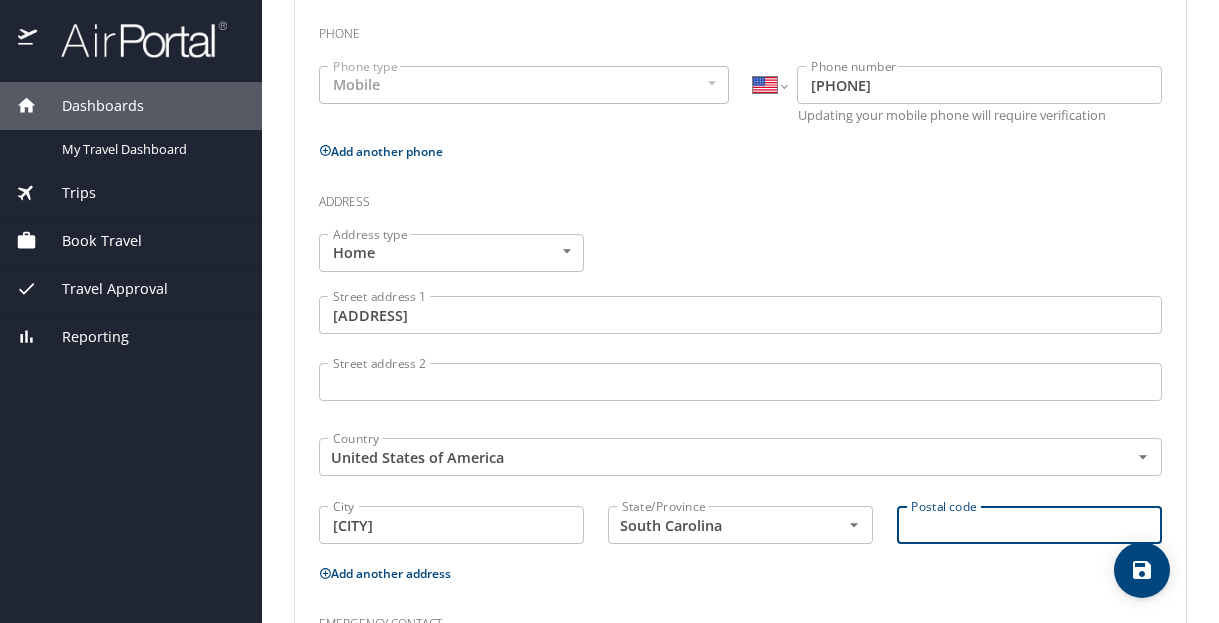 drag, startPoint x: 939, startPoint y: 524, endPoint x: 938, endPoint y: 510, distance: 14.035668 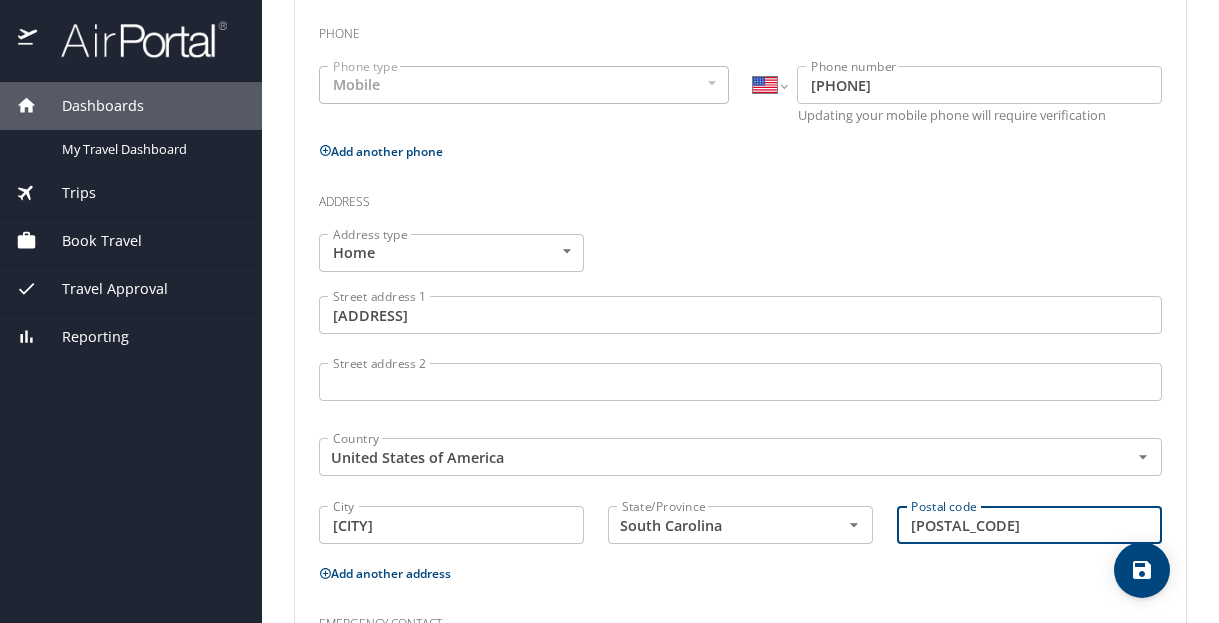 type on "[POSTAL_CODE]" 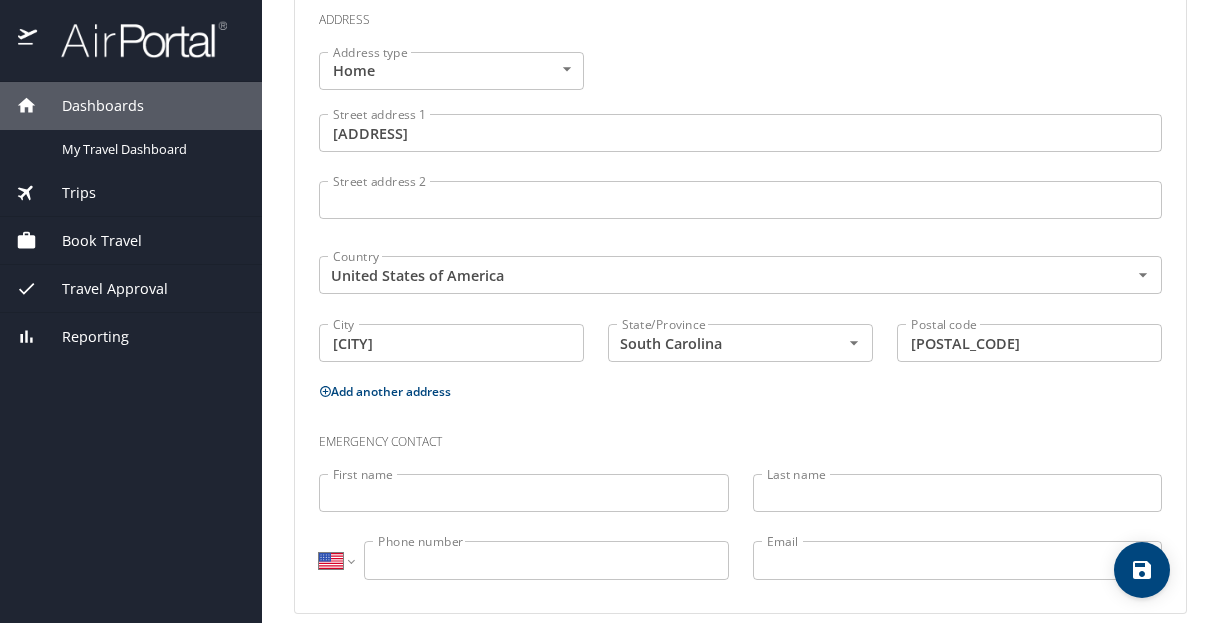 scroll, scrollTop: 665, scrollLeft: 0, axis: vertical 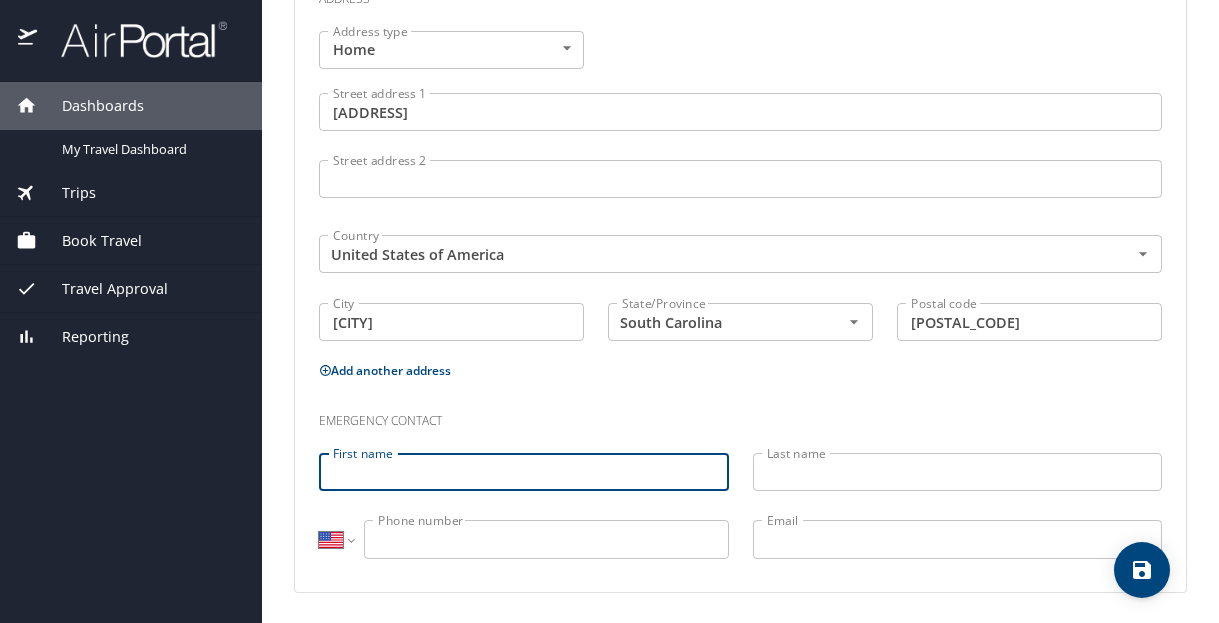 click on "First name" at bounding box center [524, 472] 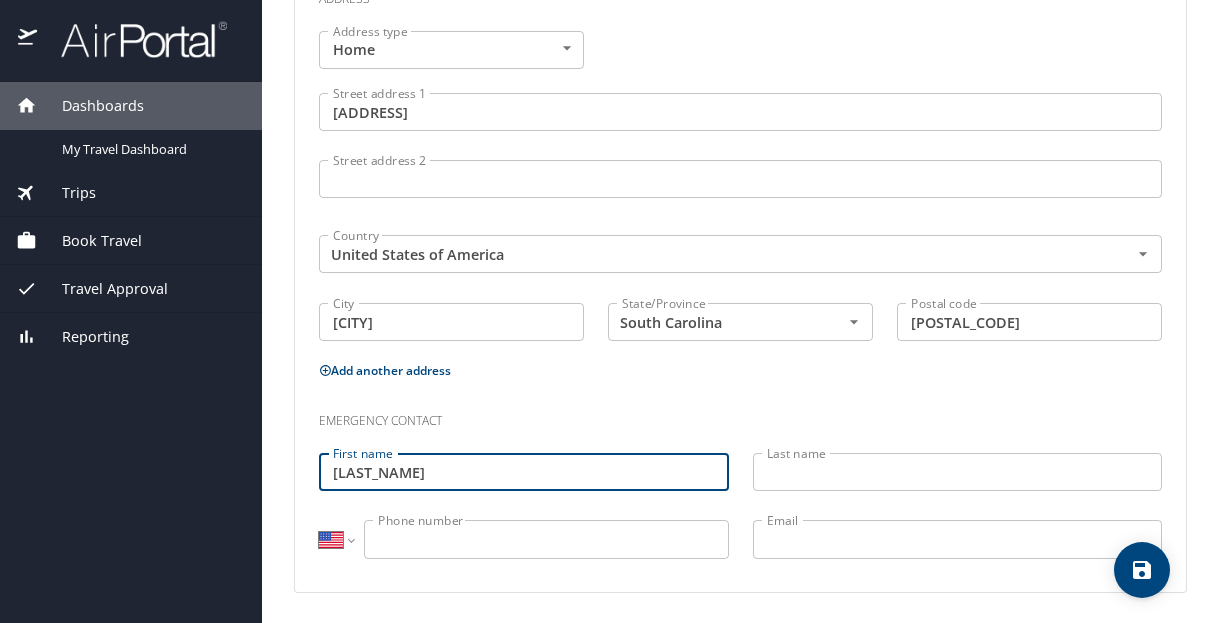 type on "[LAST_NAME]" 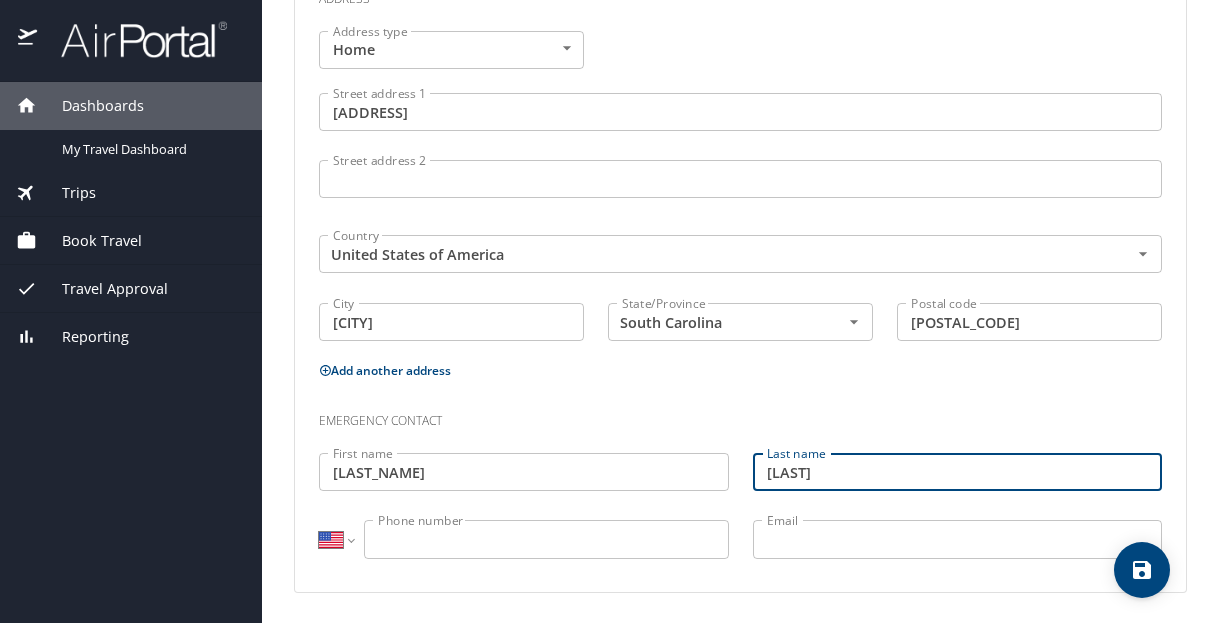 type on "[LAST]" 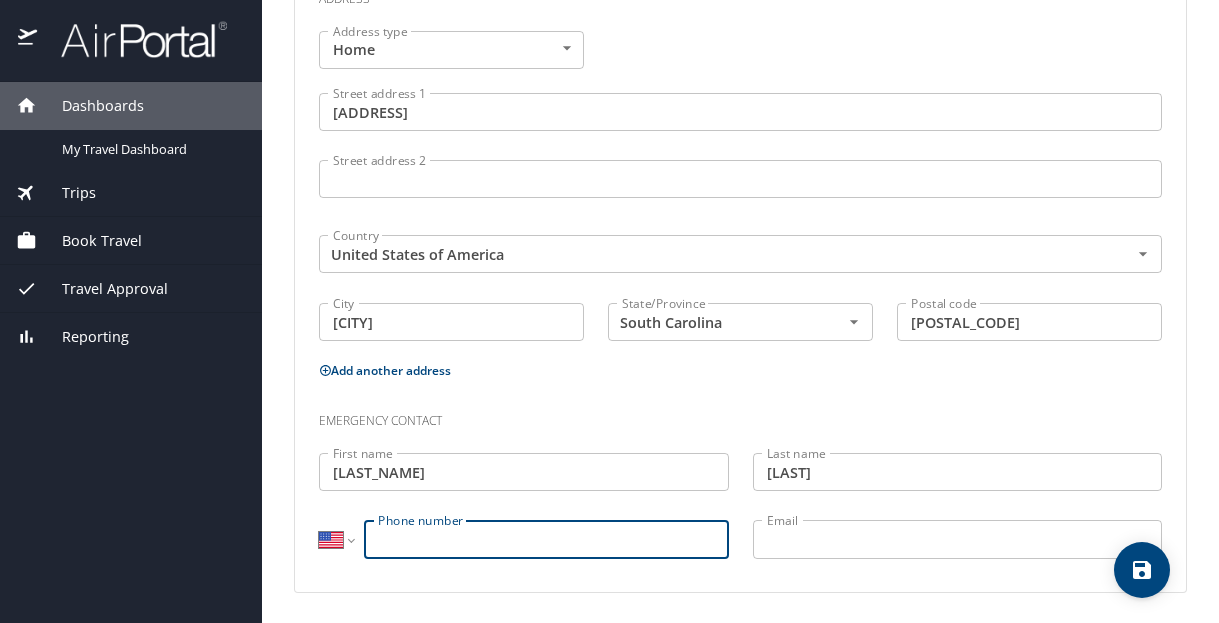 click on "Phone number" at bounding box center [546, 539] 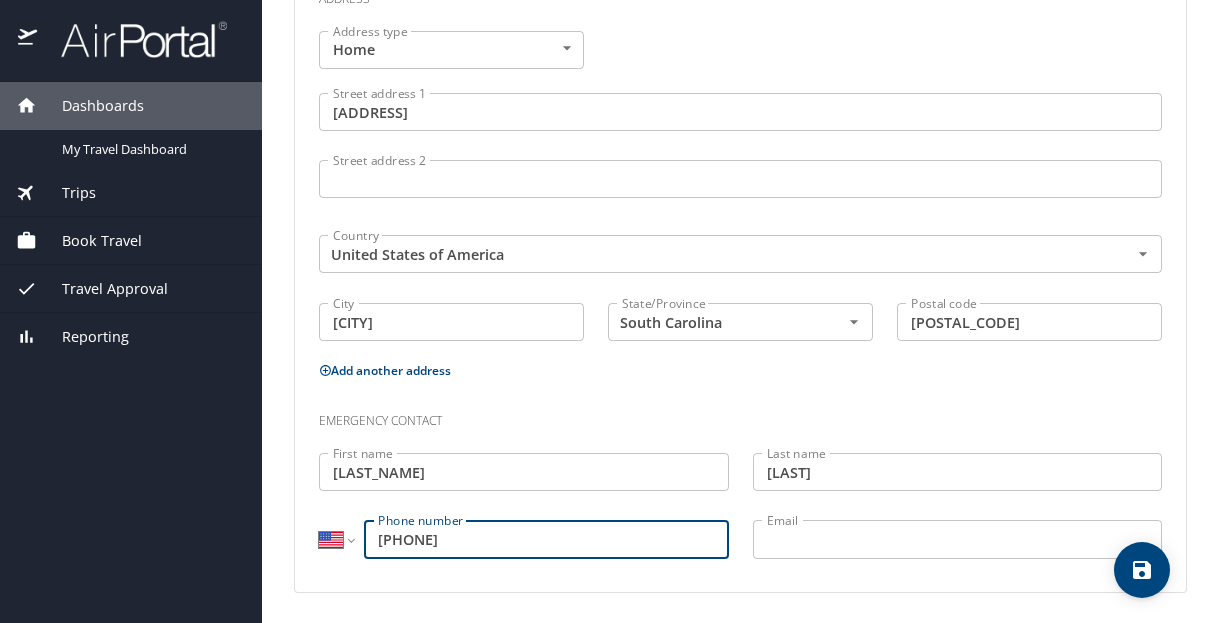 type on "[PHONE]" 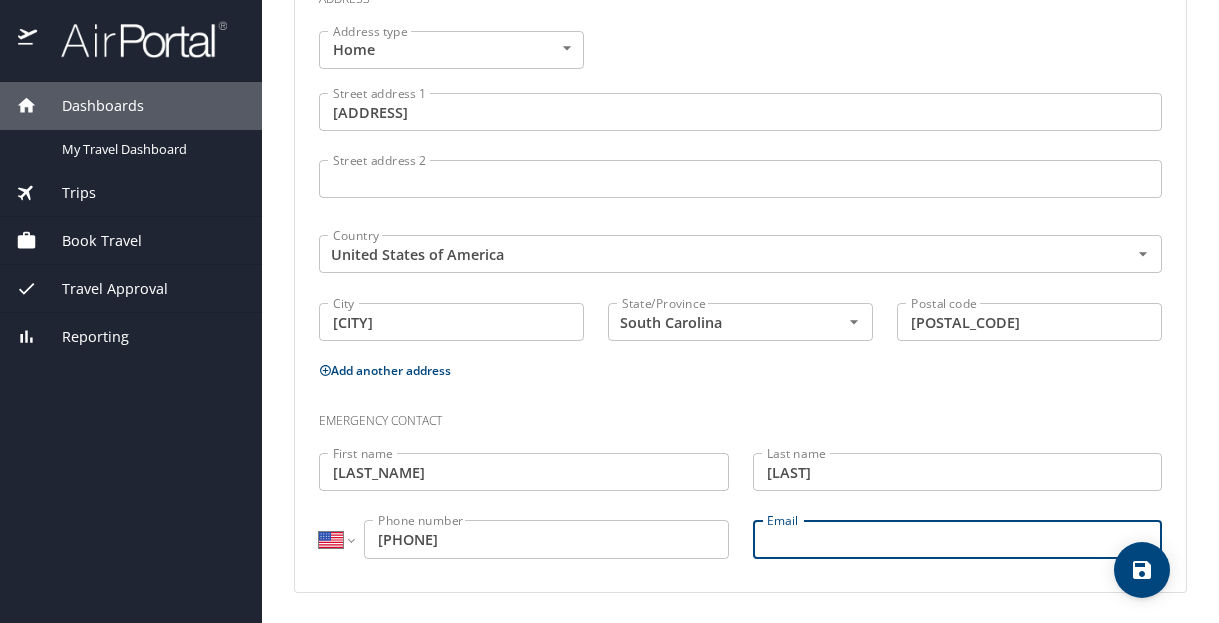 click on "Email" at bounding box center [958, 539] 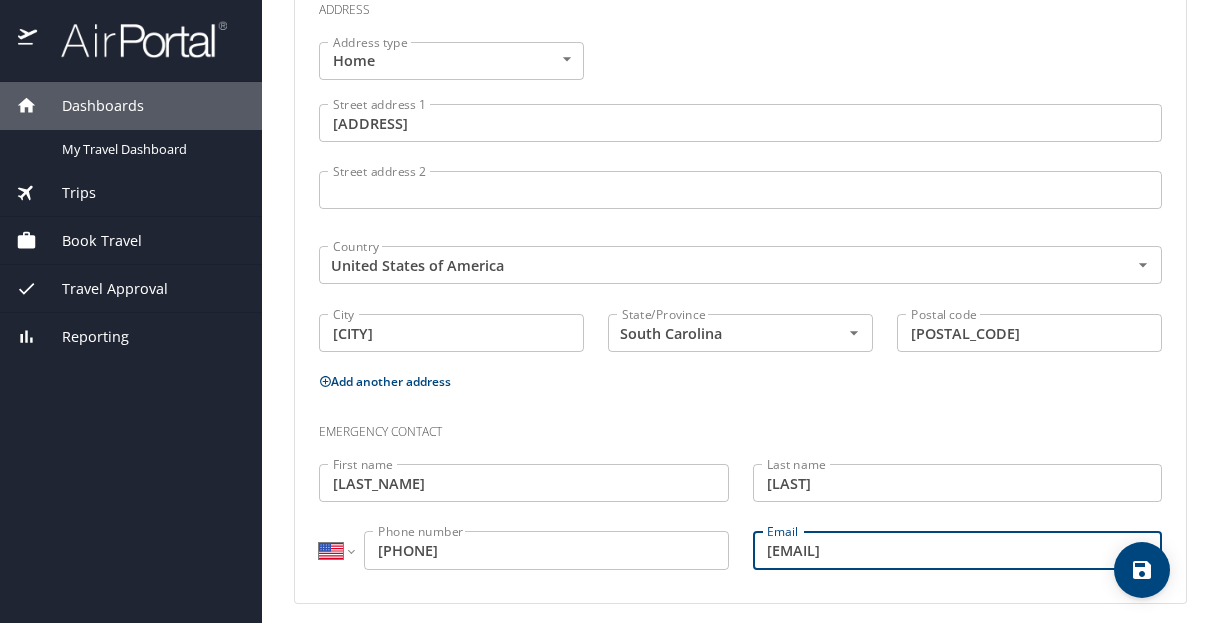scroll, scrollTop: 665, scrollLeft: 0, axis: vertical 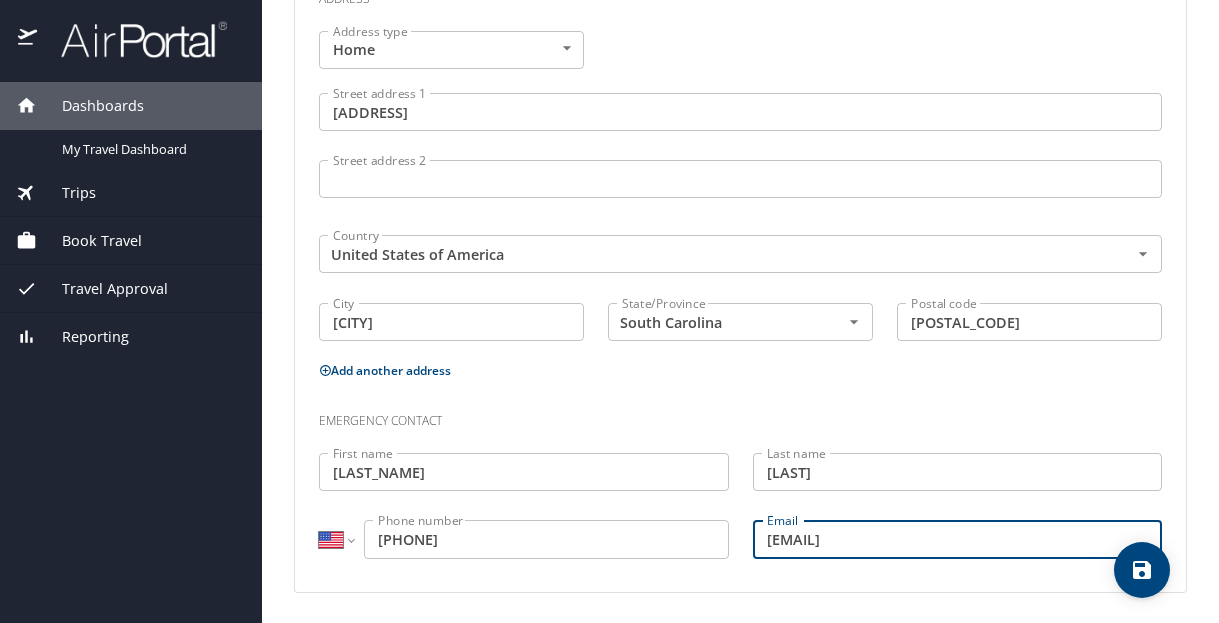 type on "[EMAIL]" 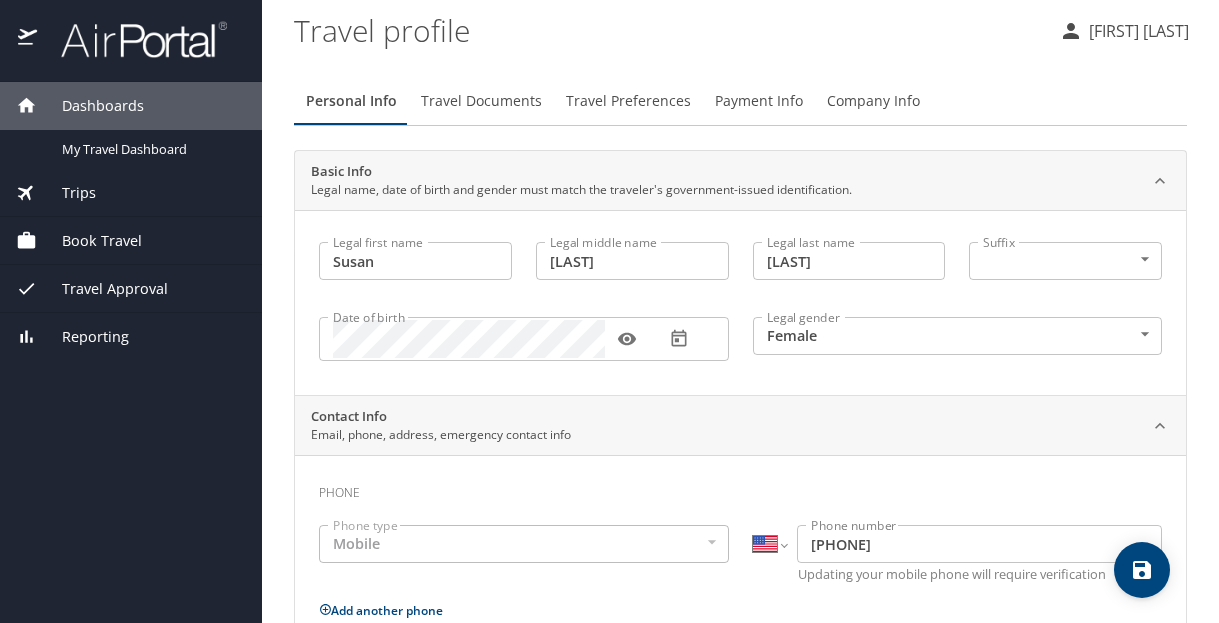 scroll, scrollTop: 0, scrollLeft: 0, axis: both 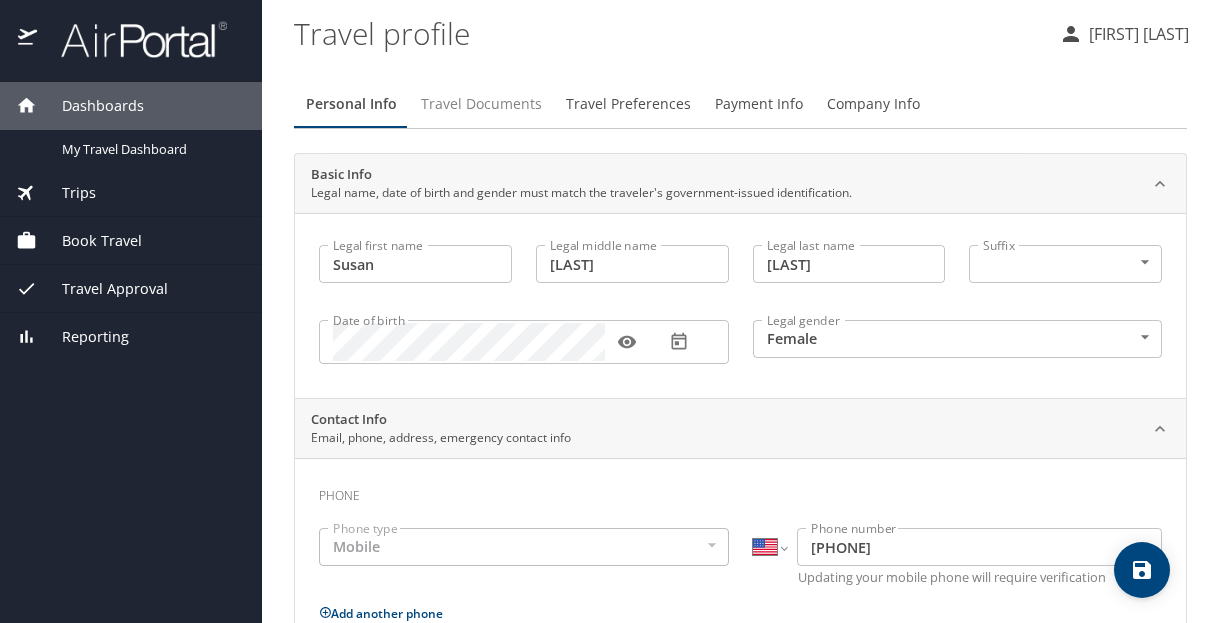 click on "Travel Documents" at bounding box center (481, 104) 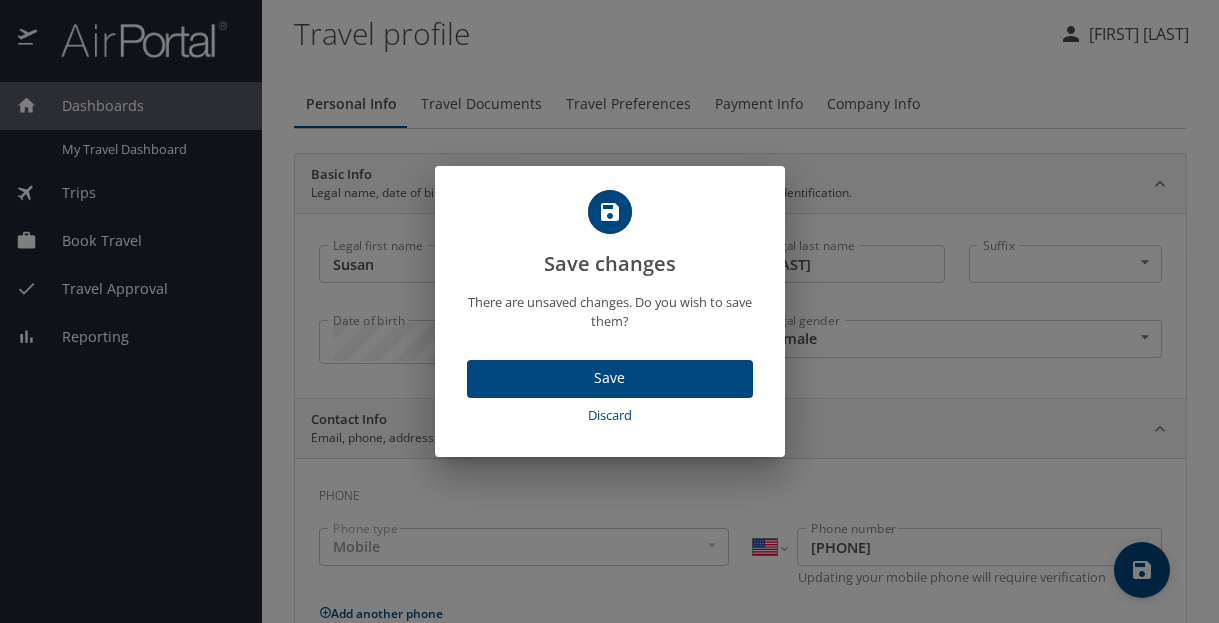 click on "Save" at bounding box center [610, 378] 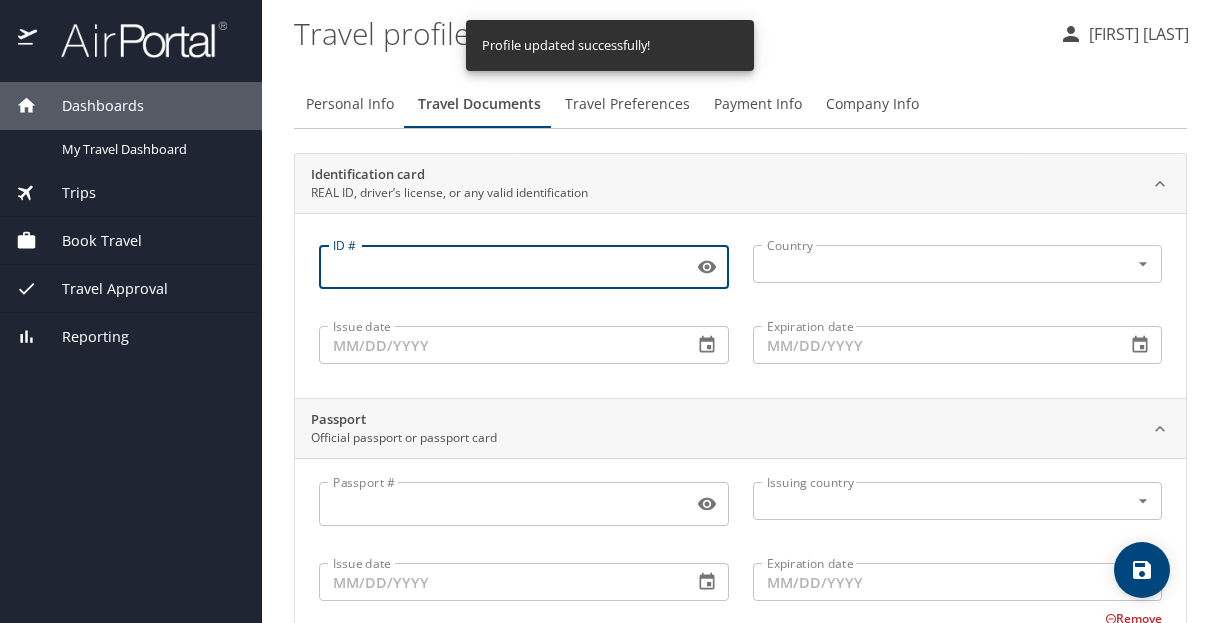 click on "ID #" at bounding box center [502, 267] 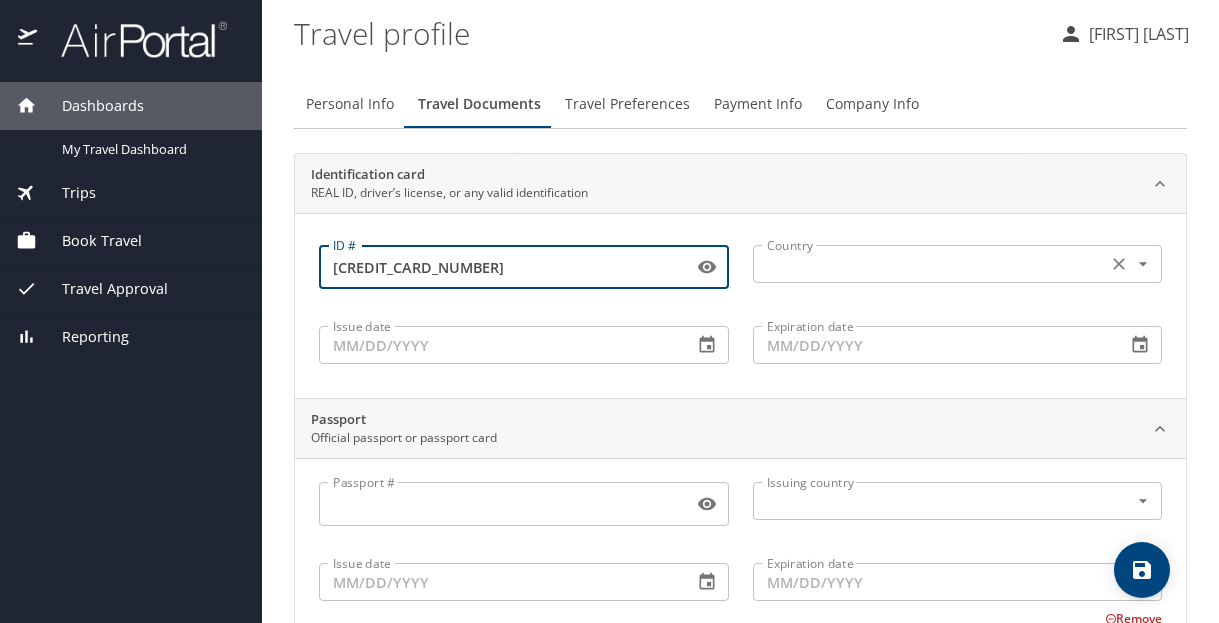 type on "[CREDIT_CARD_NUMBER]" 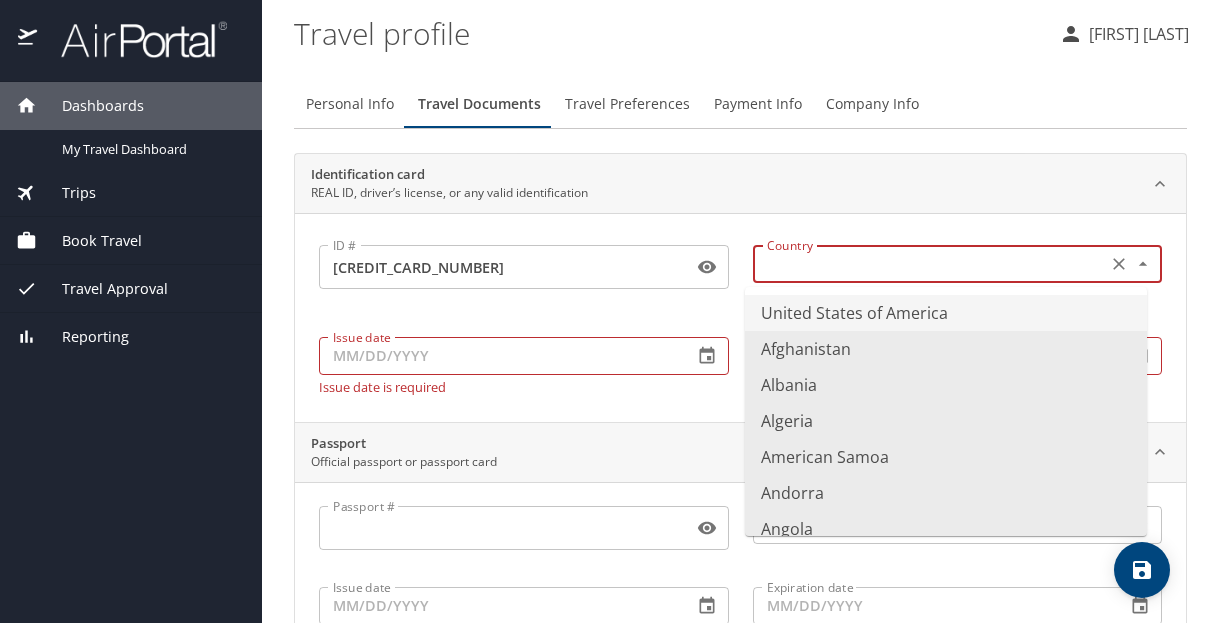 click at bounding box center [928, 264] 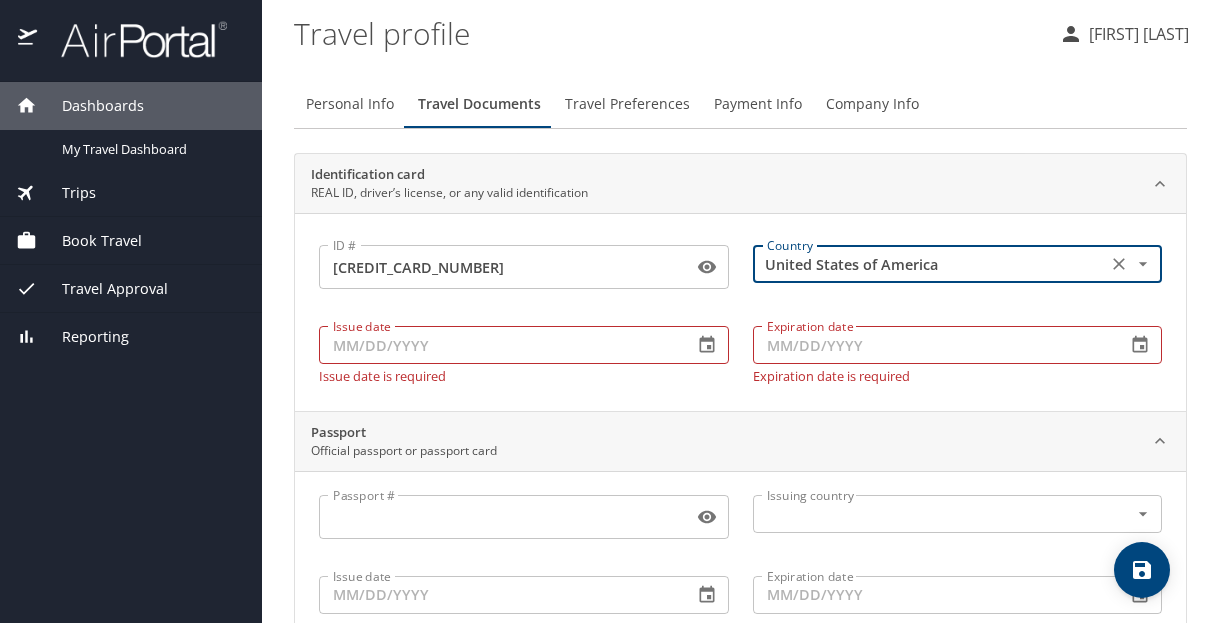 click on "Issue date" at bounding box center (498, 345) 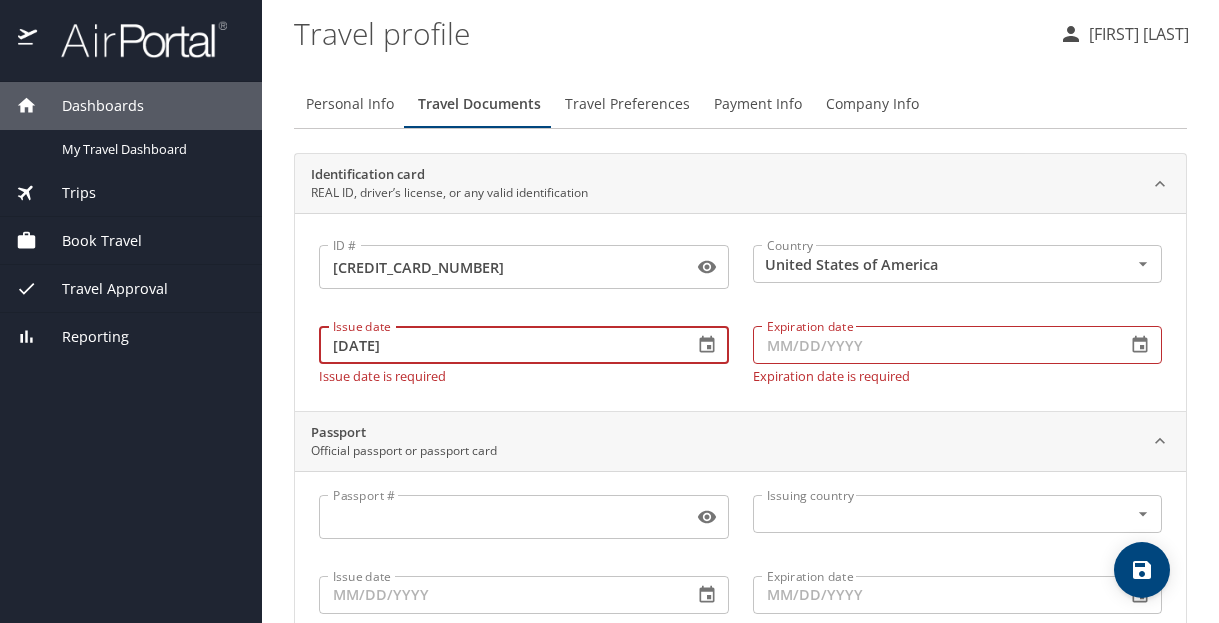 type on "[DATE]" 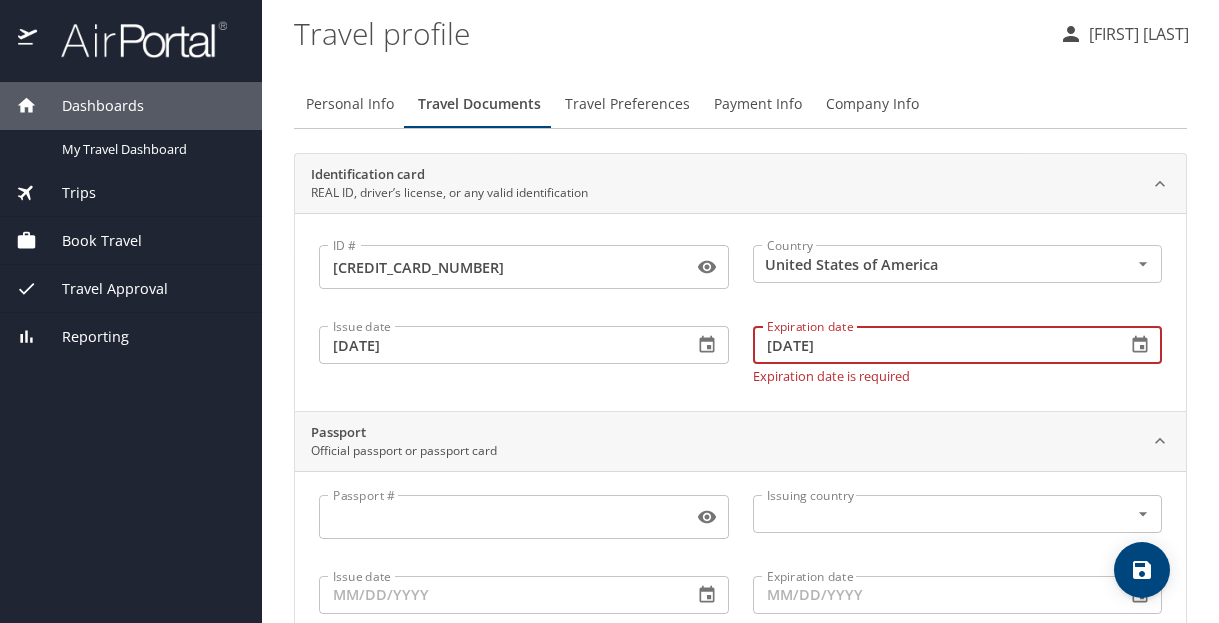 type on "[DATE]" 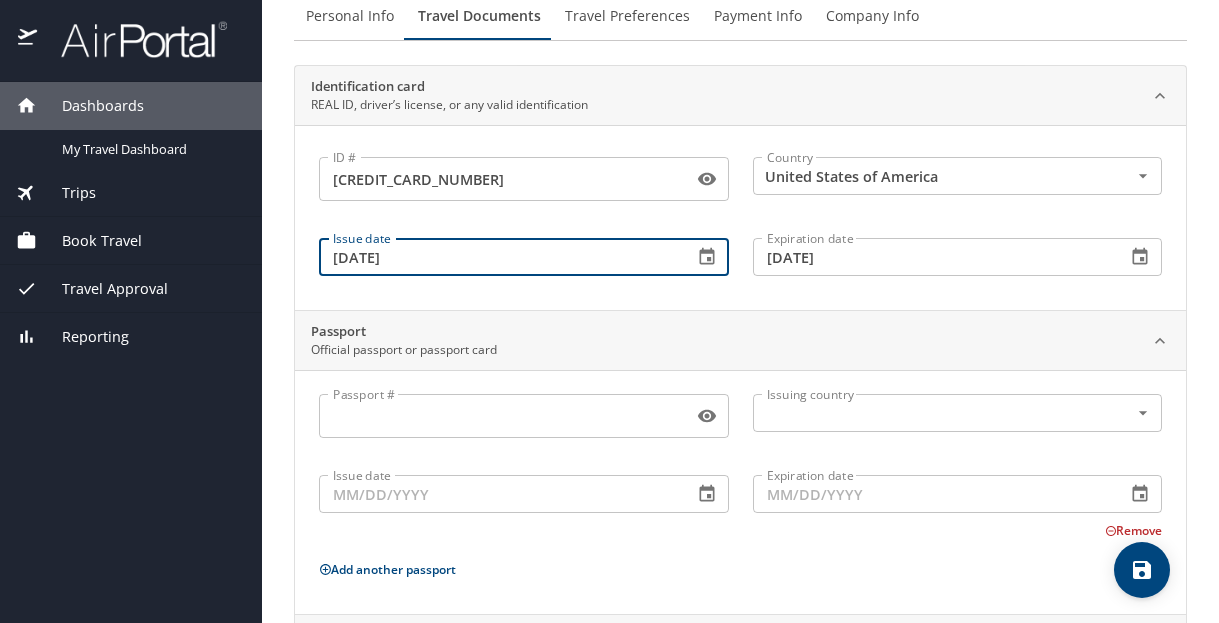 scroll, scrollTop: 132, scrollLeft: 0, axis: vertical 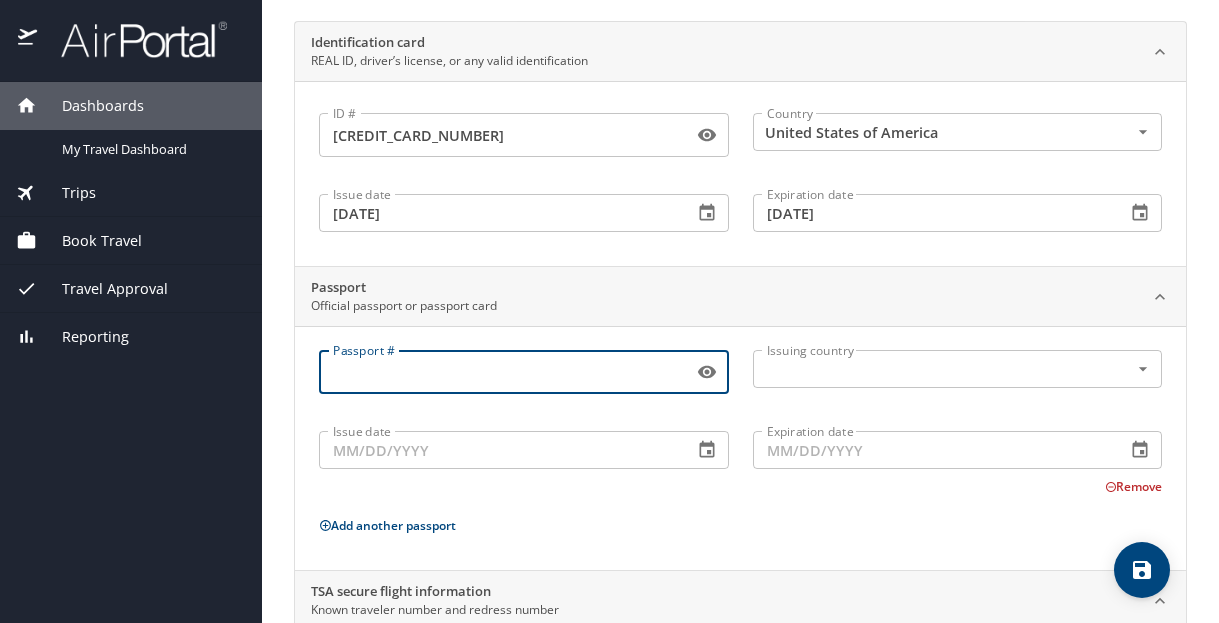 click on "Passport #" at bounding box center [502, 372] 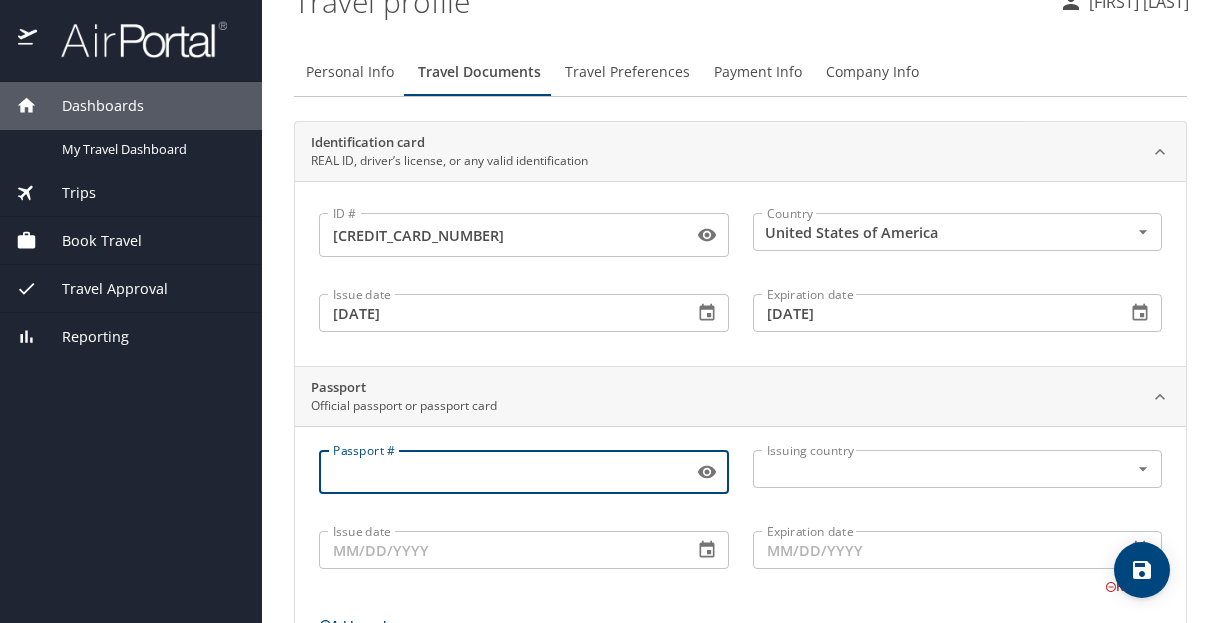 scroll, scrollTop: 0, scrollLeft: 0, axis: both 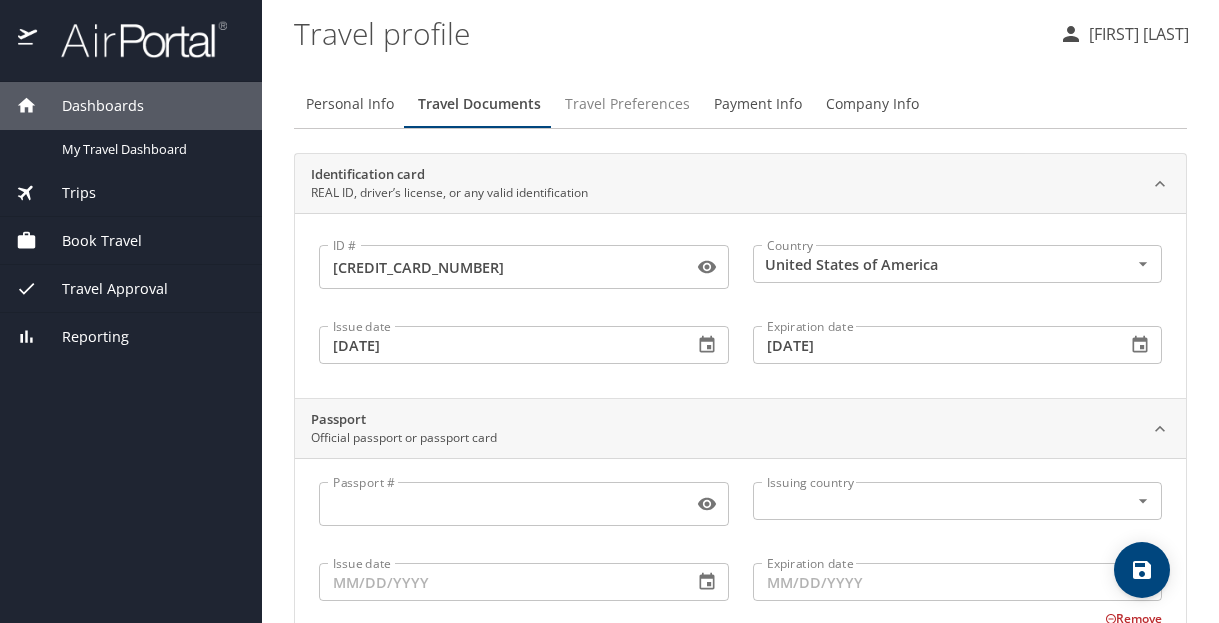 click on "Travel Preferences" at bounding box center [627, 104] 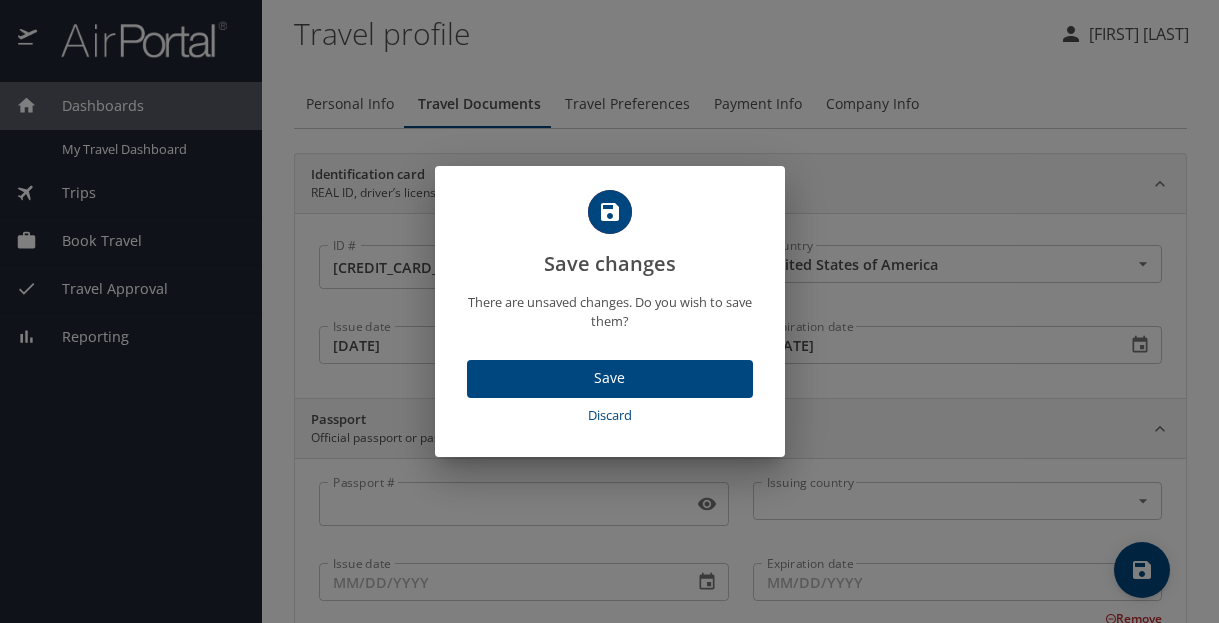 click on "Save" at bounding box center (610, 378) 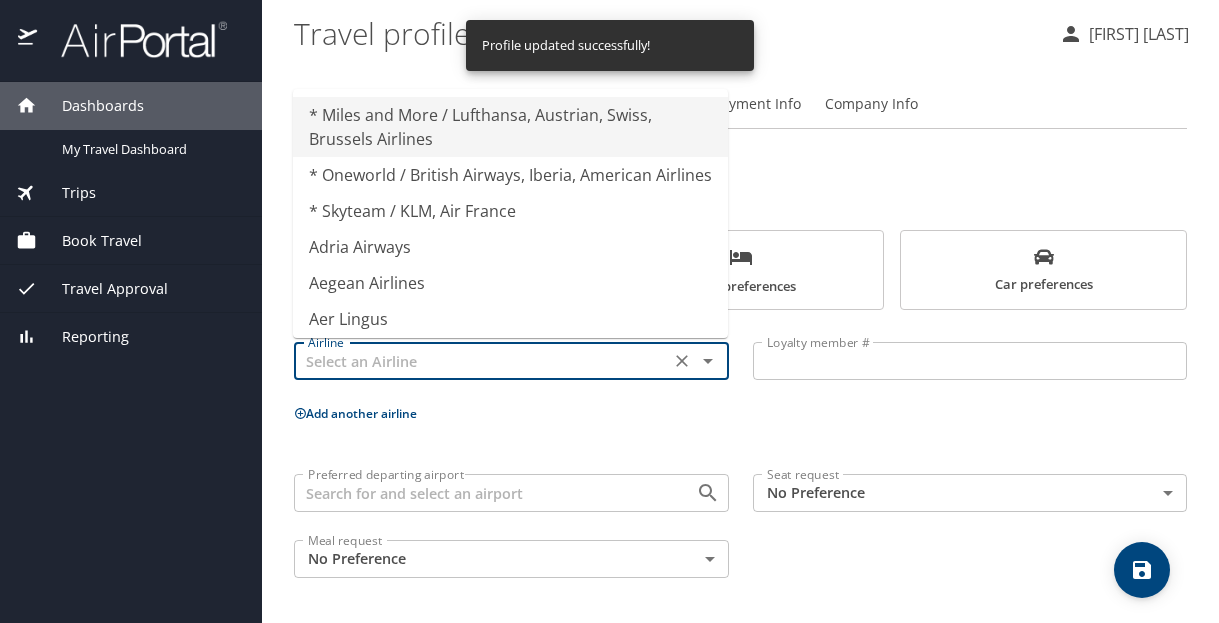 click at bounding box center [482, 361] 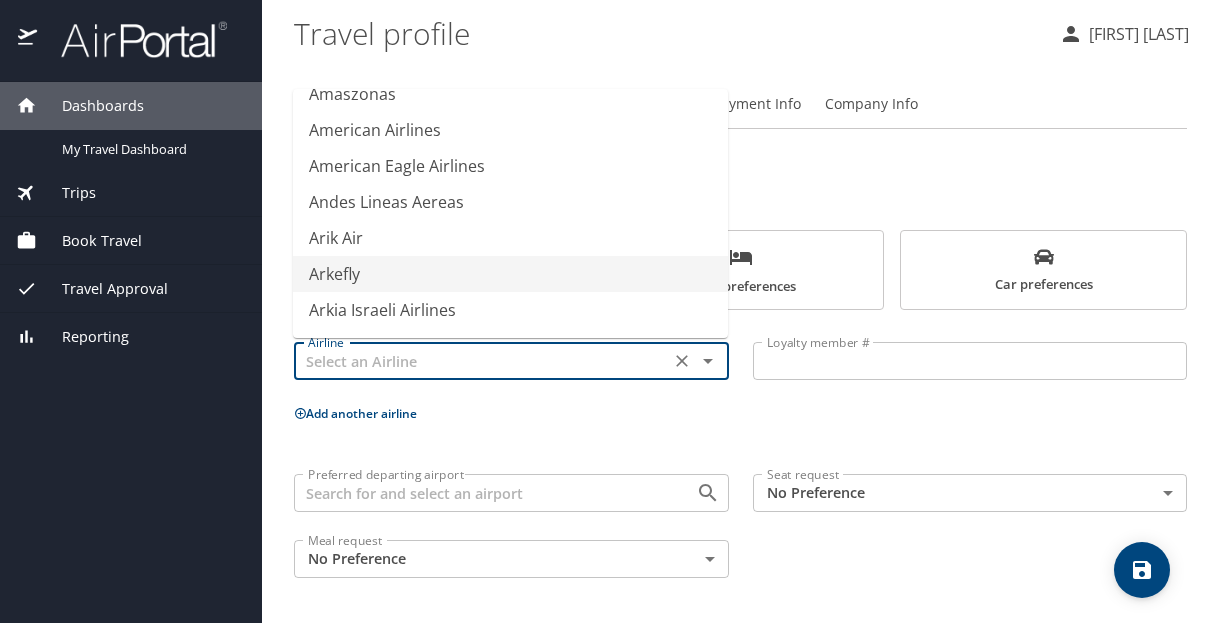 scroll, scrollTop: 3013, scrollLeft: 0, axis: vertical 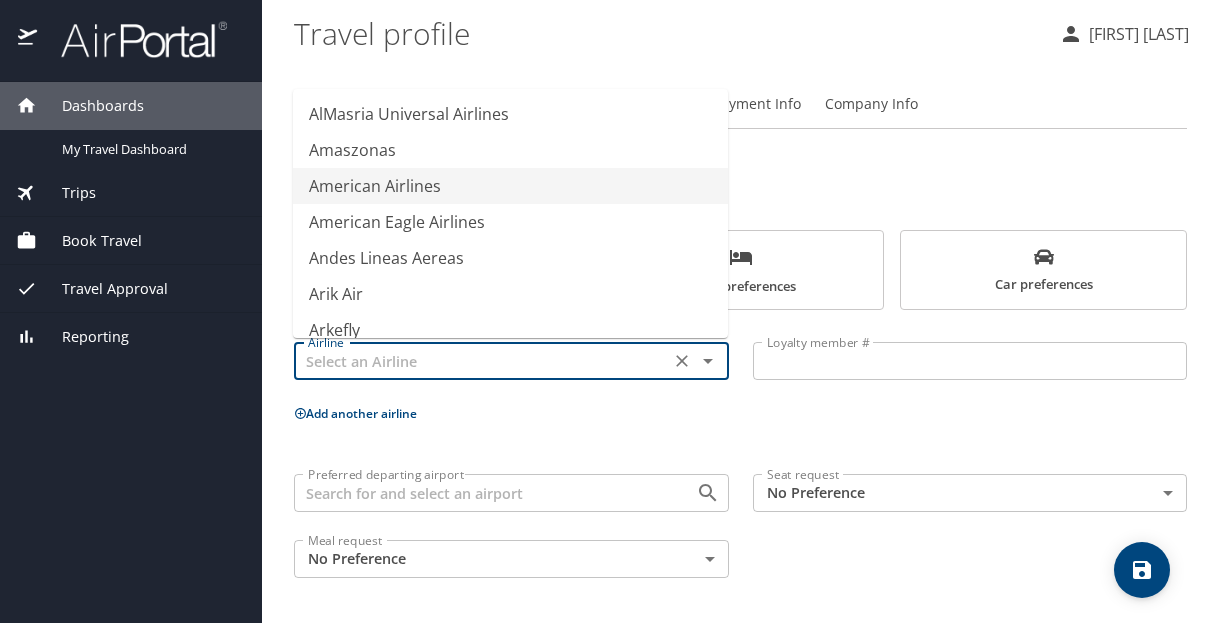 click on "American Airlines" at bounding box center (510, 186) 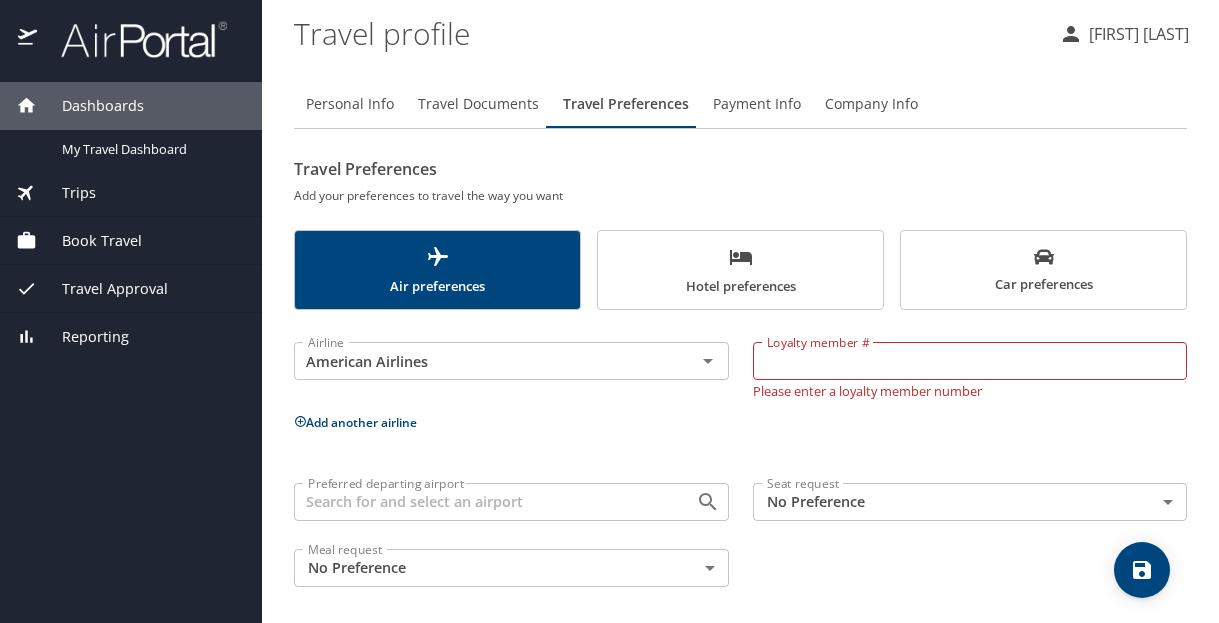click on "Add another airline" at bounding box center (740, 422) 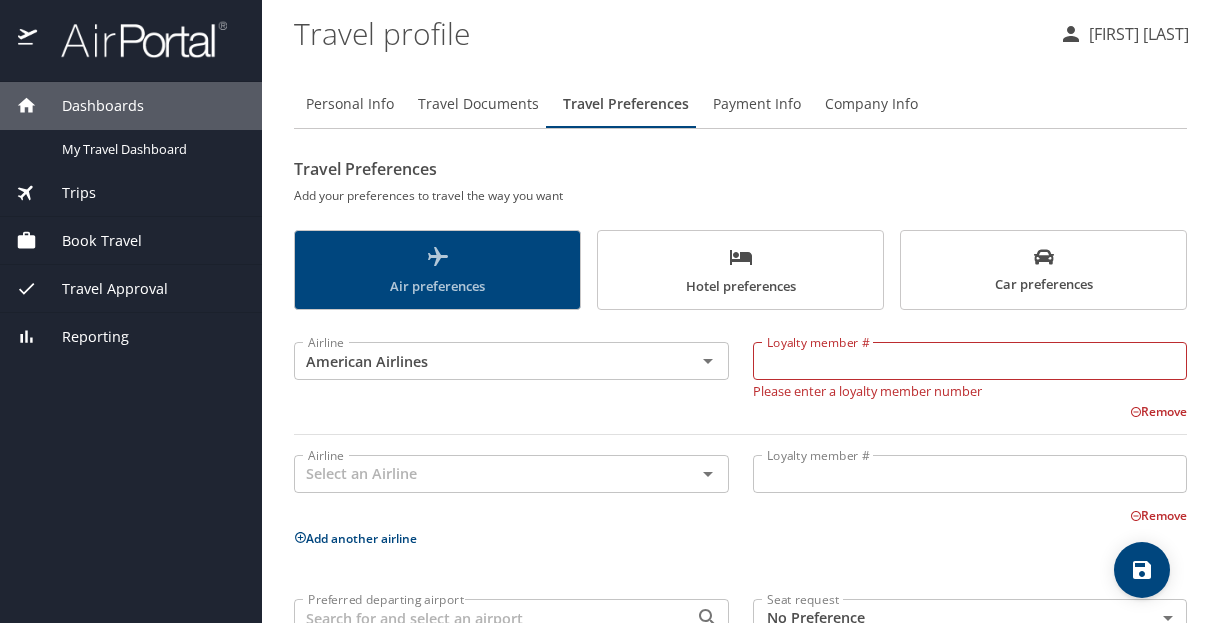 click on "Air preferences" at bounding box center [437, 271] 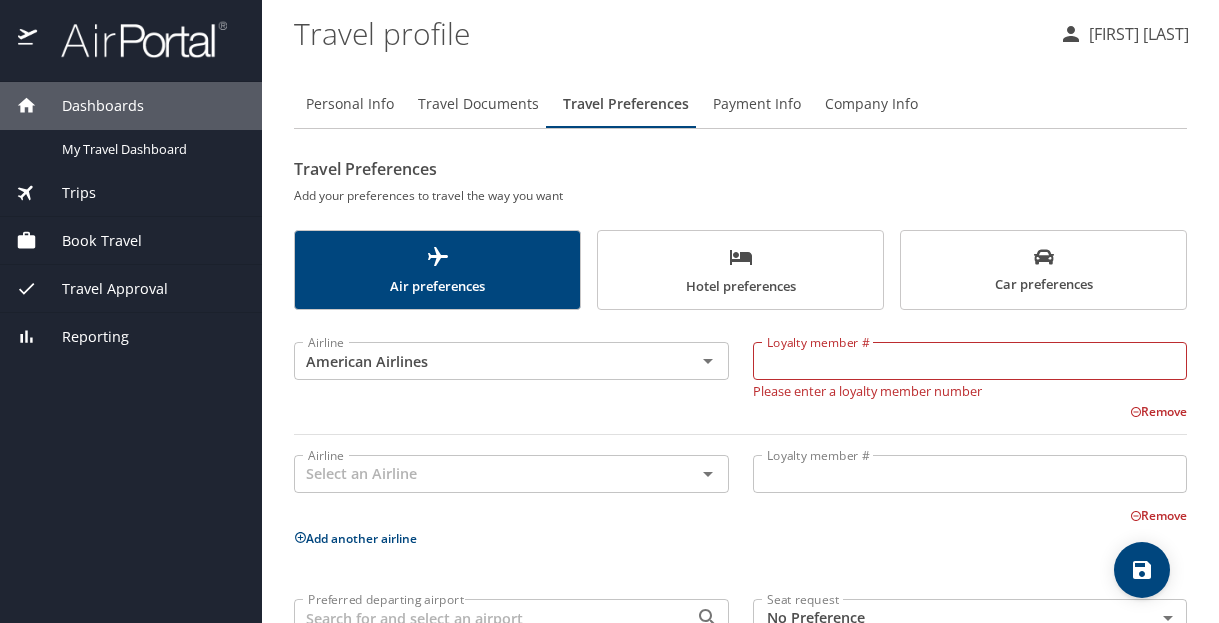 click on "Remove" at bounding box center [728, 410] 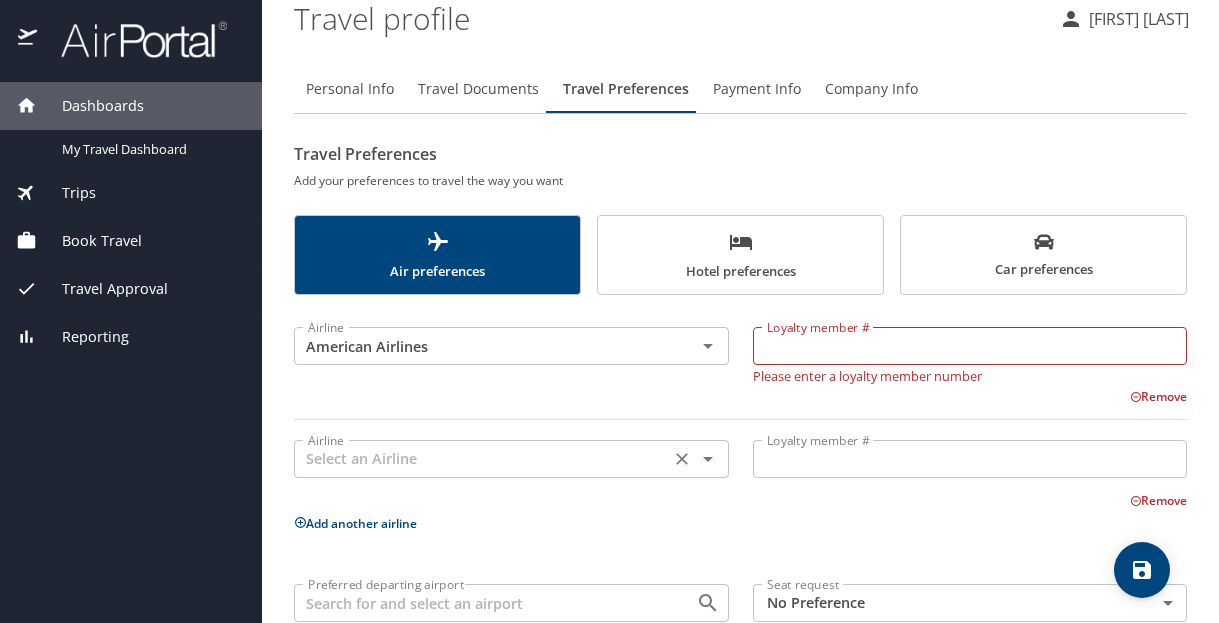 scroll, scrollTop: 17, scrollLeft: 0, axis: vertical 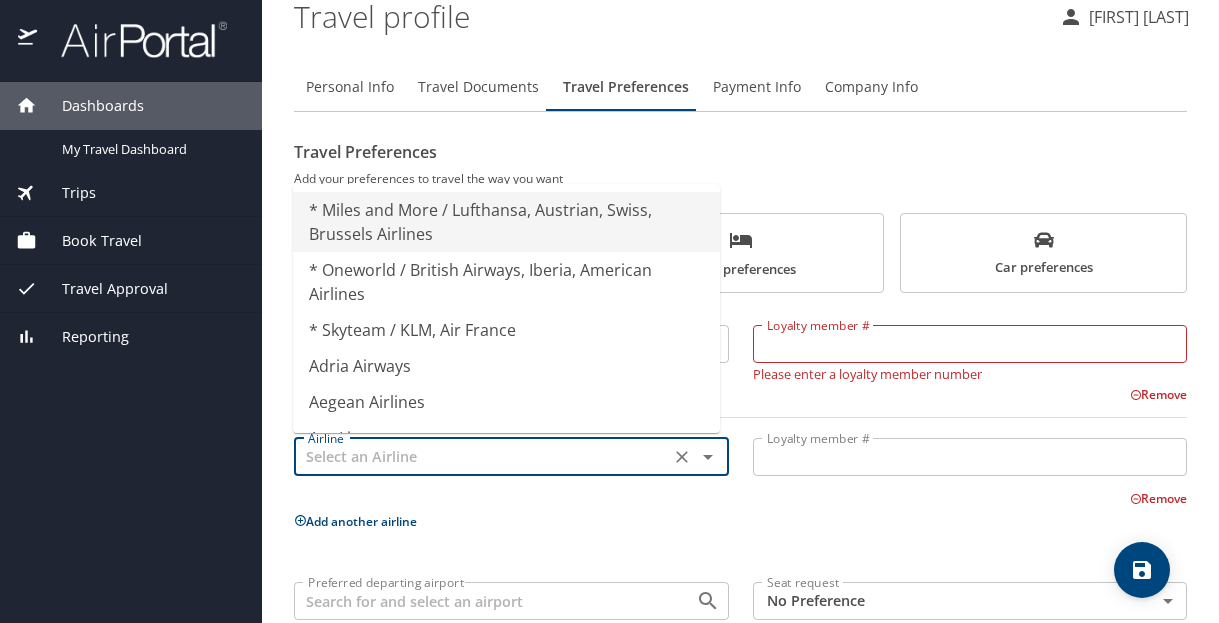 click at bounding box center [482, 457] 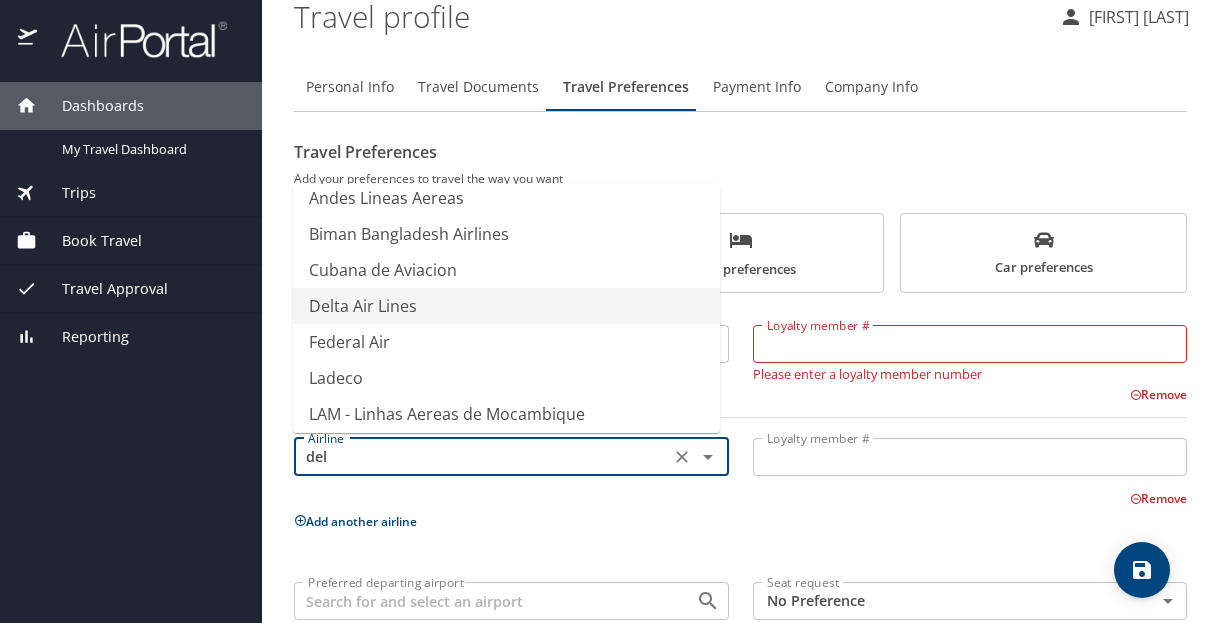 scroll, scrollTop: 0, scrollLeft: 0, axis: both 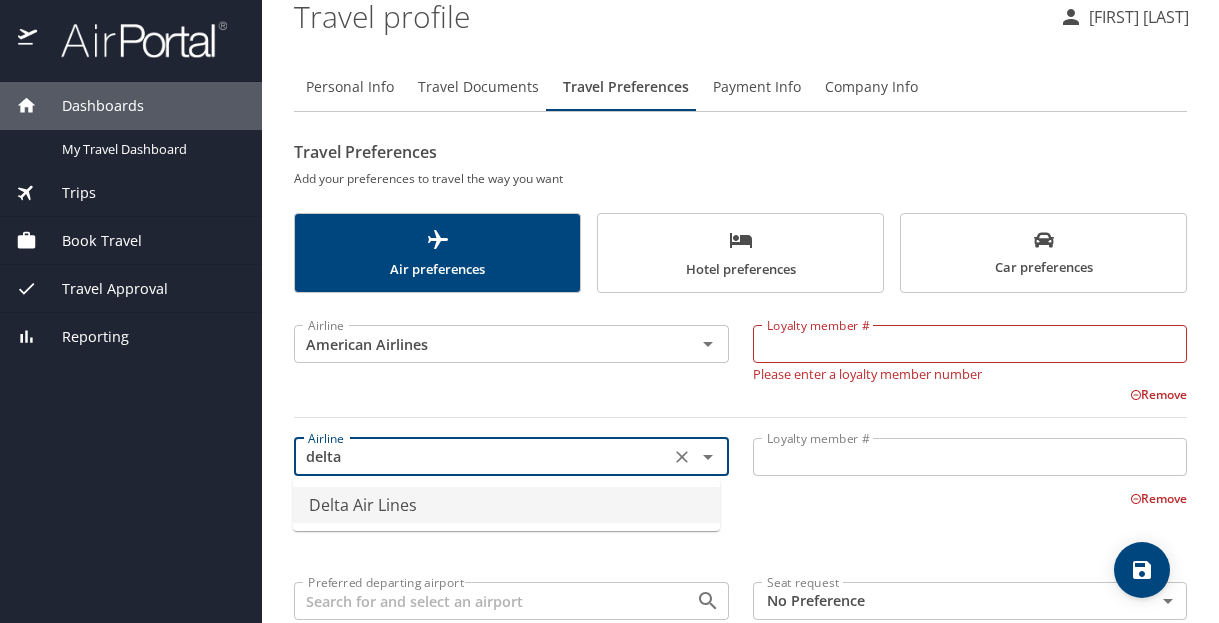 click on "Delta Air Lines" at bounding box center [506, 505] 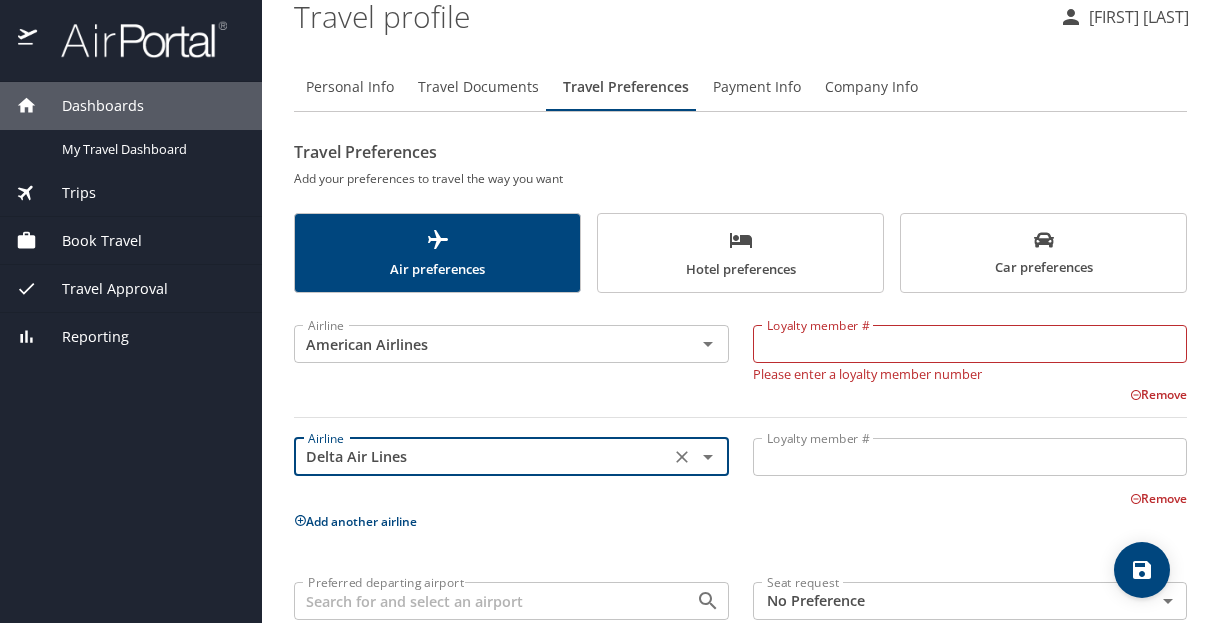 type on "Delta Air Lines" 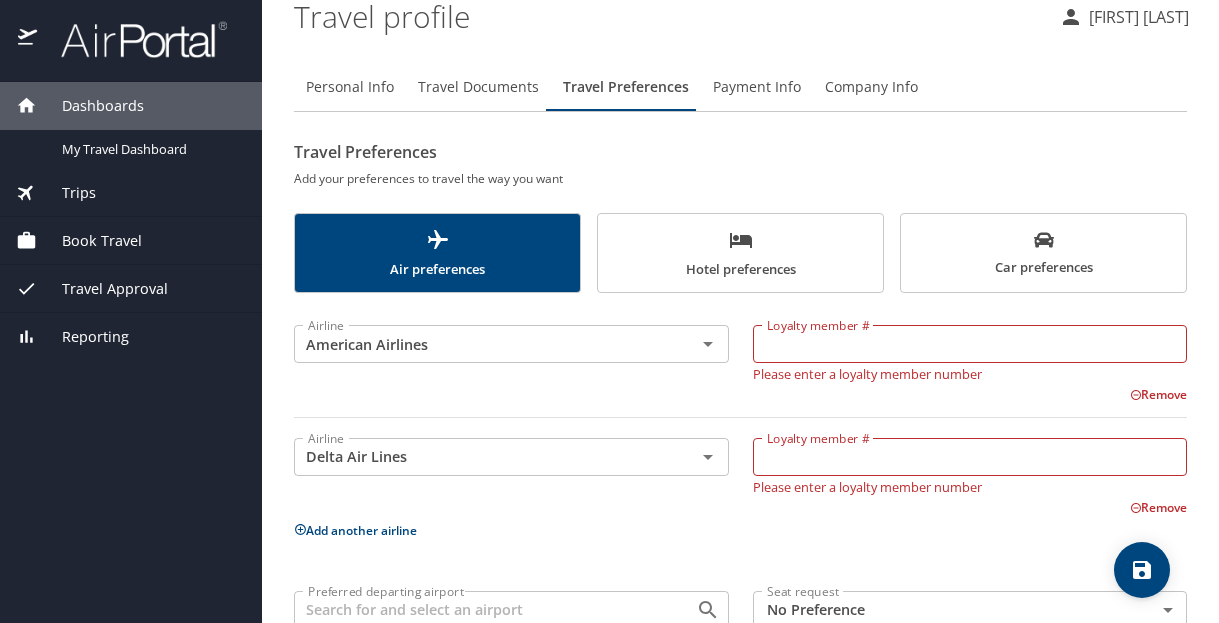 click on "Add another airline" at bounding box center (355, 530) 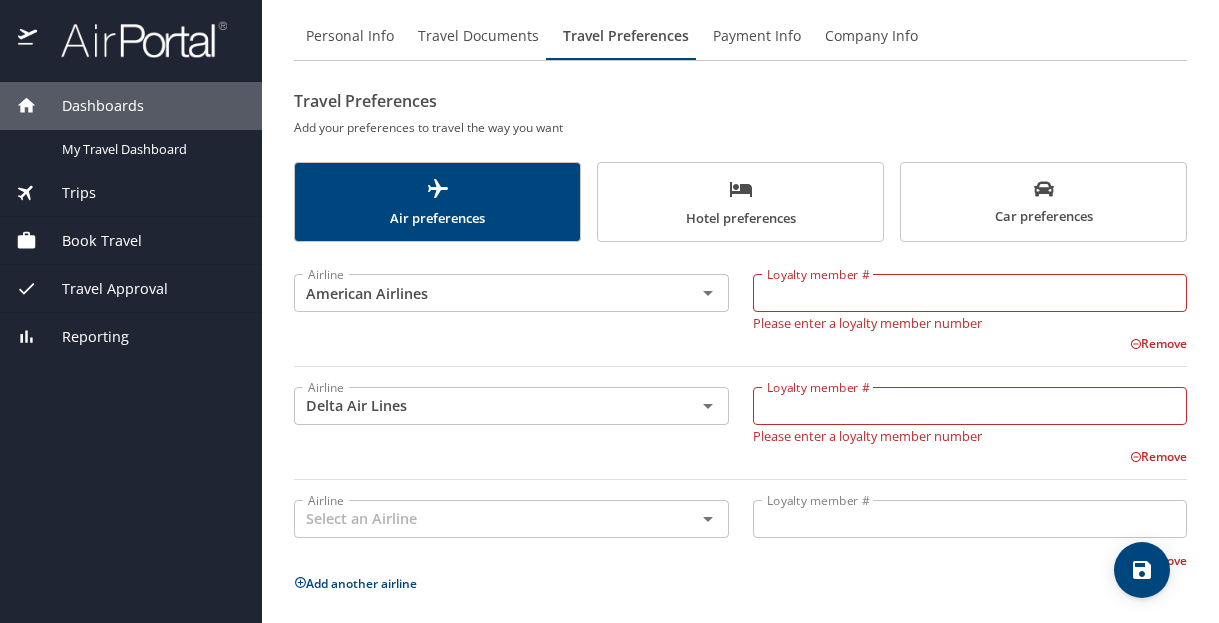 scroll, scrollTop: 98, scrollLeft: 0, axis: vertical 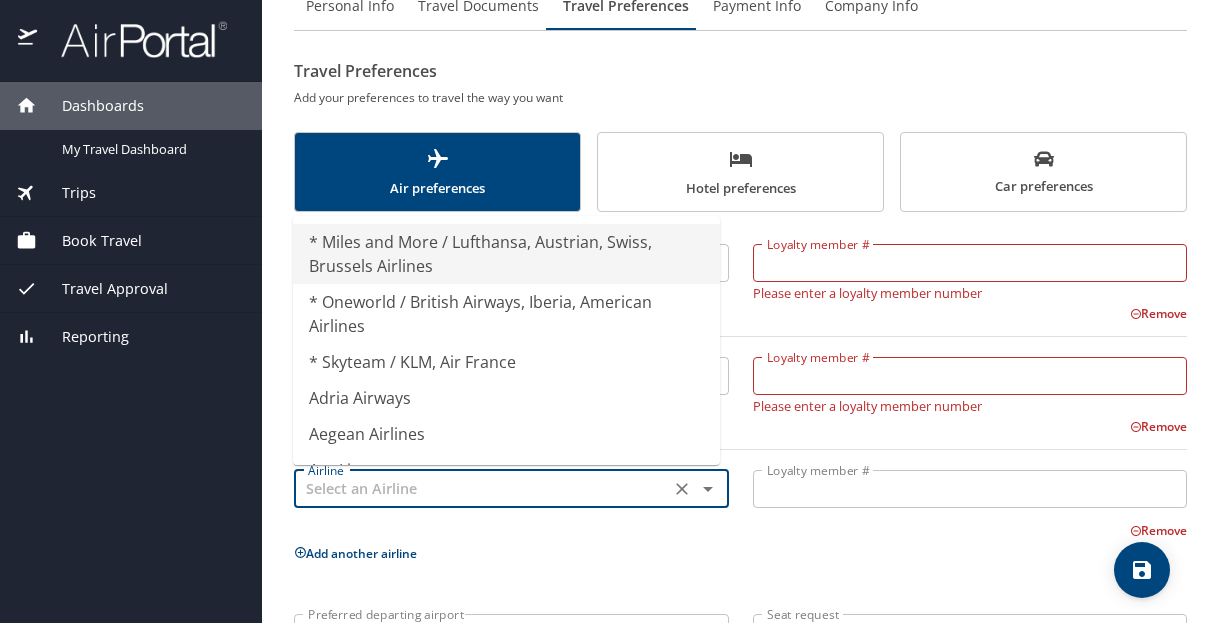 click at bounding box center [482, 489] 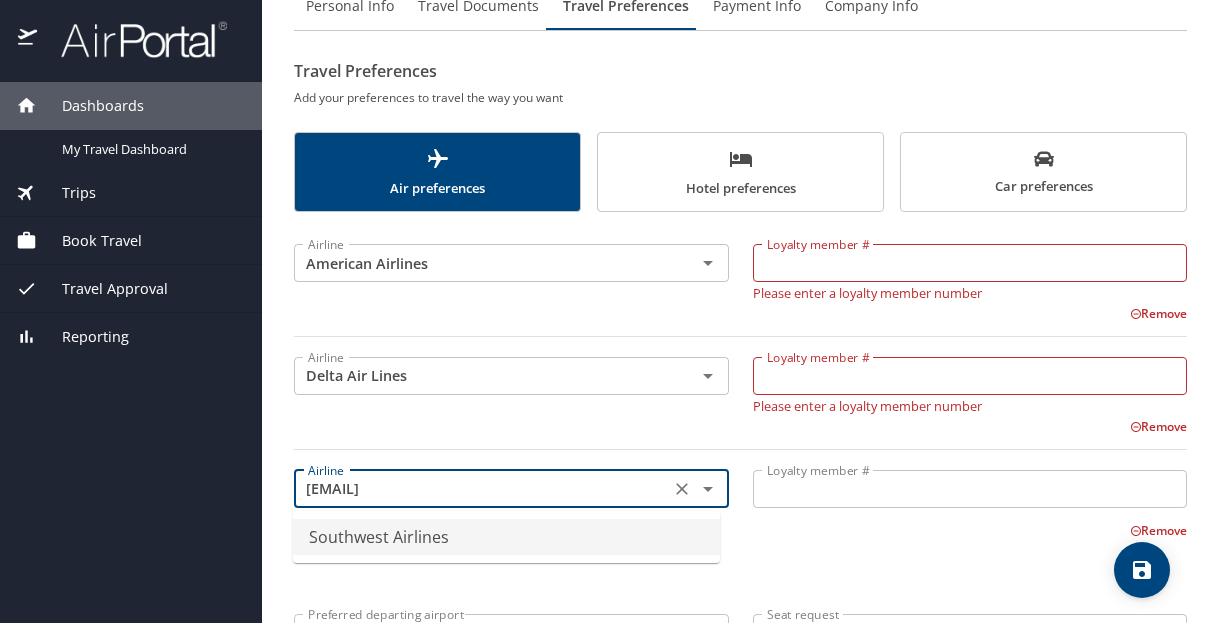 click on "Southwest Airlines" at bounding box center [506, 537] 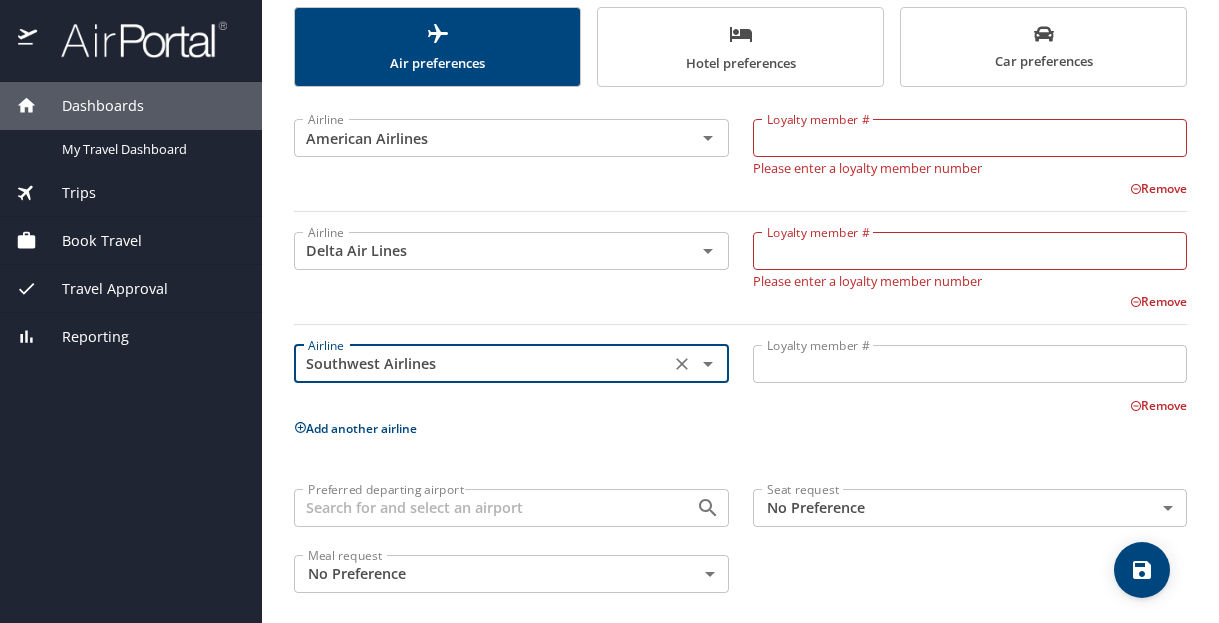 scroll, scrollTop: 221, scrollLeft: 0, axis: vertical 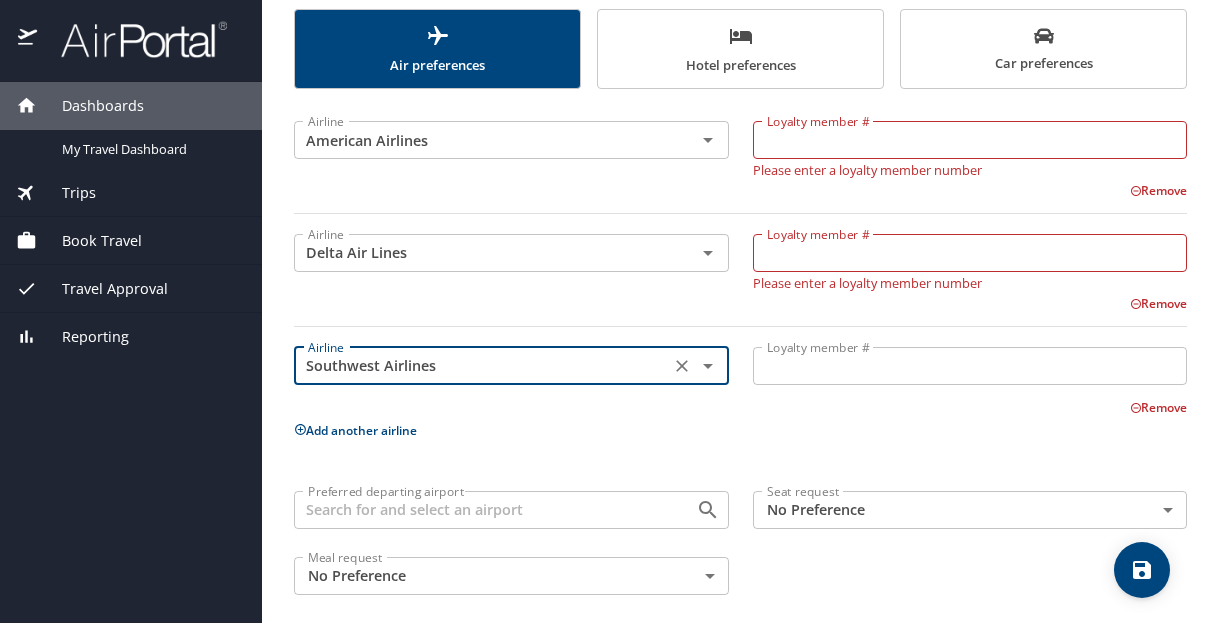 type on "Southwest Airlines" 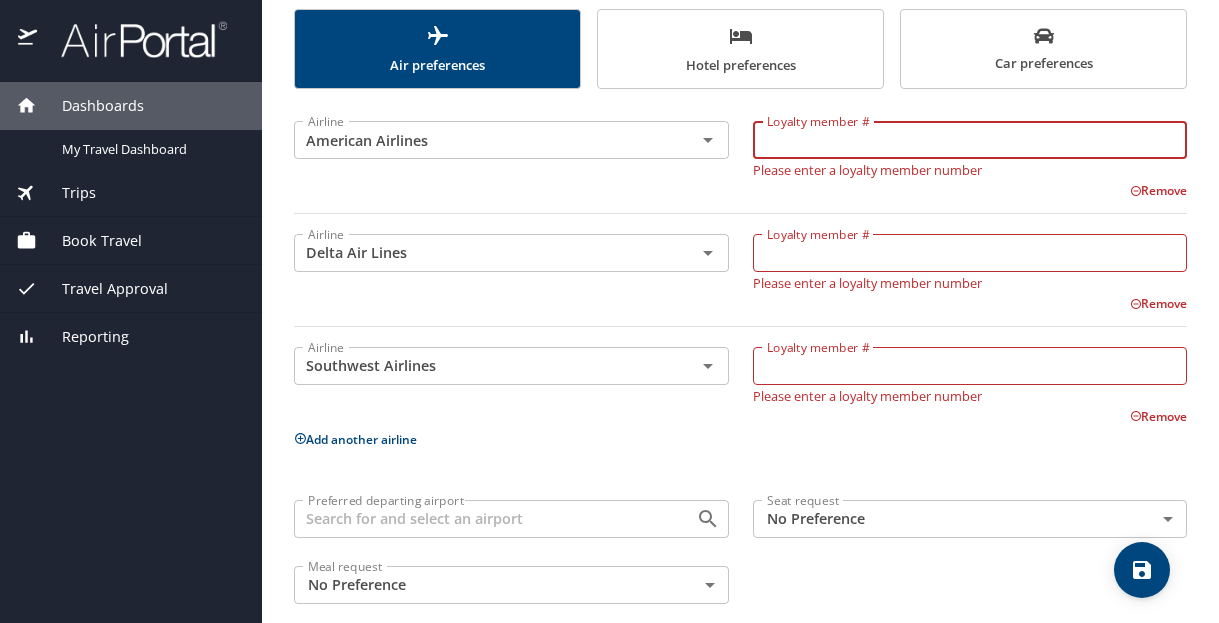 click on "Loyalty member #" at bounding box center [970, 140] 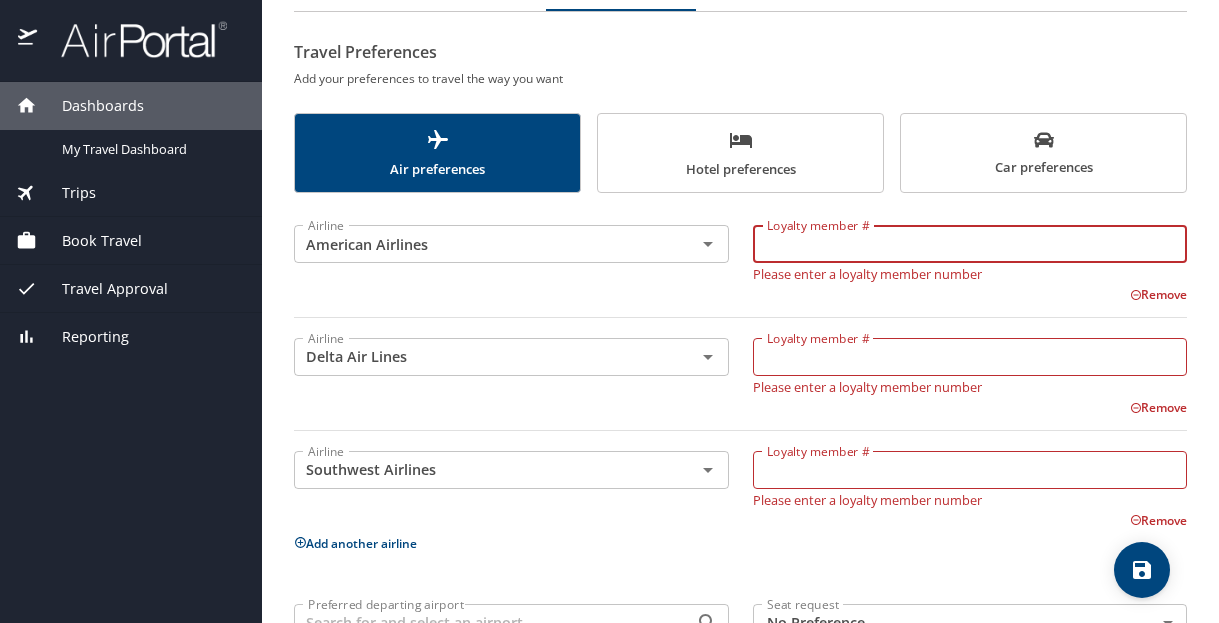 scroll, scrollTop: 0, scrollLeft: 0, axis: both 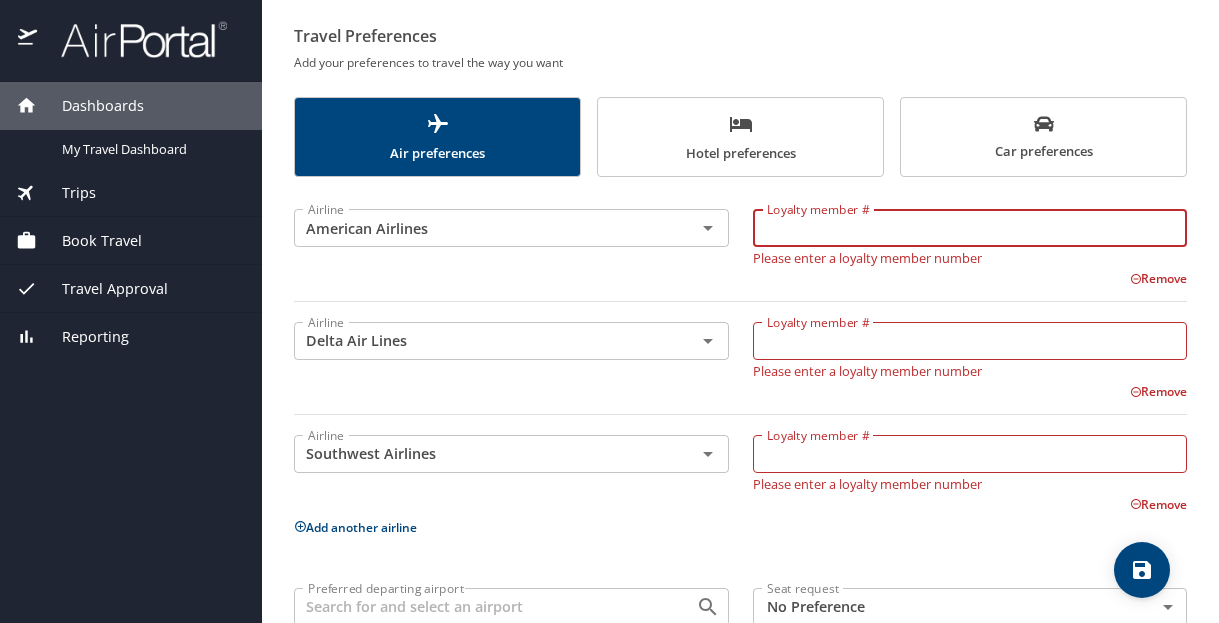 click on "Loyalty member #" at bounding box center [970, 228] 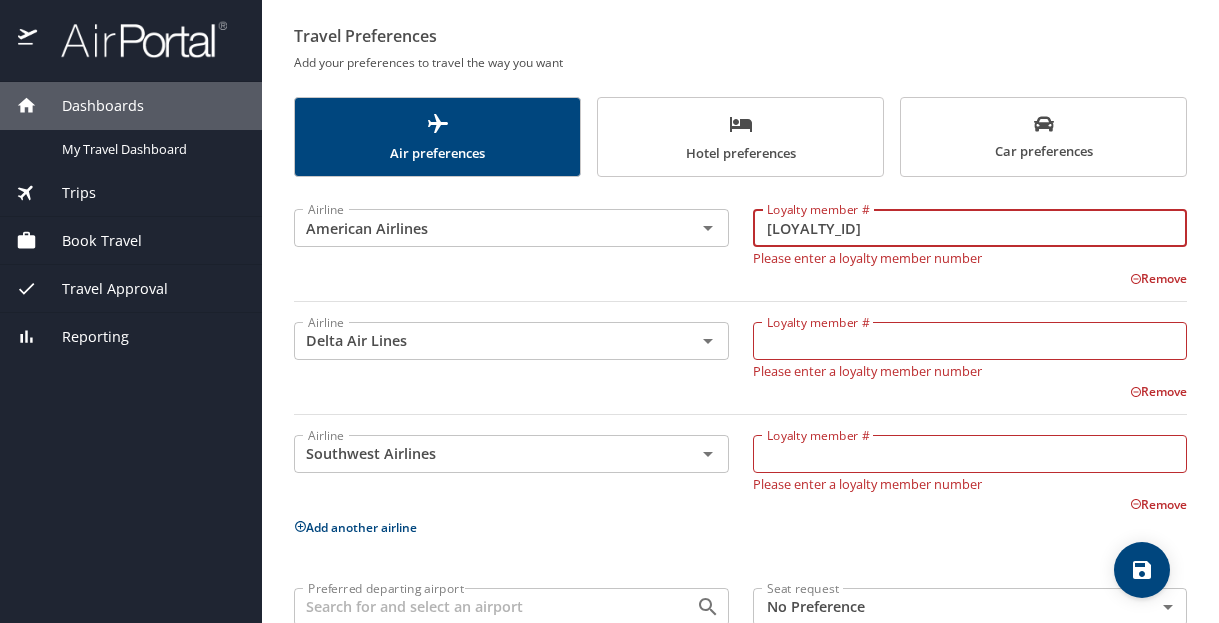 type on "[LOYALTY_ID]" 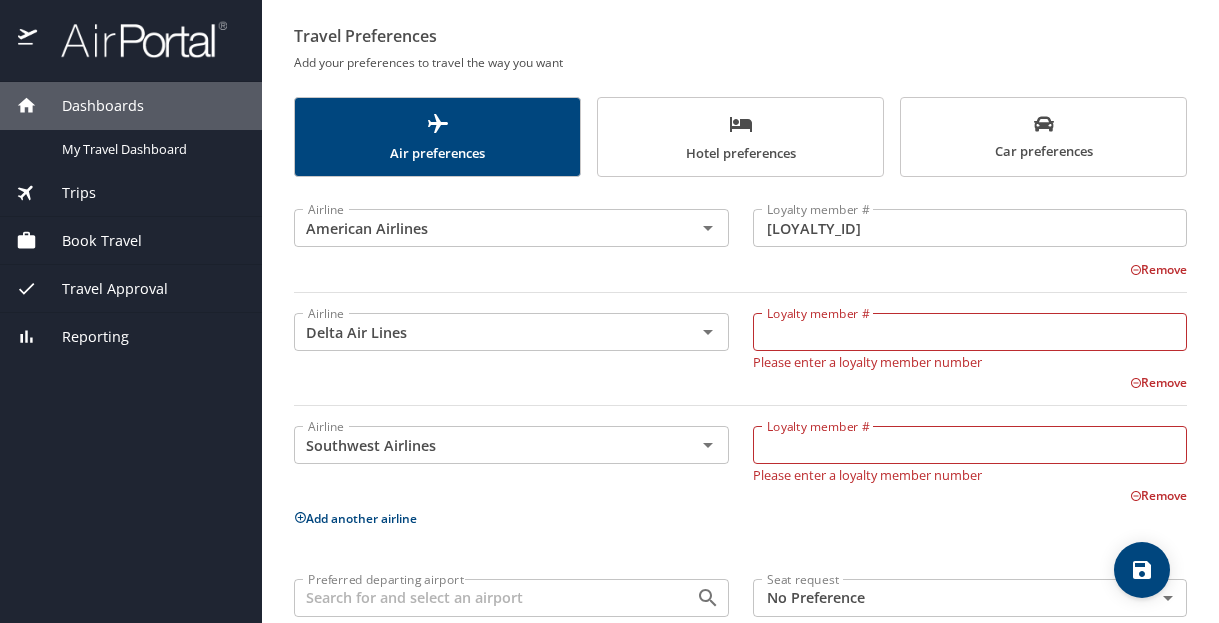 click on "Remove" at bounding box center [1158, 382] 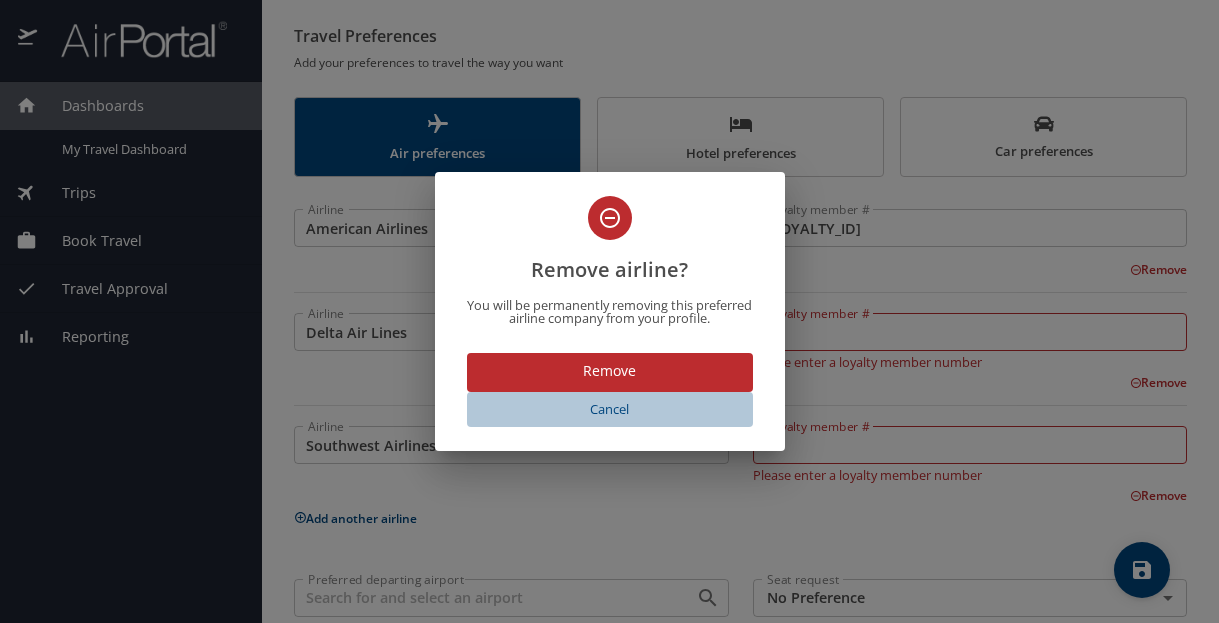 click on "Cancel" at bounding box center (610, 409) 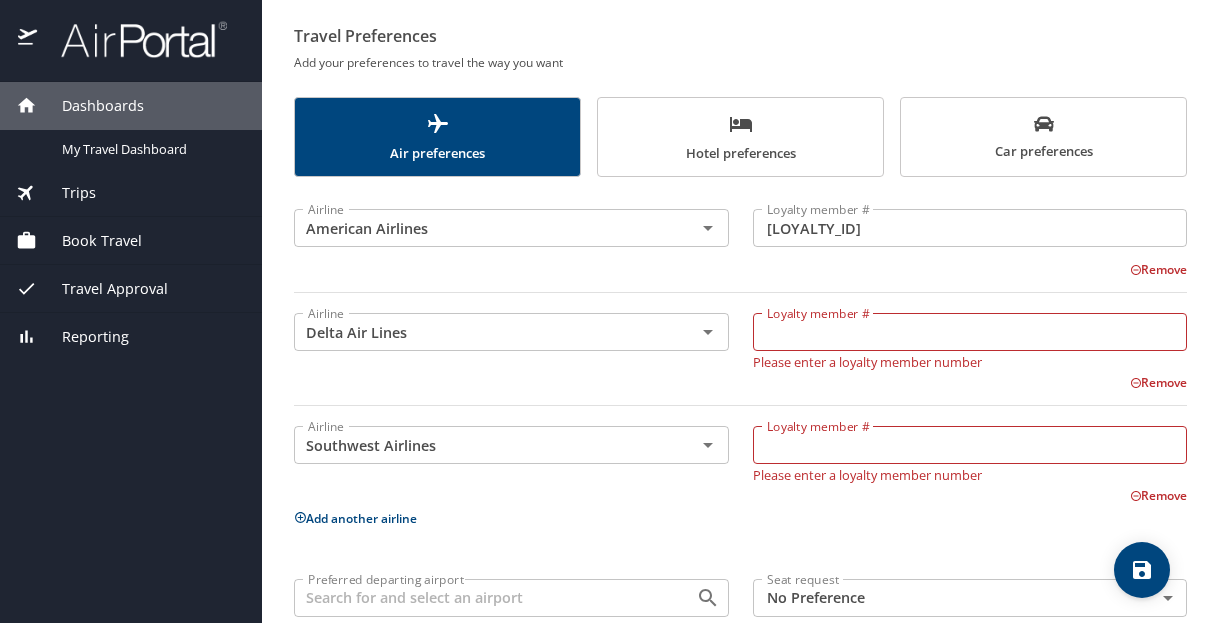 click on "Remove" at bounding box center [1158, 382] 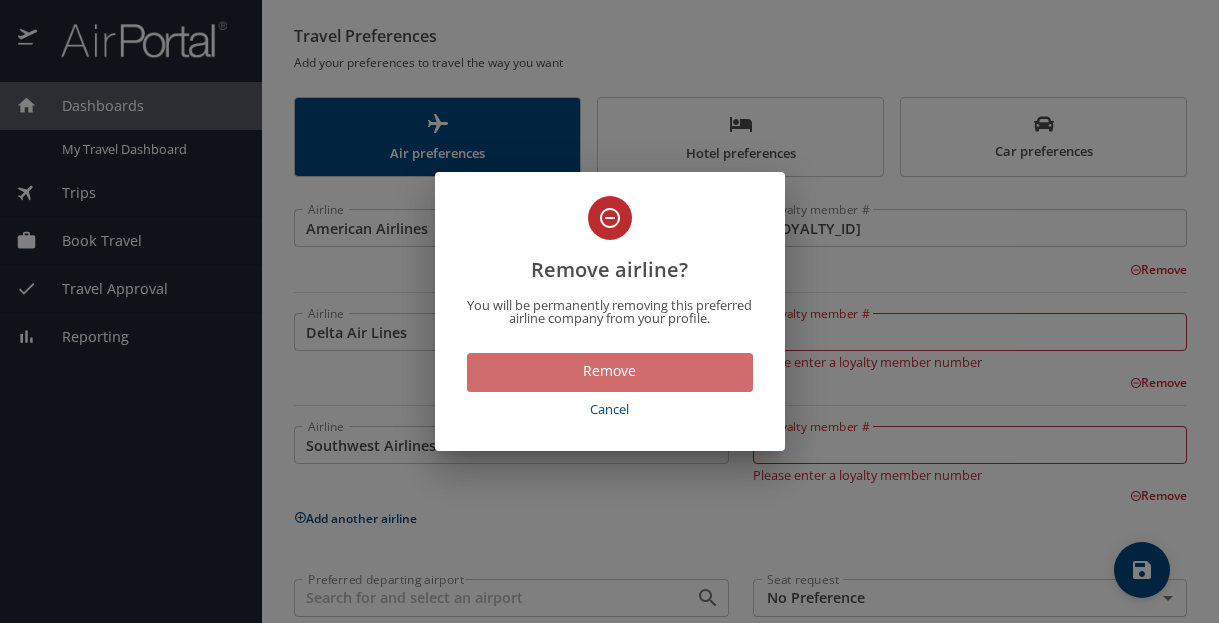 click on "Remove" at bounding box center [610, 371] 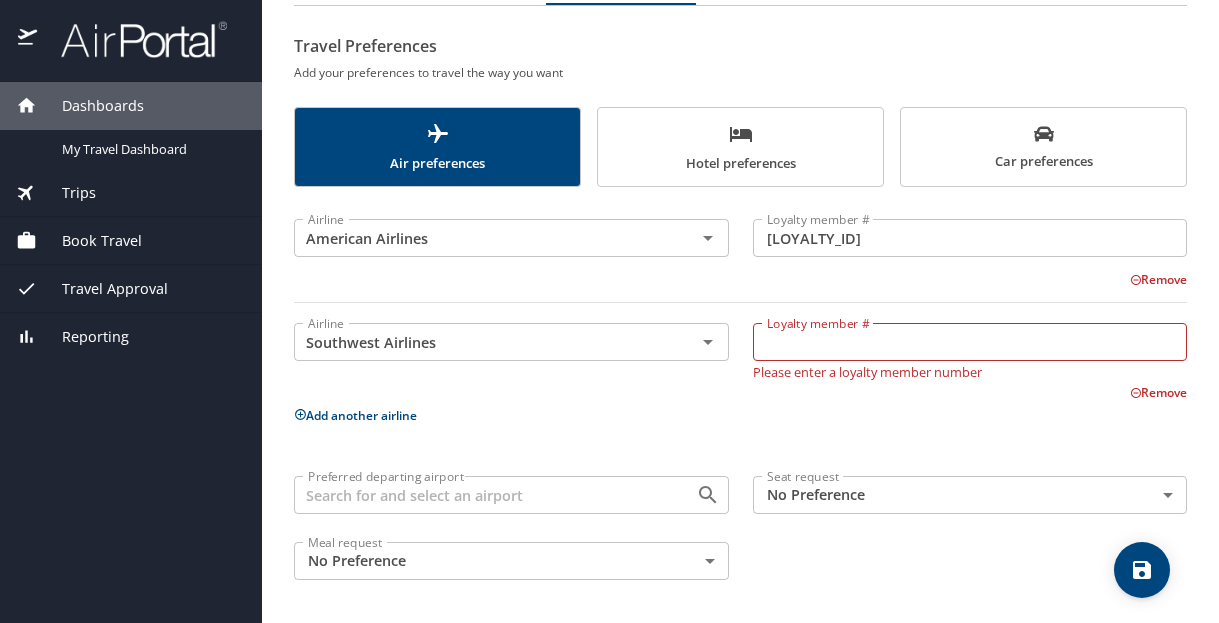 click on "Remove" at bounding box center (728, 391) 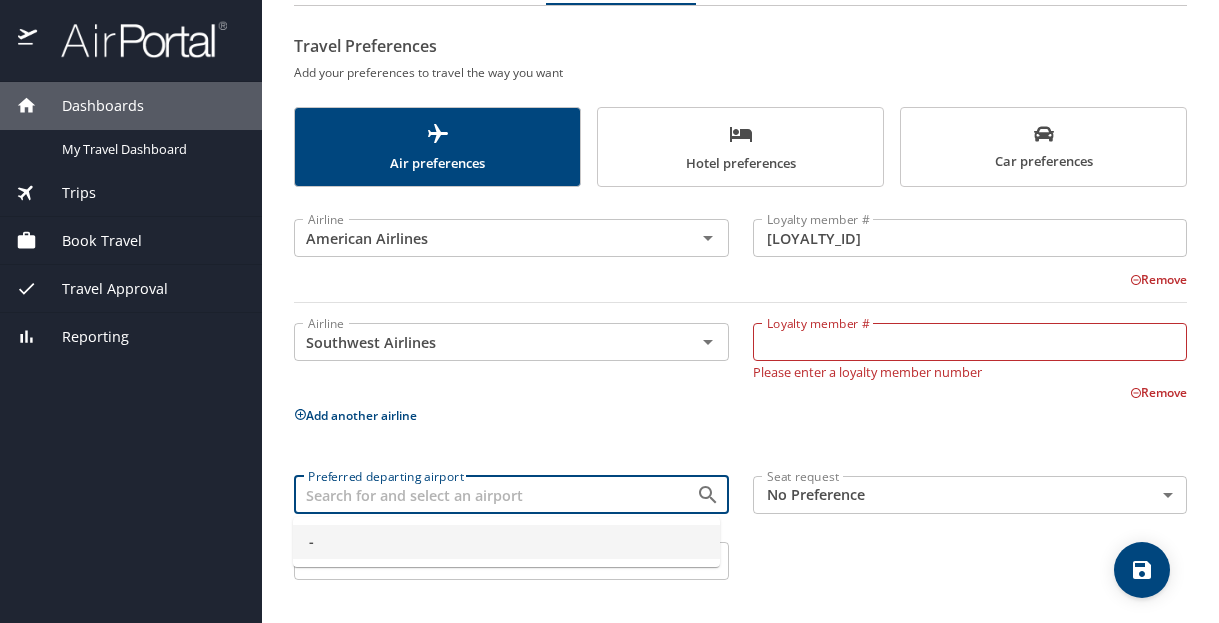 click on "Preferred departing airport" at bounding box center [482, 495] 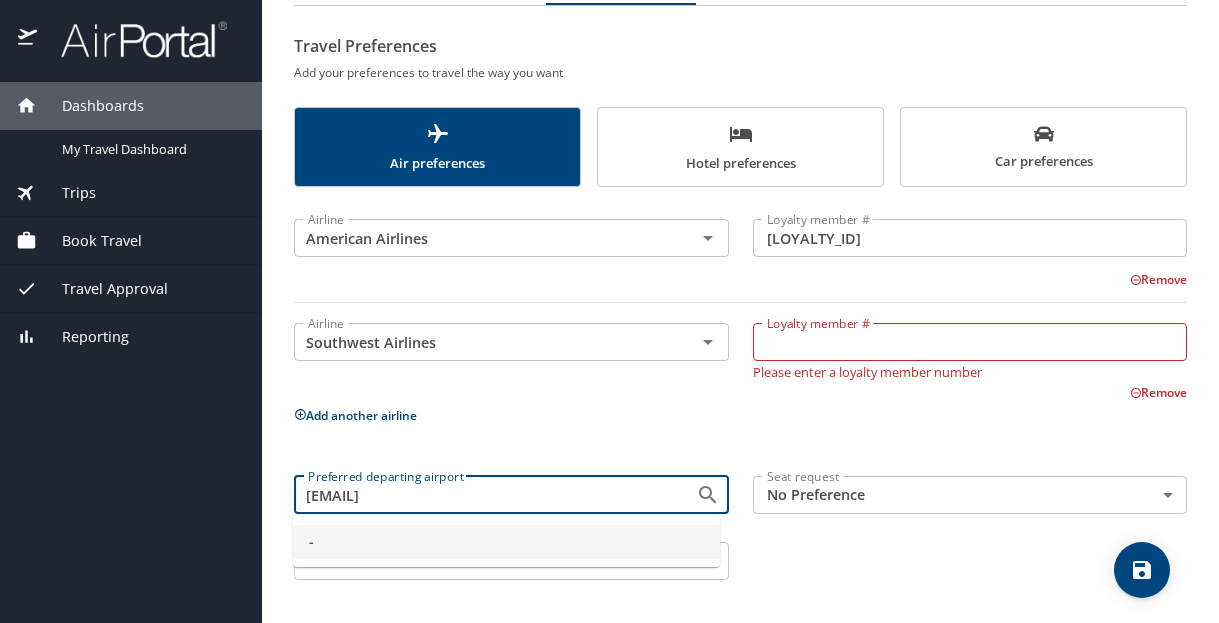 click on "[EMAIL] Preferred departing airport" at bounding box center [511, 495] 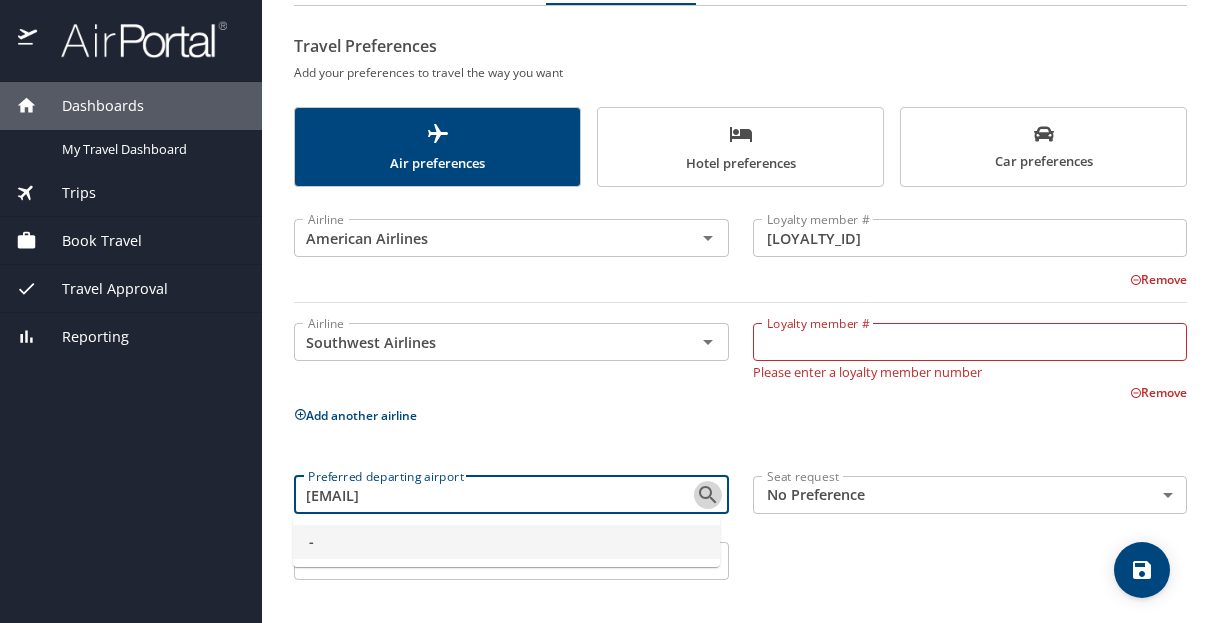 click 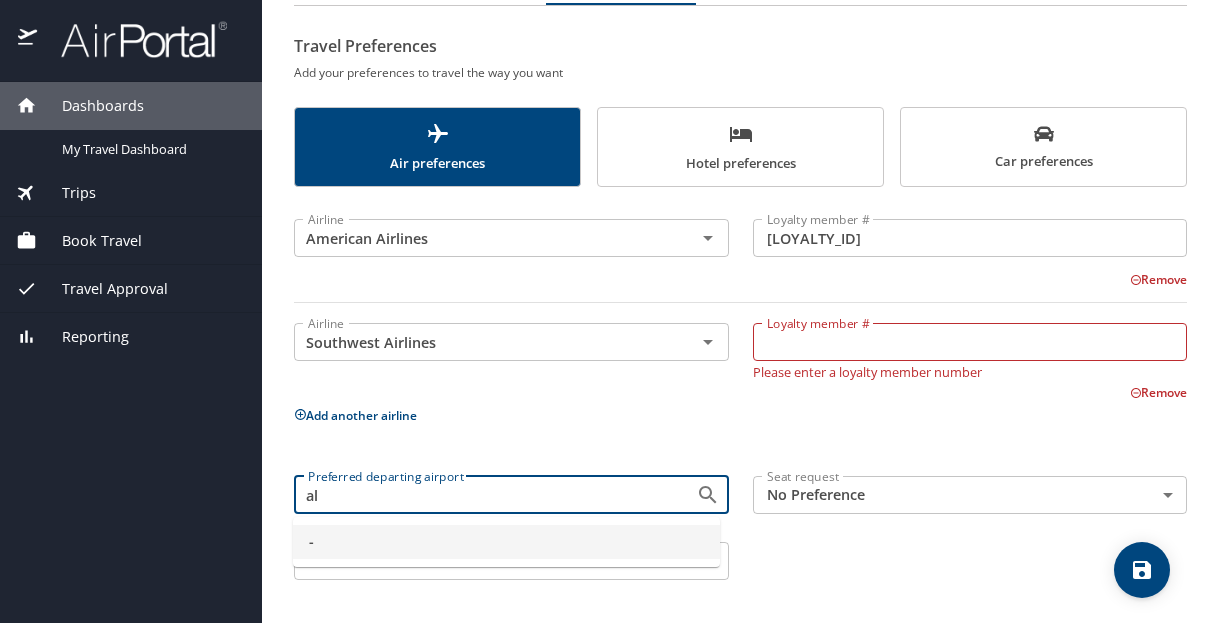 type on "a" 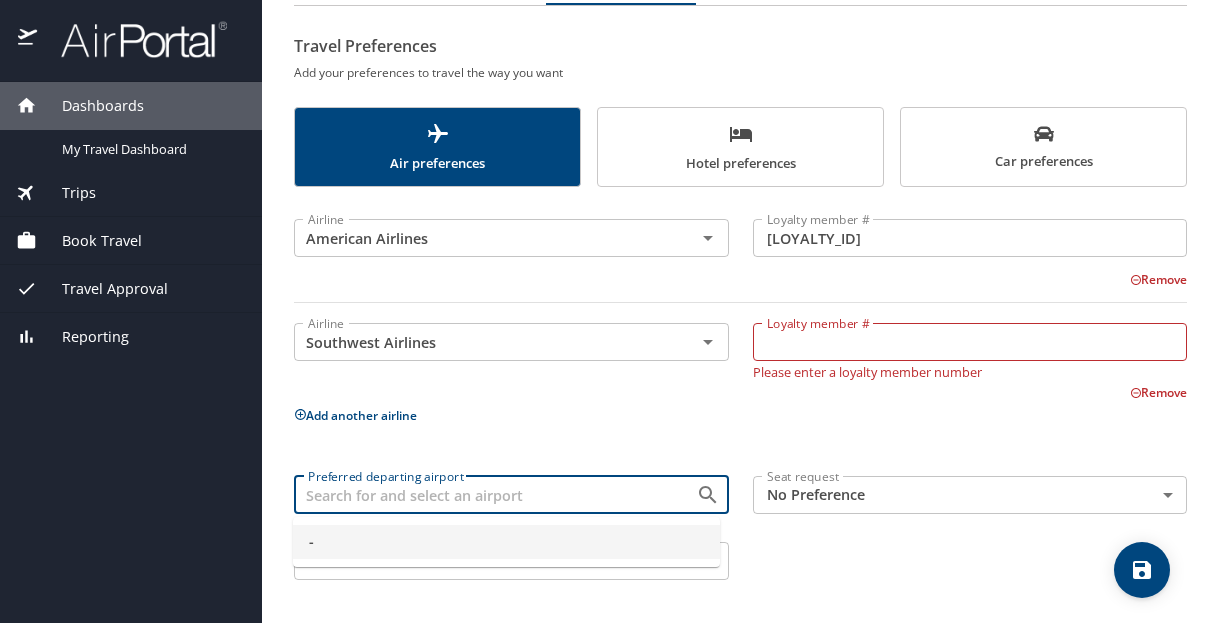 type on "-" 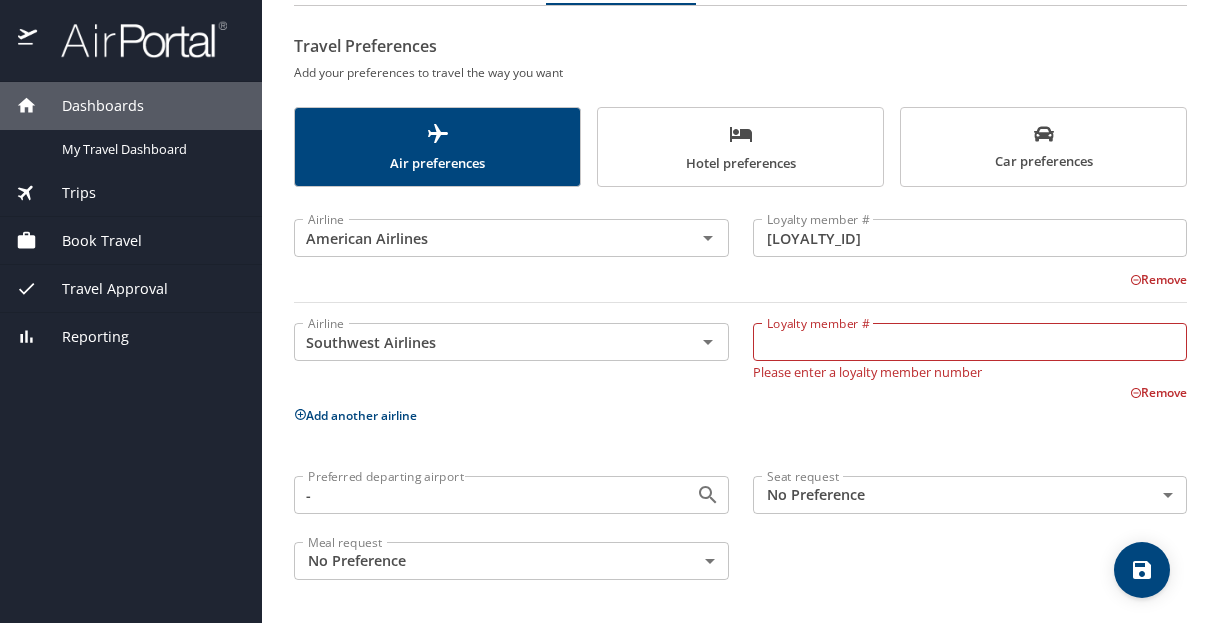 click on "Add another airline" at bounding box center (355, 415) 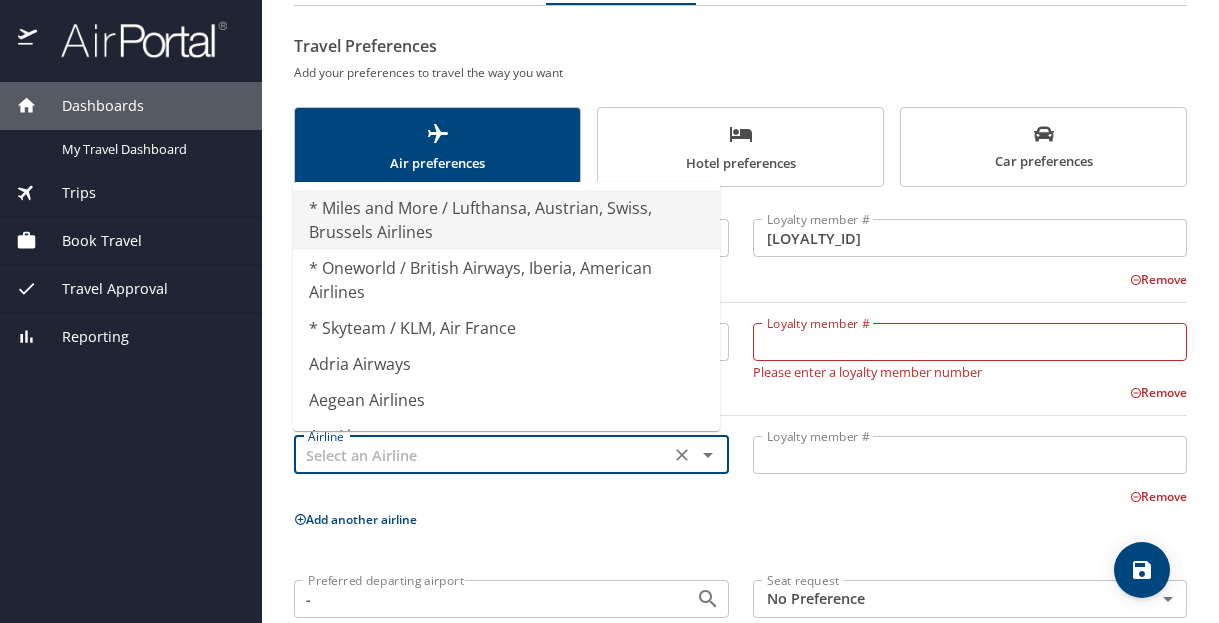 click at bounding box center (482, 455) 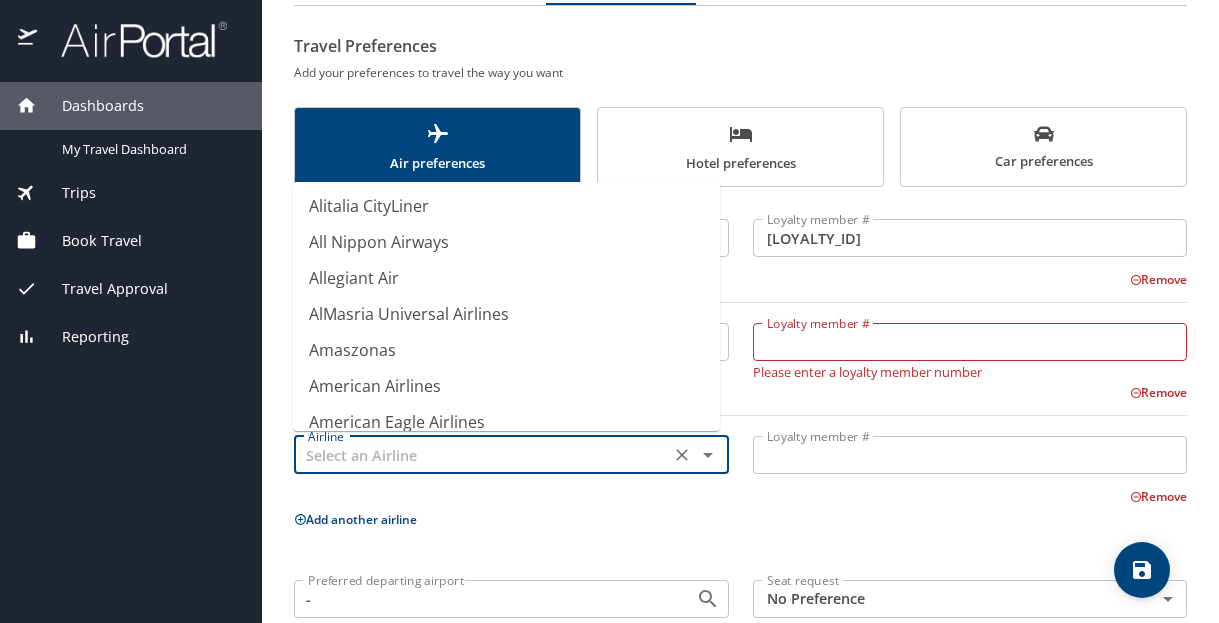 scroll, scrollTop: 2928, scrollLeft: 0, axis: vertical 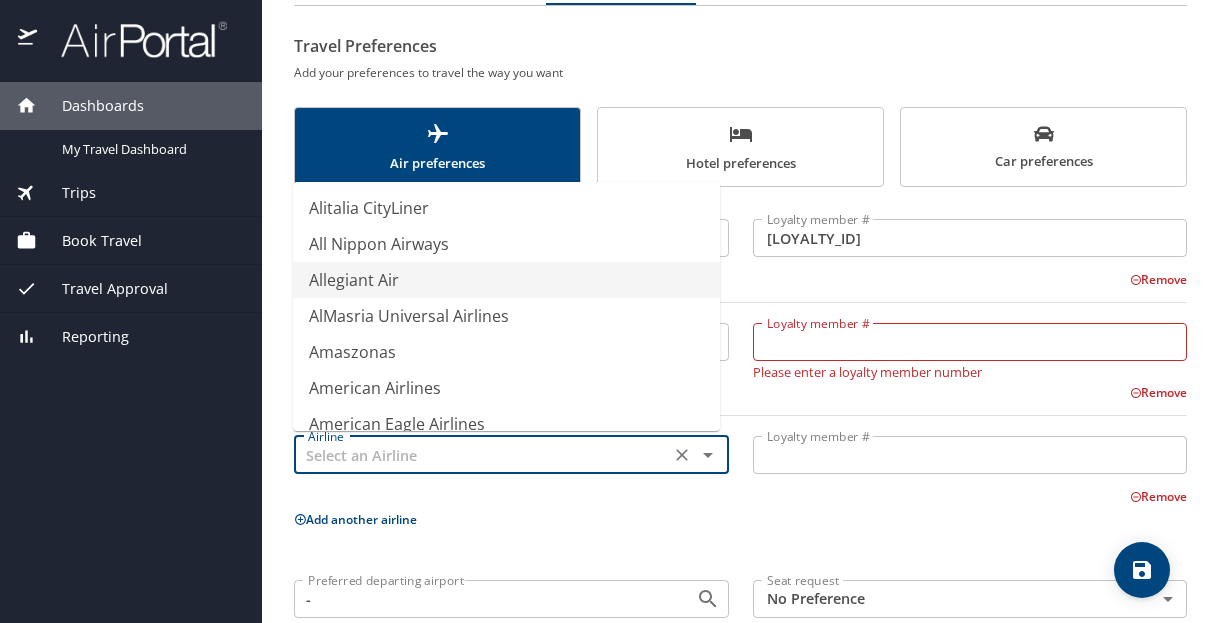 click on "Allegiant Air" at bounding box center [506, 280] 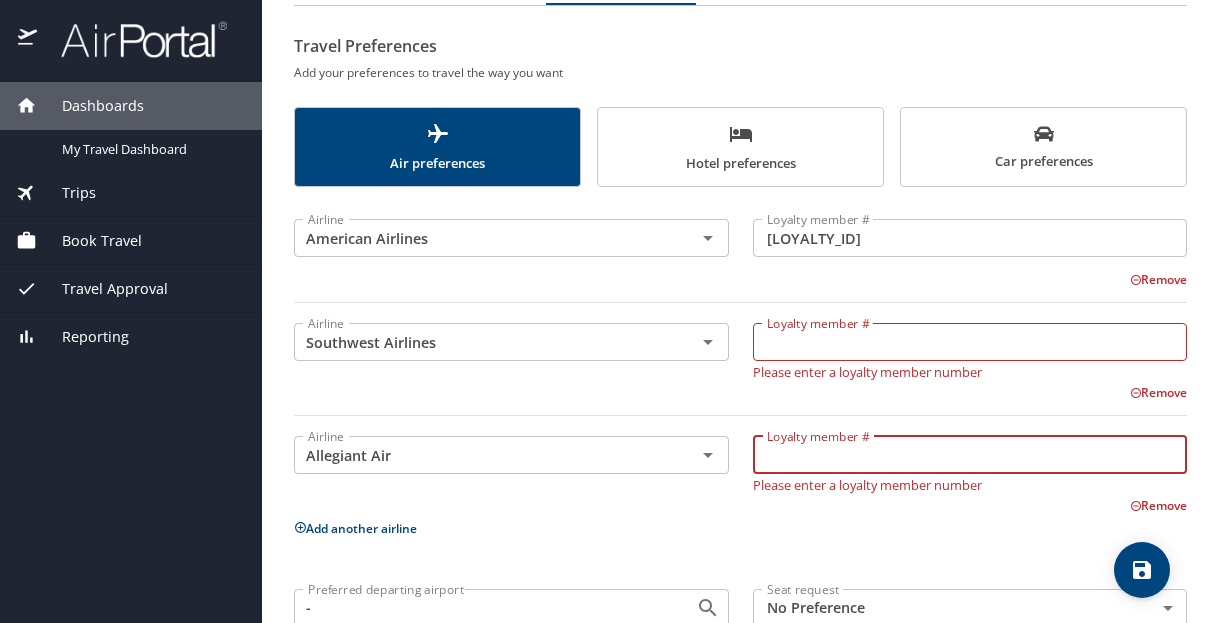 click on "Loyalty member #" at bounding box center [970, 455] 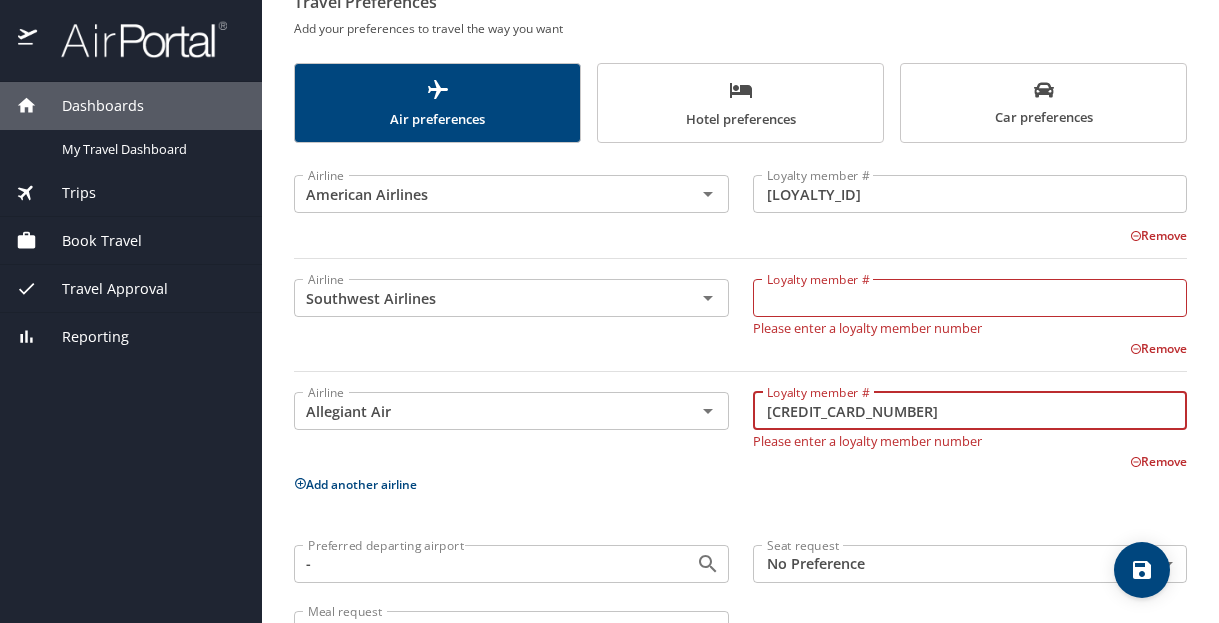 scroll, scrollTop: 168, scrollLeft: 0, axis: vertical 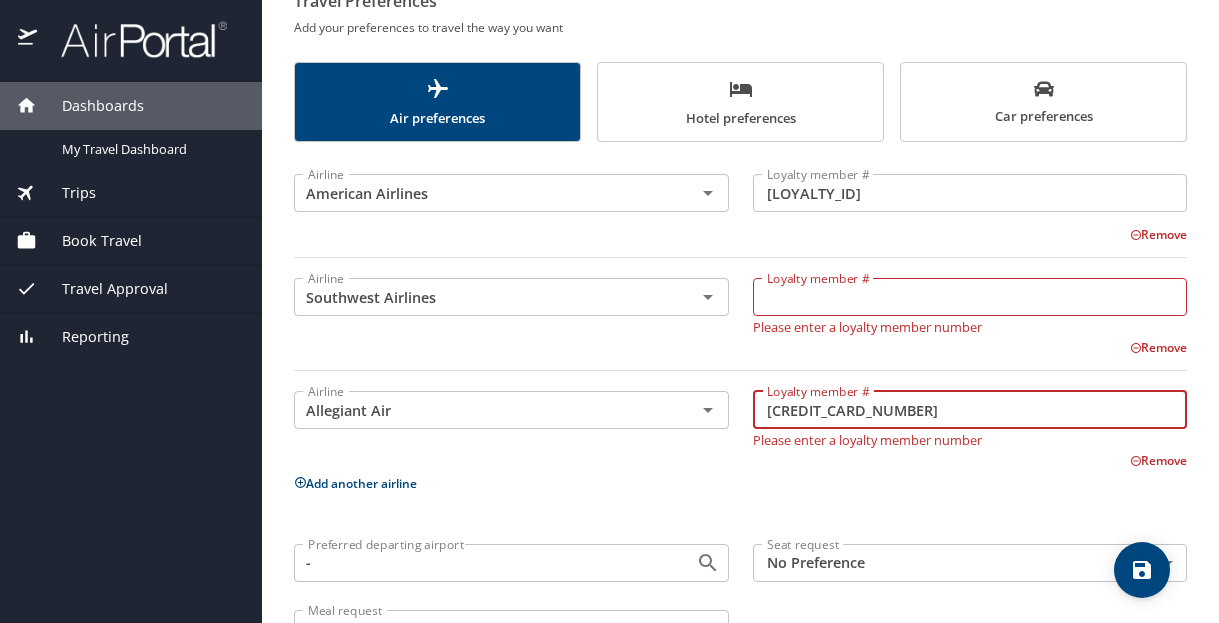 type on "[CREDIT_CARD_NUMBER]" 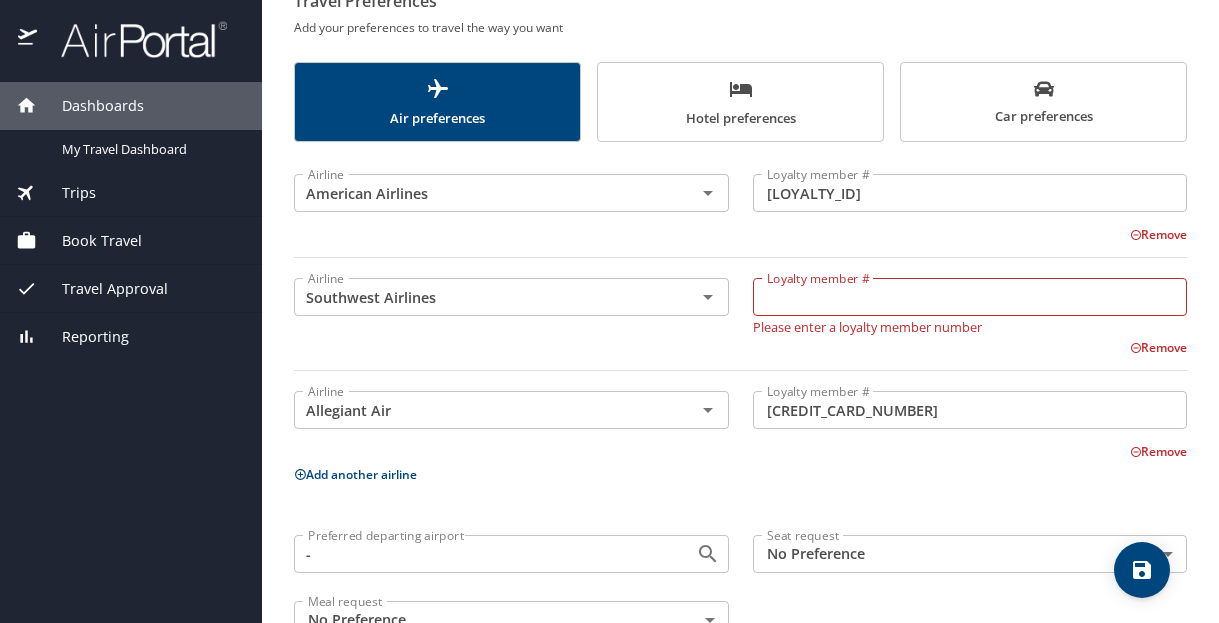scroll, scrollTop: 227, scrollLeft: 0, axis: vertical 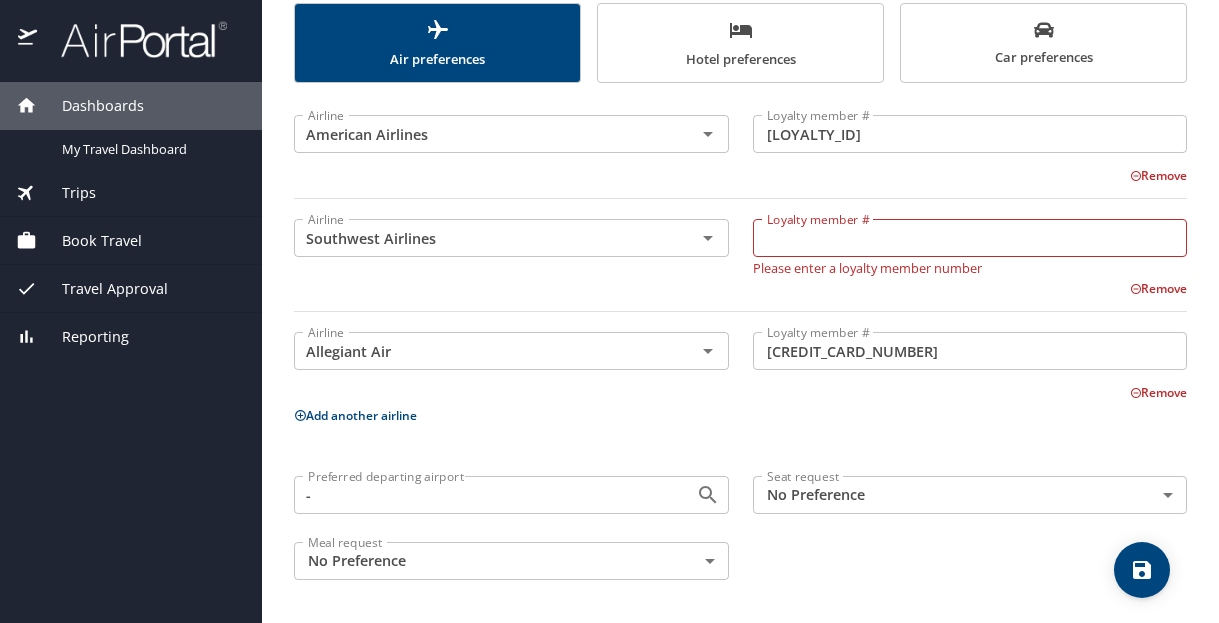 click on "Loyalty member #" at bounding box center (970, 238) 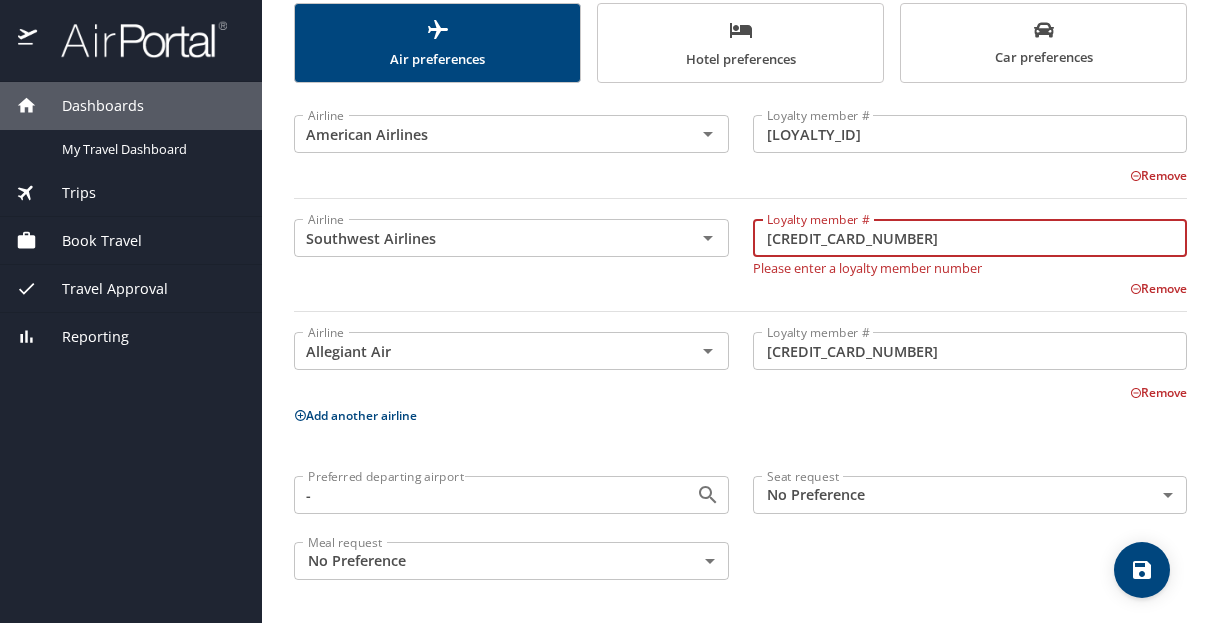 type on "[CREDIT_CARD_NUMBER]" 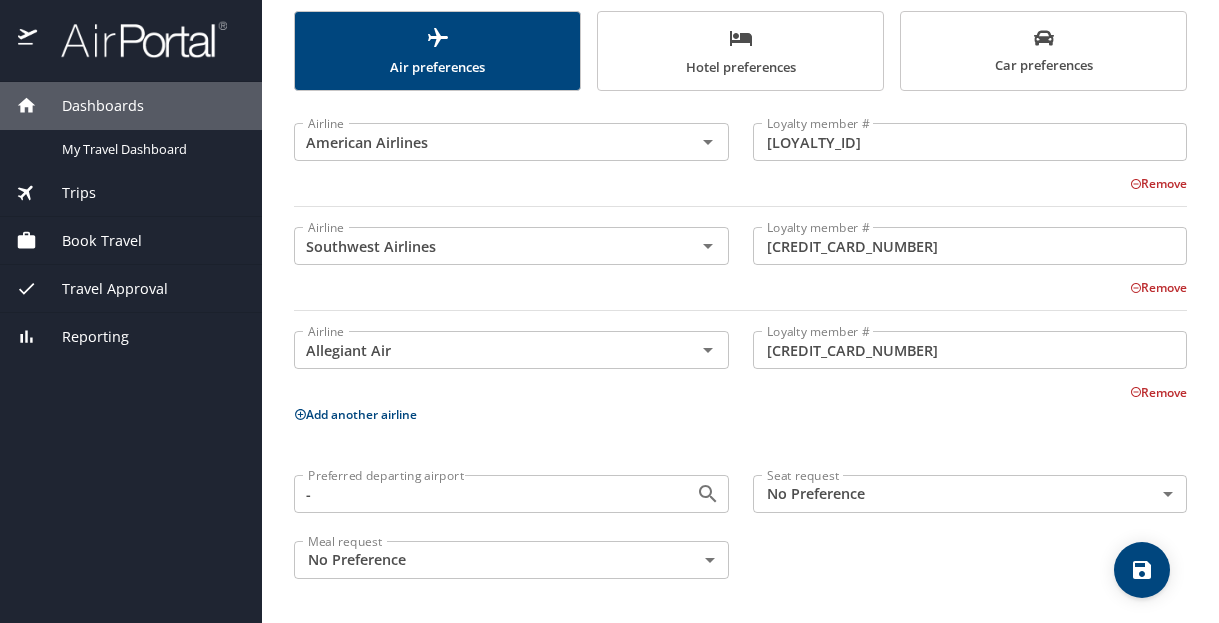 scroll, scrollTop: 218, scrollLeft: 0, axis: vertical 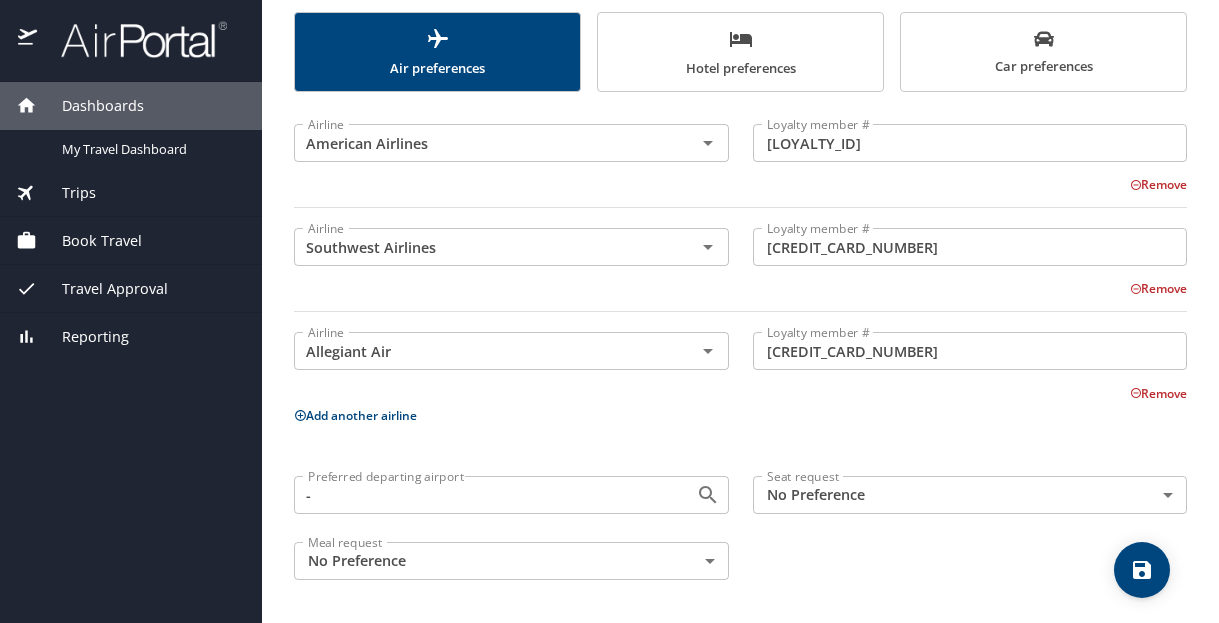 click on "Airline American Airlines Airline   Loyalty member # [LOYALTY_ID] Loyalty member #  Remove Airline Southwest Airlines Airline   Loyalty member # [LOYALTY_ID] Loyalty member #  Remove Airline Allegiant Air Airline   Loyalty member # [LOYALTY_ID] Loyalty member #  Remove  Add another airline Preferred departing airport - Preferred departing airport   Seat request No Preference NotApplicable Seat request   Meal request No Preference NotApplicable Meal request" at bounding box center [740, 348] 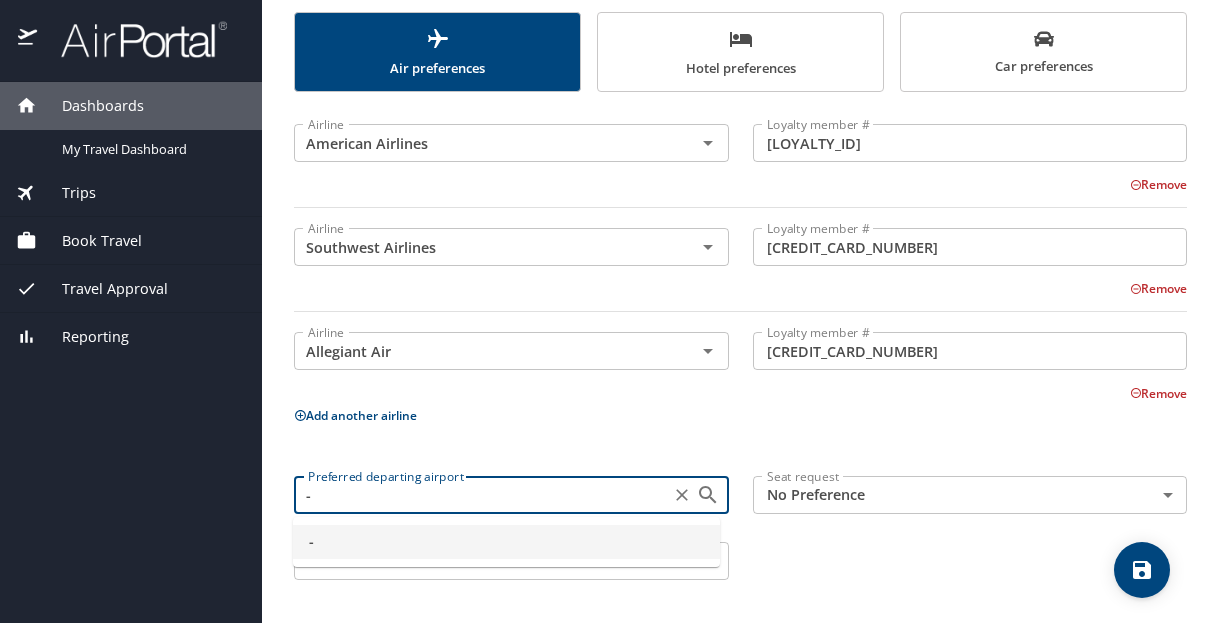 click on "-" at bounding box center [482, 495] 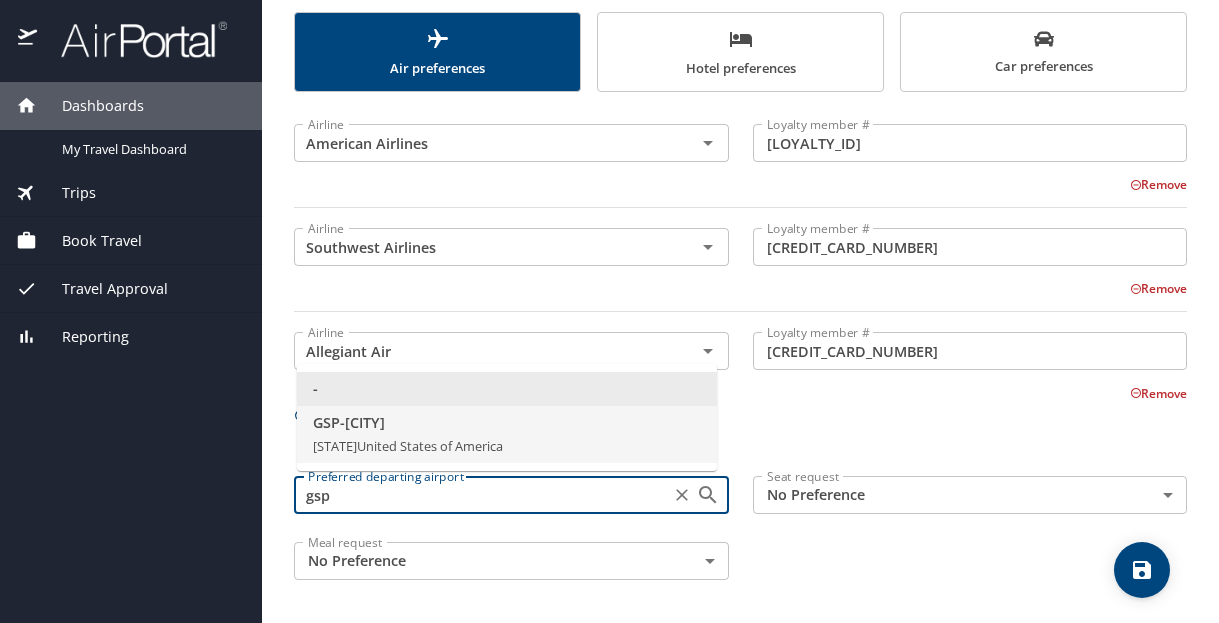 click on "GSP  -  [CITY]" at bounding box center [507, 423] 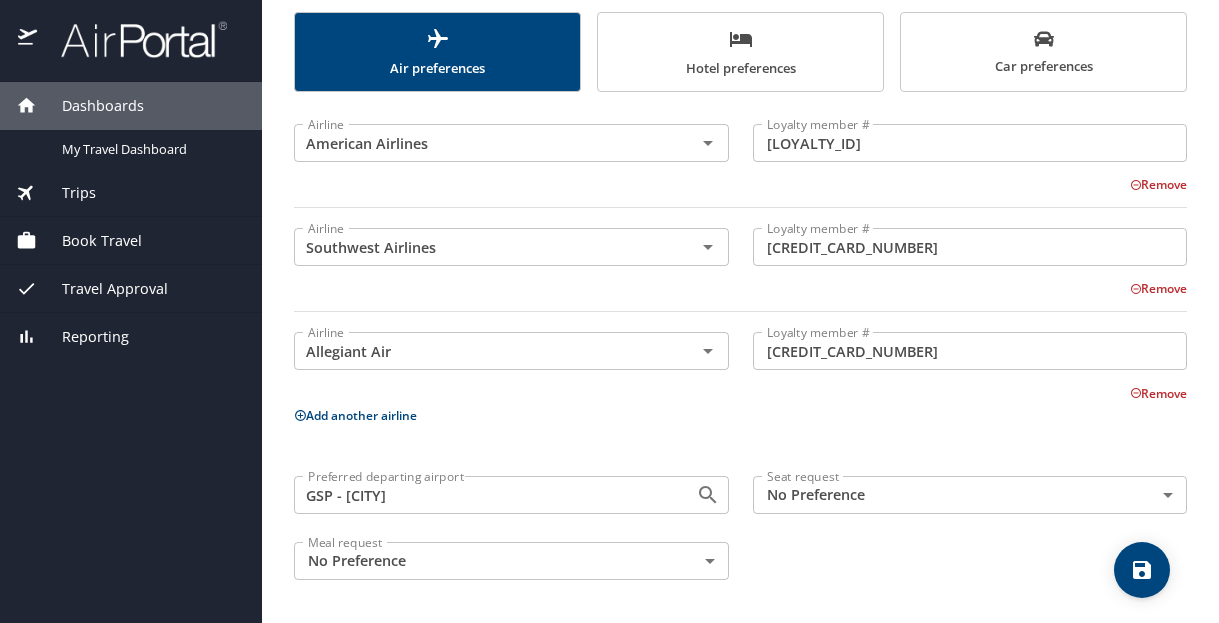 click on "Seat request No Preference NotApplicable Seat request" at bounding box center (970, 497) 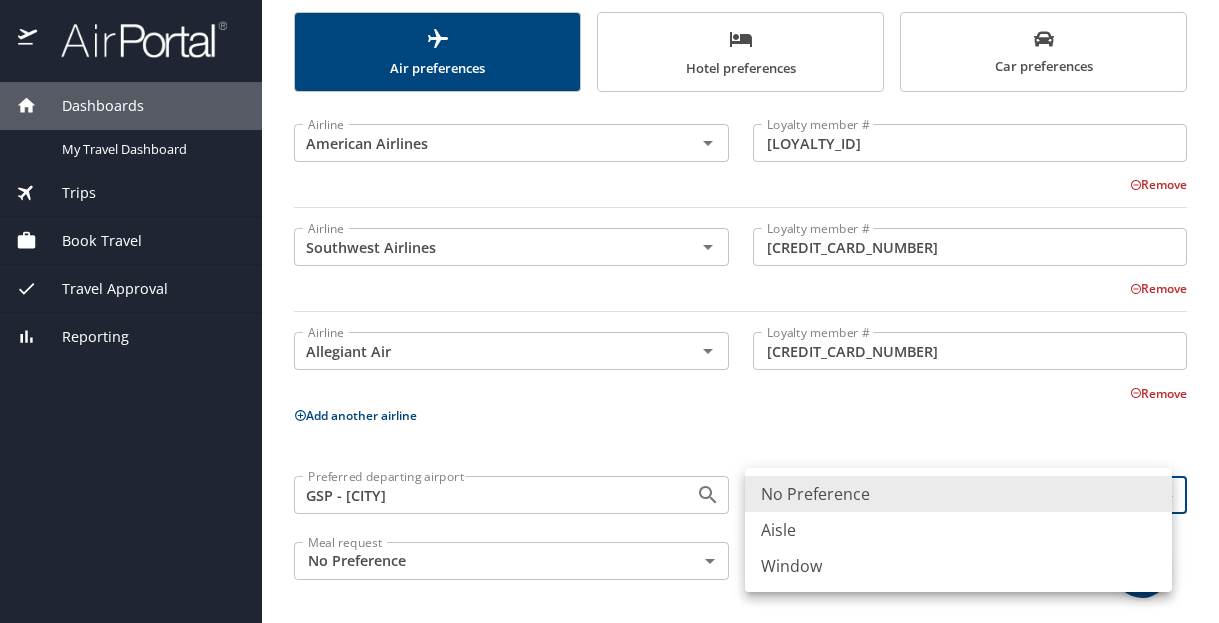 click on "Dashboards My Travel Dashboard Trips Current / Future Trips Past Trips Trips Missing Hotel Book Travel Request Agent Booking Approval Request (Beta) Book/Manage Online Trips Travel Approval Pending Trip Approvals Approved Trips Canceled Trips Approvals (Beta) Reporting Travel profile [FIRST] [LAST] Personal Info Travel Documents Travel Preferences Payment Info Company Info Travel Preferences Add your preferences to travel the way you want Air preferences Hotel preferences Car preferences Airline American Airlines Airline   Loyalty member # [LOYALTY_ID] Loyalty member #  Remove Airline Southwest Airlines Airline   Loyalty member # [LOYALTY_ID] Loyalty member #  Remove Airline Allegiant Air Airline   Loyalty member # [LOYALTY_ID] Loyalty member #  Remove  Add another airline Preferred departing airport GSP - Greenville Preferred departing airport   Seat request No Preference NotApplicable Seat request   Meal request No Preference NotApplicable Meal request My settings Travel agency contacts View travel profile Sign out" at bounding box center (609, 311) 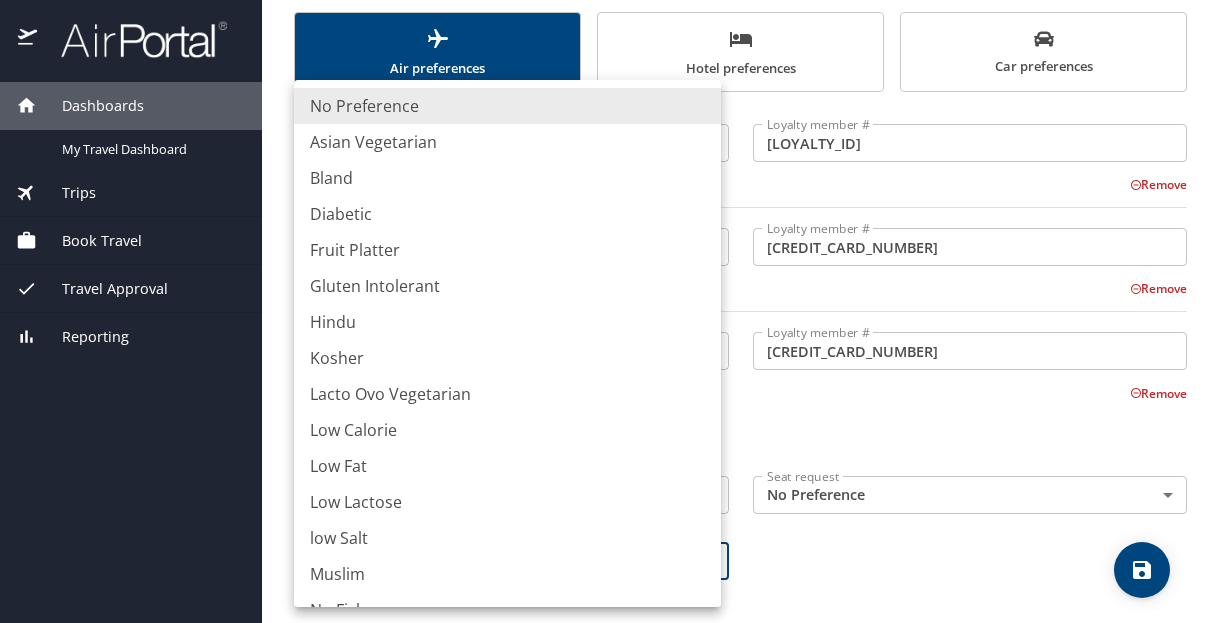 click on "Dashboards My Travel Dashboard Trips Current / Future Trips Past Trips Trips Missing Hotel Book Travel Request Agent Booking Approval Request (Beta) Book/Manage Online Trips Travel Approval Pending Trip Approvals Approved Trips Canceled Trips Approvals (Beta) Reporting Travel profile [FIRST] [LAST] Personal Info Travel Documents Travel Preferences Payment Info Company Info Travel Preferences Add your preferences to travel the way you want Air preferences Hotel preferences Car preferences Airline American Airlines Airline   Loyalty member # [LOYALTY_ID] Loyalty member #  Remove Airline Southwest Airlines Airline   Loyalty member # [LOYALTY_ID] Loyalty member #  Remove Airline Allegiant Air Airline   Loyalty member # [LOYALTY_ID] Loyalty member #  Remove  Add another airline Preferred departing airport GSP - Greenville Preferred departing airport   Seat request No Preference NotApplicable Seat request   Meal request No Preference NotApplicable Meal request My settings Travel agency contacts View travel profile Sign out" at bounding box center (609, 311) 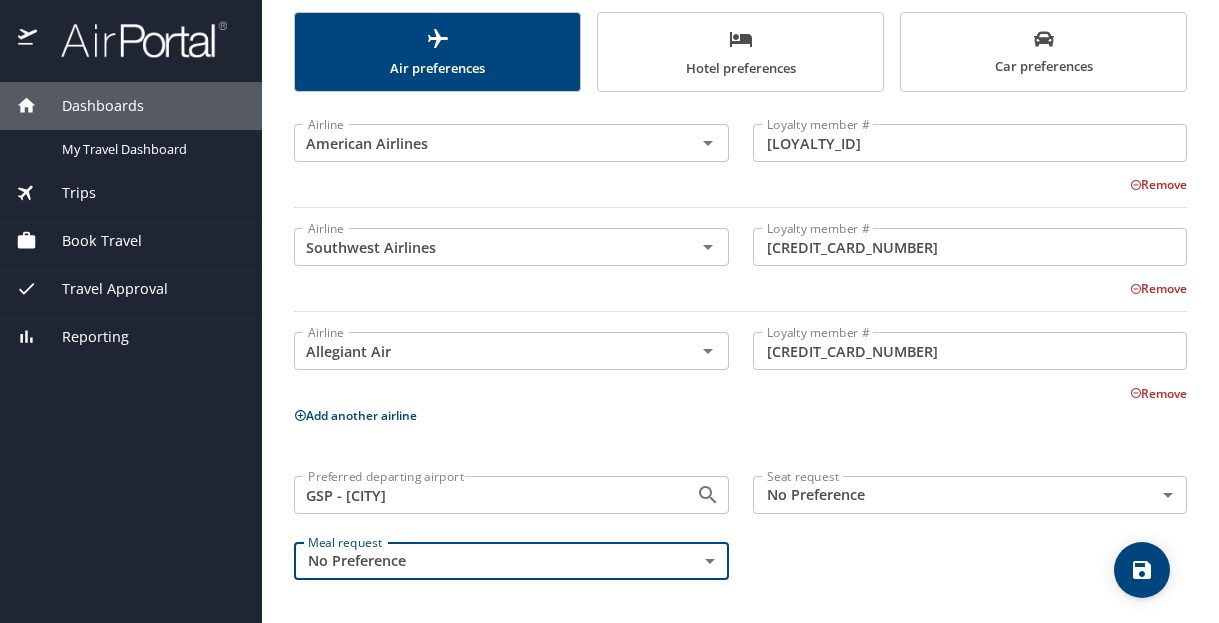 scroll, scrollTop: 218, scrollLeft: 0, axis: vertical 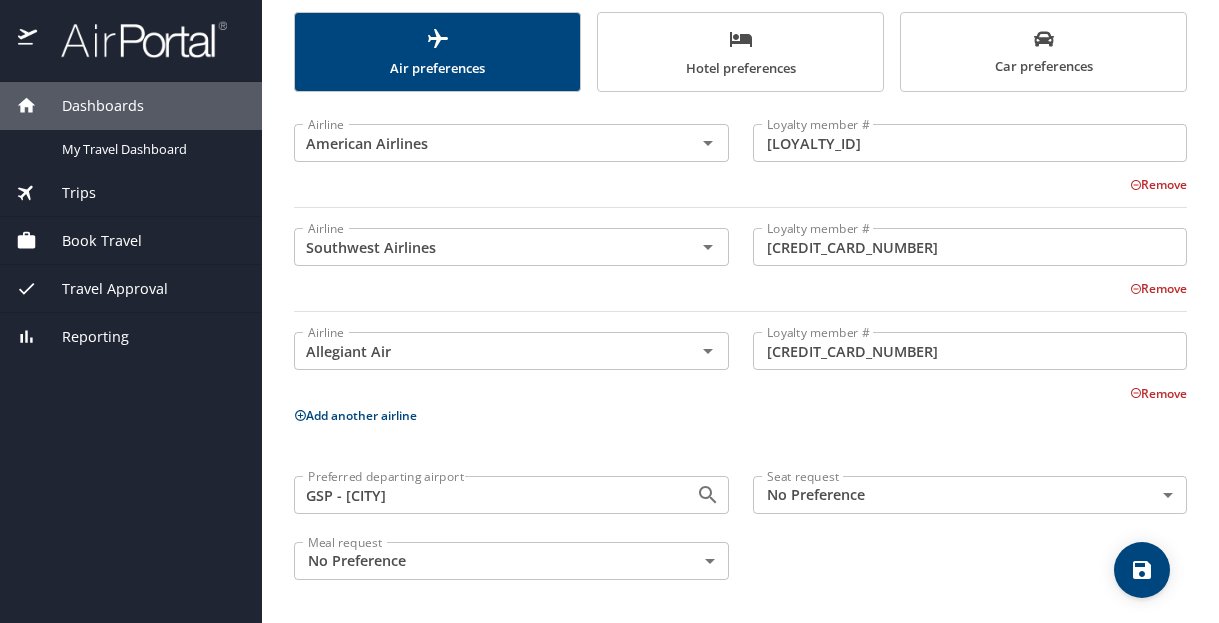 click on "Preferred departing airport GSP - Greenville Preferred departing airport   Seat request No Preference NotApplicable Seat request   Meal request No Preference NotApplicable Meal request" at bounding box center [740, 528] 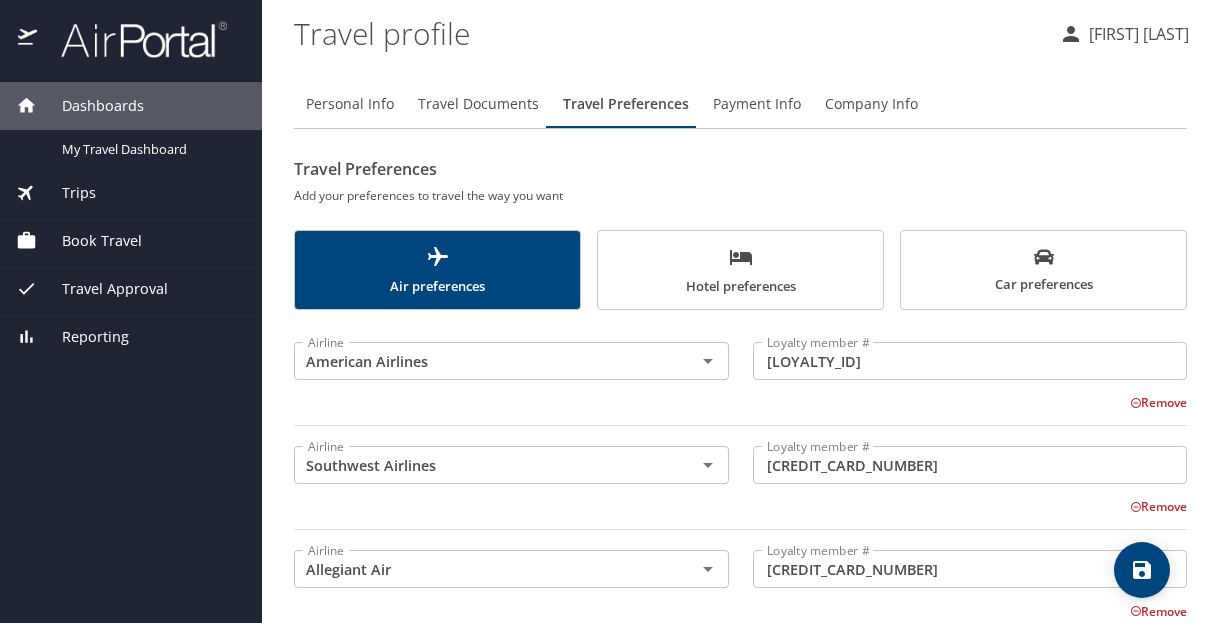 click 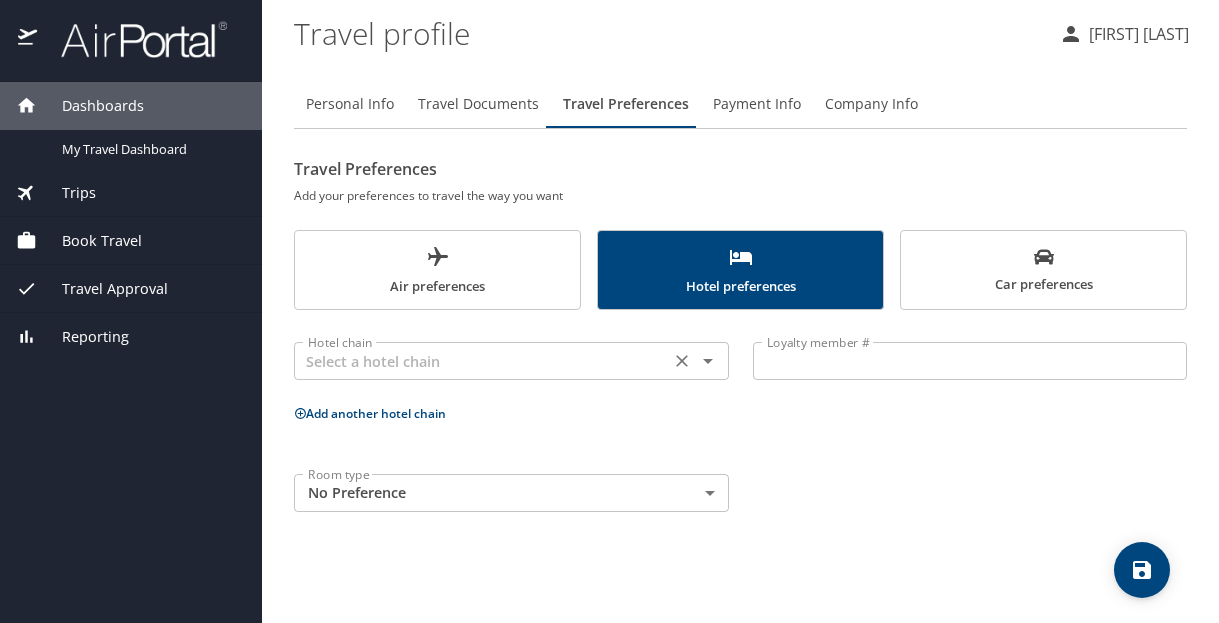 click at bounding box center (482, 361) 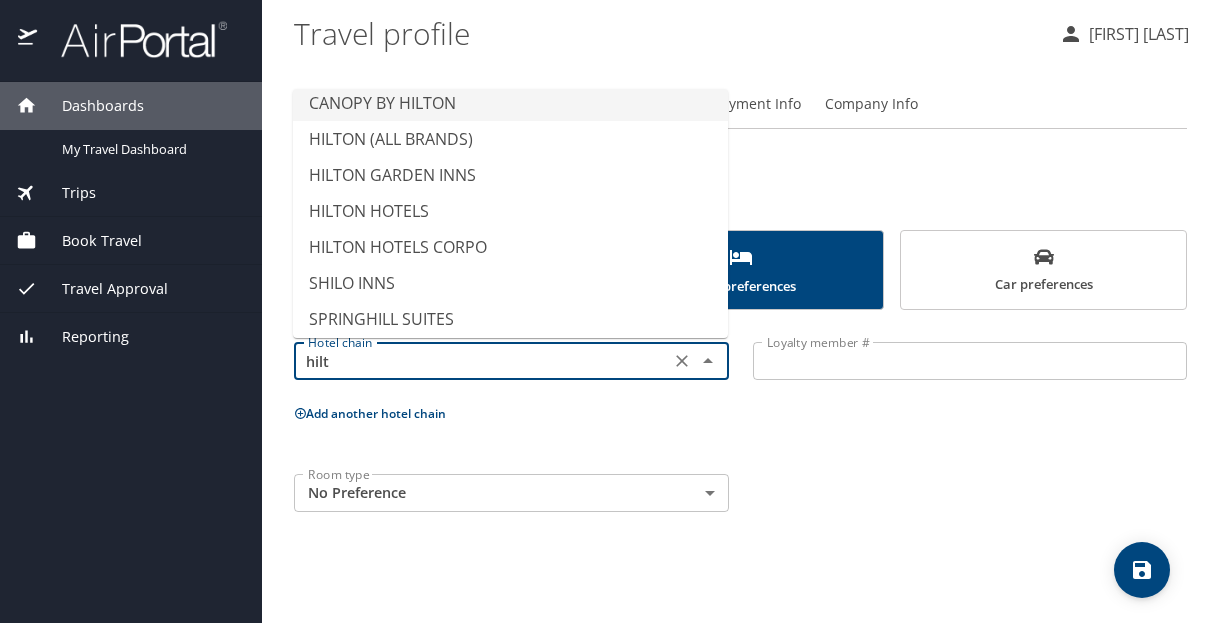 scroll, scrollTop: 0, scrollLeft: 0, axis: both 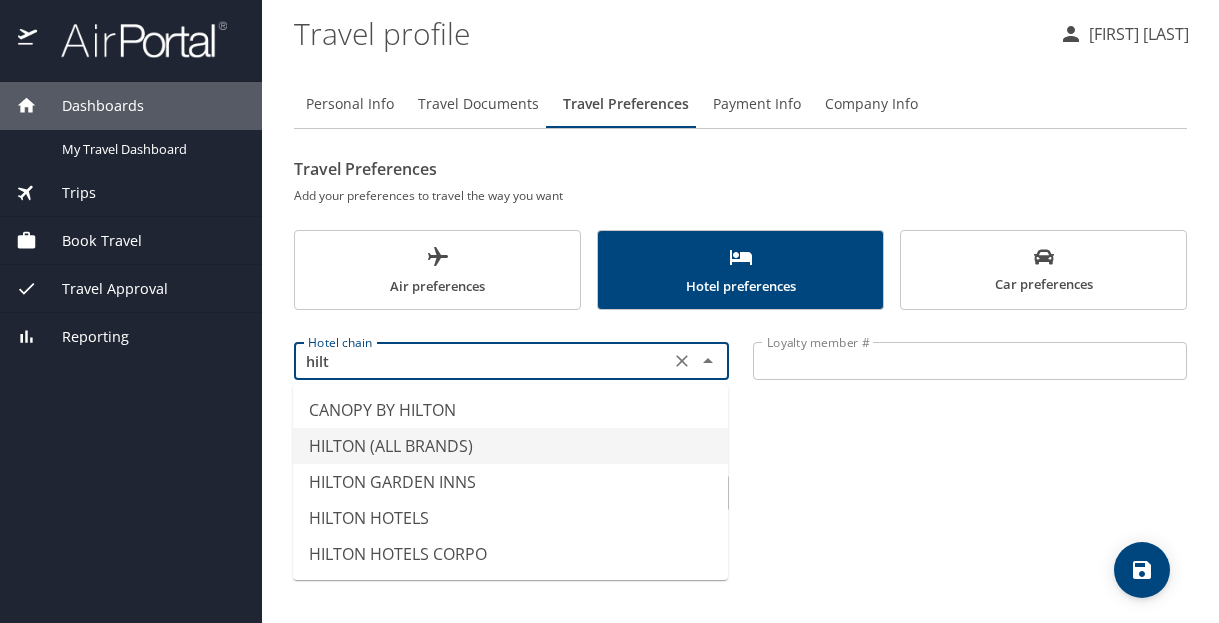 click on "HILTON (ALL BRANDS)" at bounding box center (510, 446) 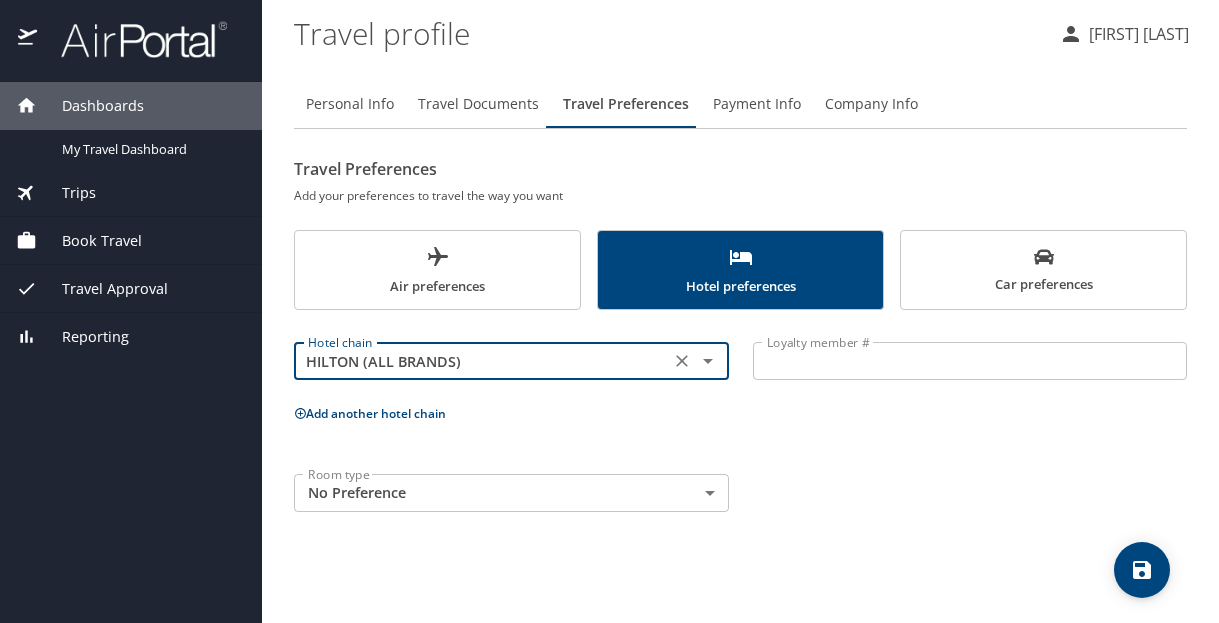type on "HILTON (ALL BRANDS)" 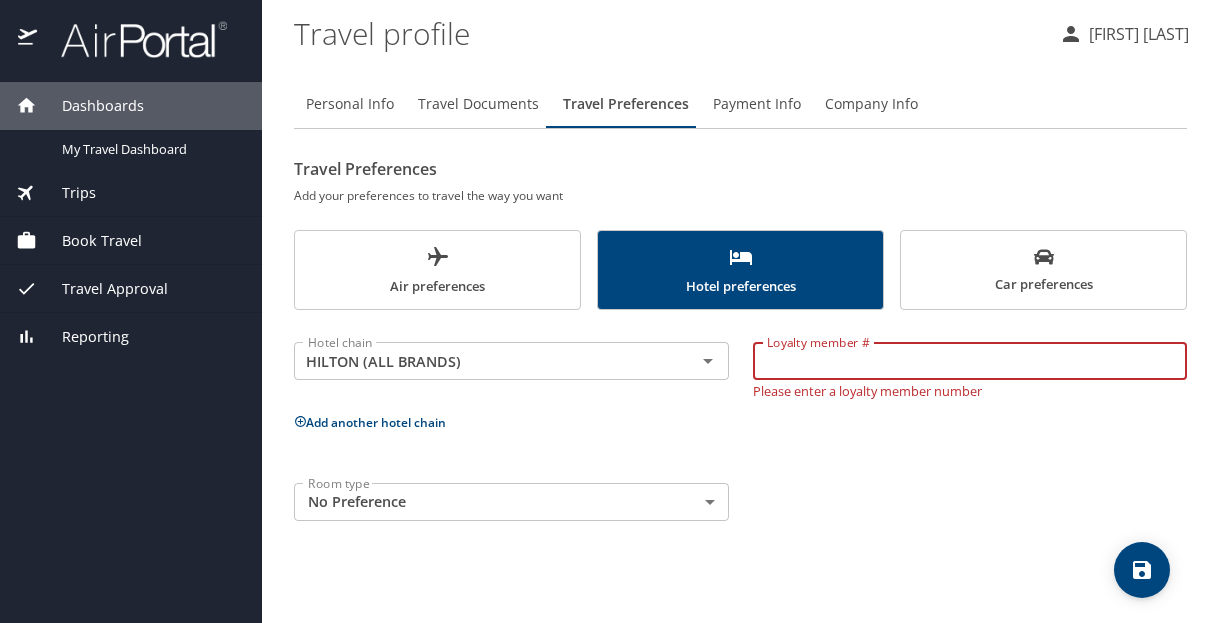click on "Loyalty member #" at bounding box center (970, 361) 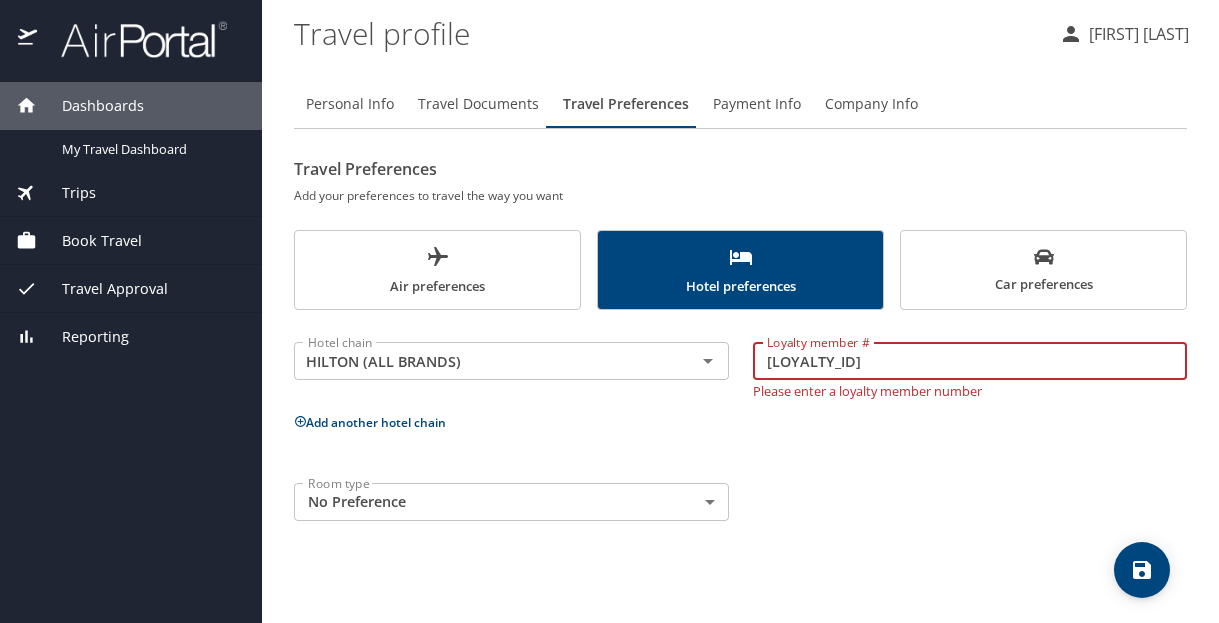 type on "[LOYALTY_ID]" 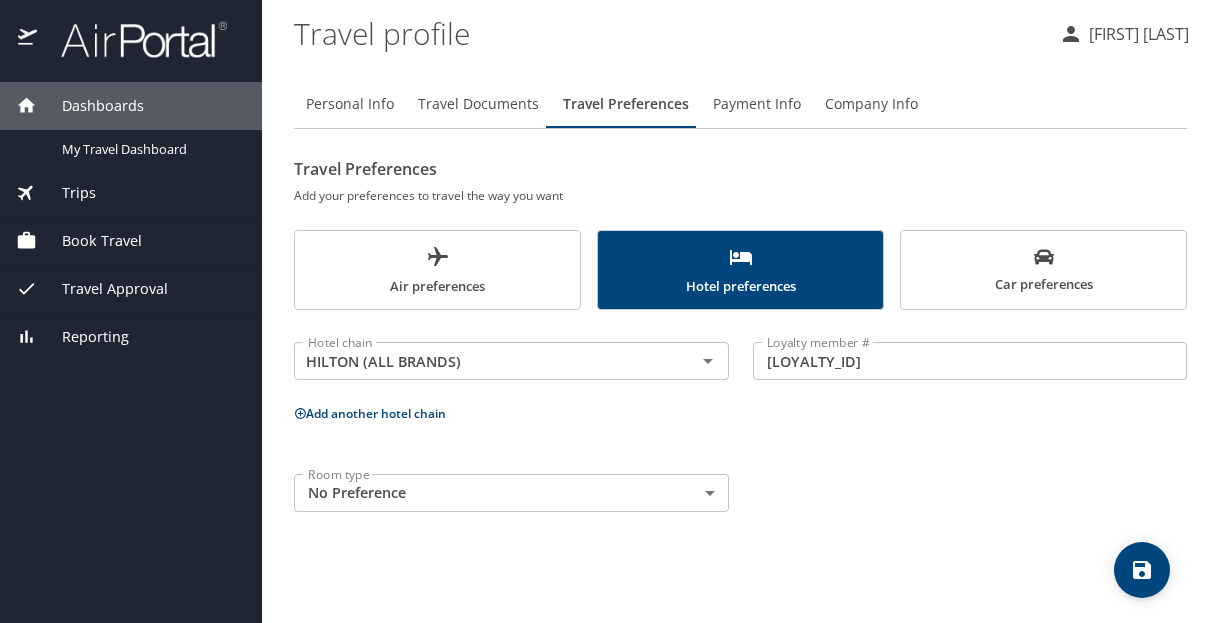 click on "Room type No Preference NotApplicable Room type" at bounding box center (740, 493) 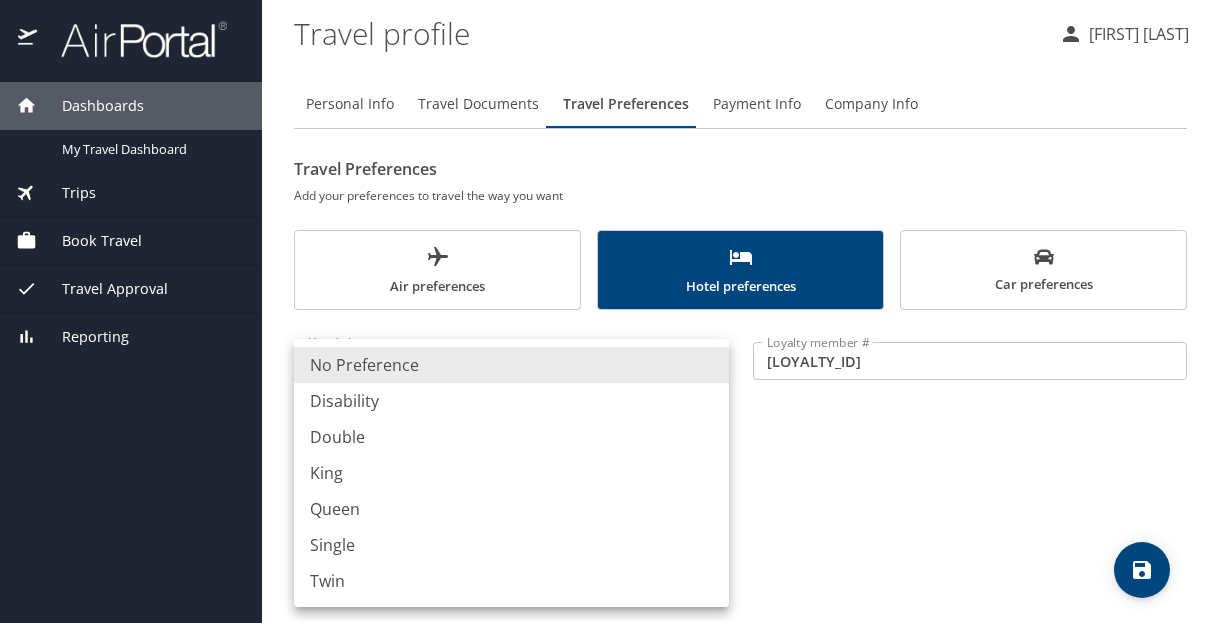 click on "Dashboards My Travel Dashboard Trips Current / Future Trips Past Trips Trips Missing Hotel Book Travel Request Agent Booking Approval Request (Beta) Book/Manage Online Trips Travel Approval Pending Trip Approvals Approved Trips Canceled Trips Approvals (Beta) Reporting Travel profile [FIRST] [LAST] Personal Info Travel Documents Travel Preferences Payment Info Company Info Travel Preferences Add your preferences to travel the way you want Air preferences Hotel preferences Car preferences Hotel chain HILTON (ALL BRANDS) Hotel chain   Loyalty member # [LOYALTY_ID] Loyalty member #  Add another hotel chain   Room type No Preference NotApplicable Room type My settings Travel agency contacts View travel profile Give feedback Sign out No Preference Disability Double King Queen Single Twin" at bounding box center [609, 311] 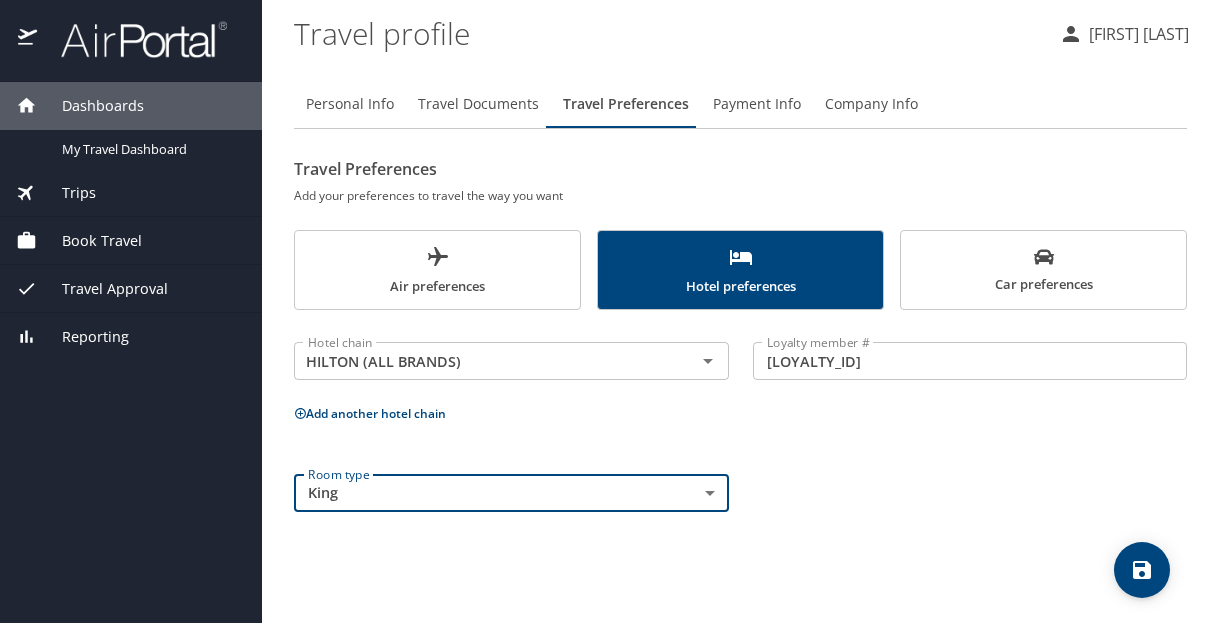 click on "Room type King King Room type" at bounding box center [740, 493] 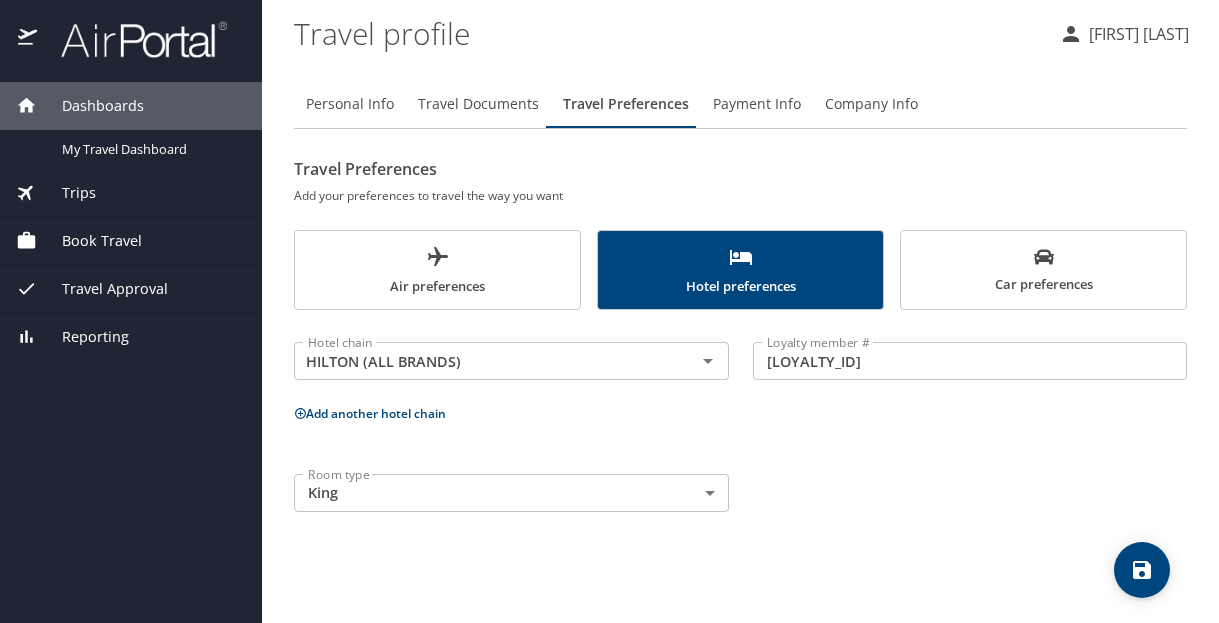 click on "Dashboards My Travel Dashboard Trips Current / Future Trips Past Trips Trips Missing Hotel Book Travel Request Agent Booking Approval Request (Beta) Book/Manage Online Trips Travel Approval Pending Trip Approvals Approved Trips Canceled Trips Approvals (Beta) Reporting Travel profile [FIRST] [LAST] Personal Info Travel Documents Travel Preferences Payment Info Company Info Travel Preferences Add your preferences to travel the way you want Air preferences Hotel preferences Car preferences Hotel chain HILTON (ALL BRANDS) Hotel chain   Loyalty member # [LOYALTY_ID] Loyalty member #  Add another hotel chain   Room type King King Room type My settings Travel agency contacts View travel profile Give feedback Sign out" at bounding box center (609, 311) 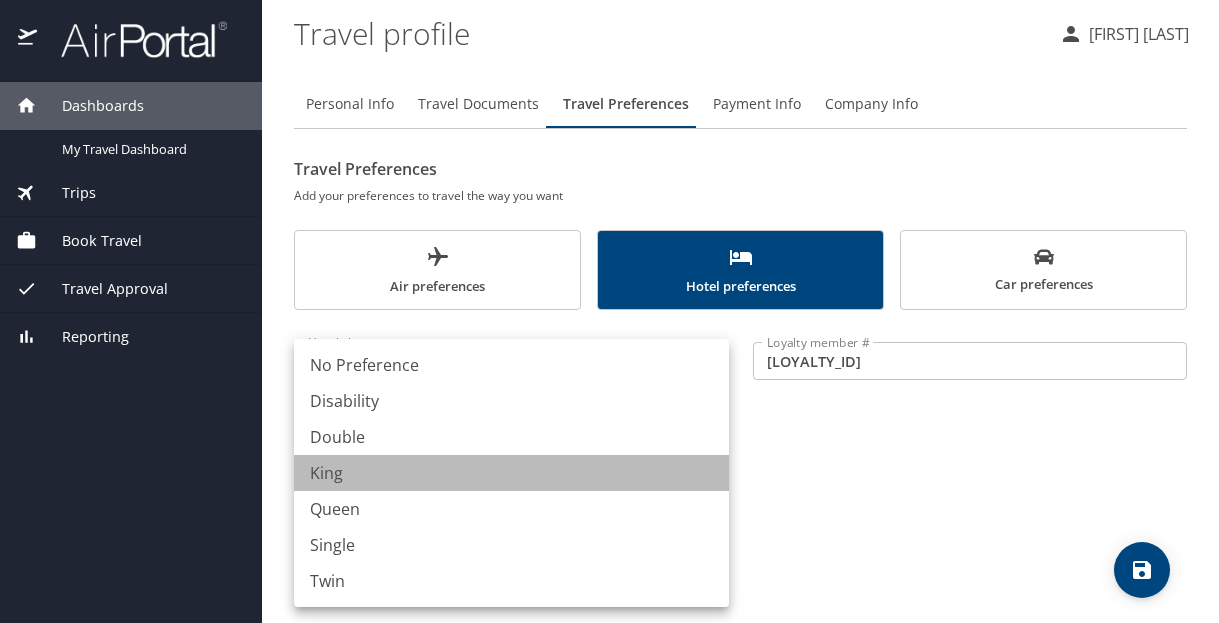 click on "King" at bounding box center [511, 473] 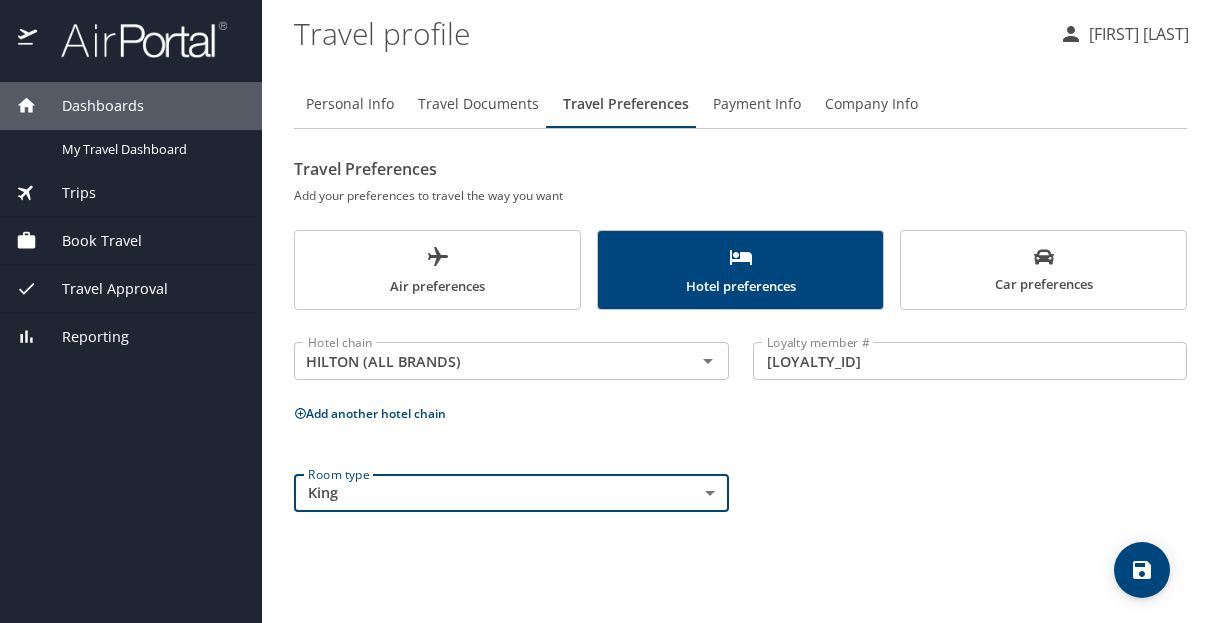 click on "Room type King King Room type" at bounding box center [740, 493] 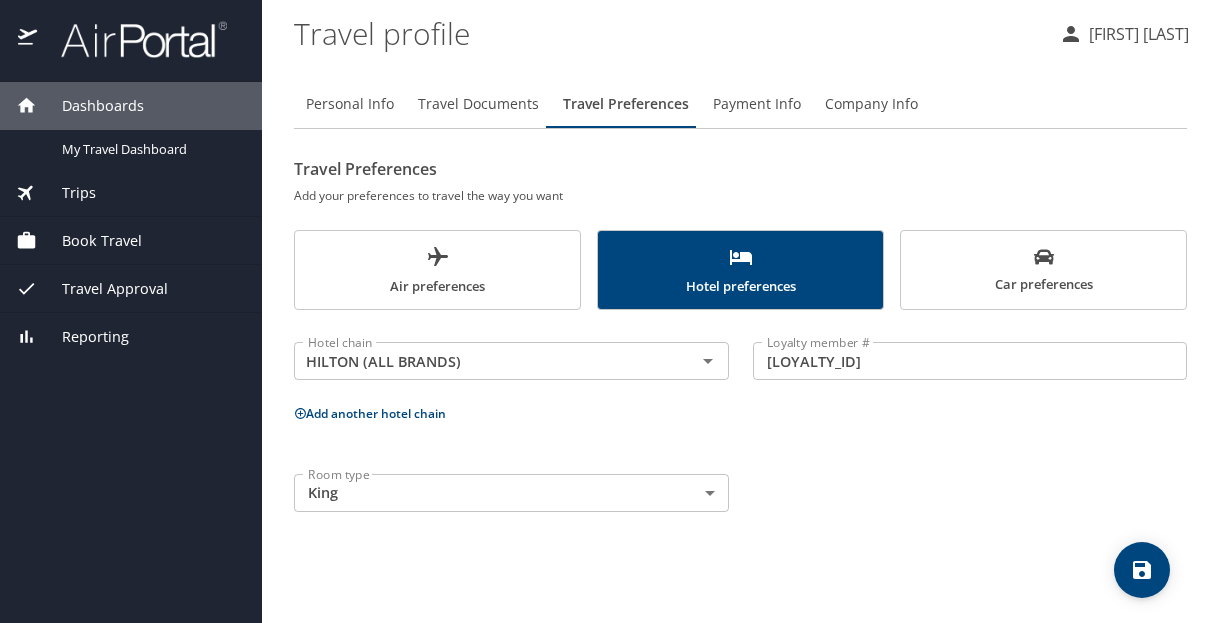 click on "Car preferences" at bounding box center (1043, 271) 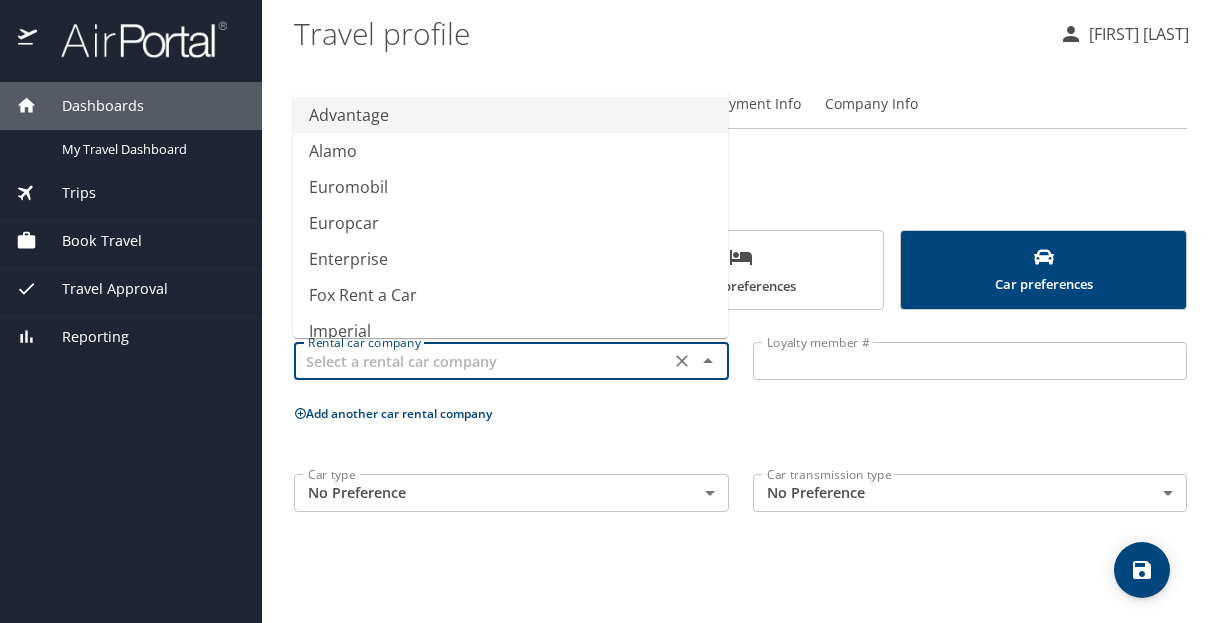 click at bounding box center [482, 361] 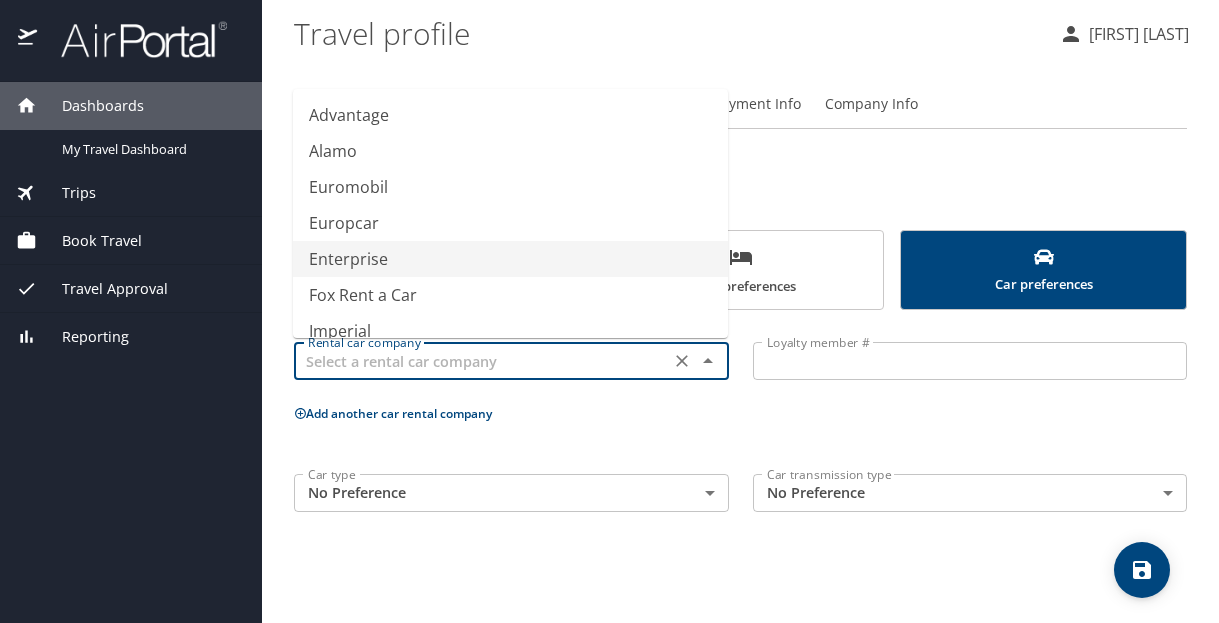 click on "Enterprise" at bounding box center [510, 259] 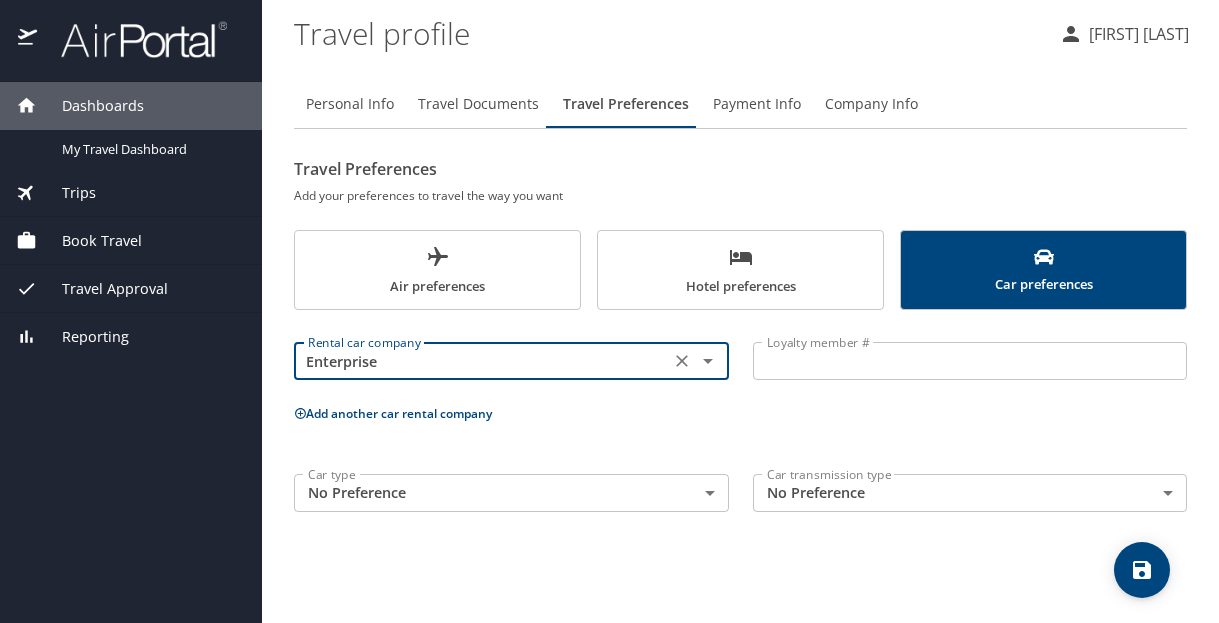 click on "Enterprise" at bounding box center [482, 361] 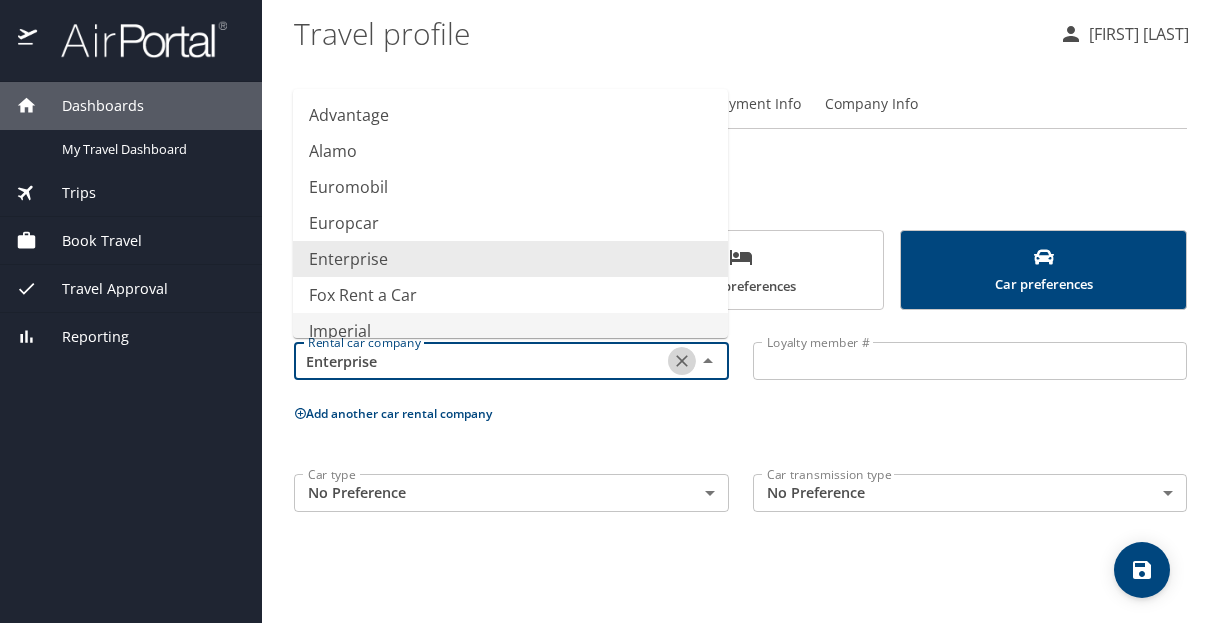 click 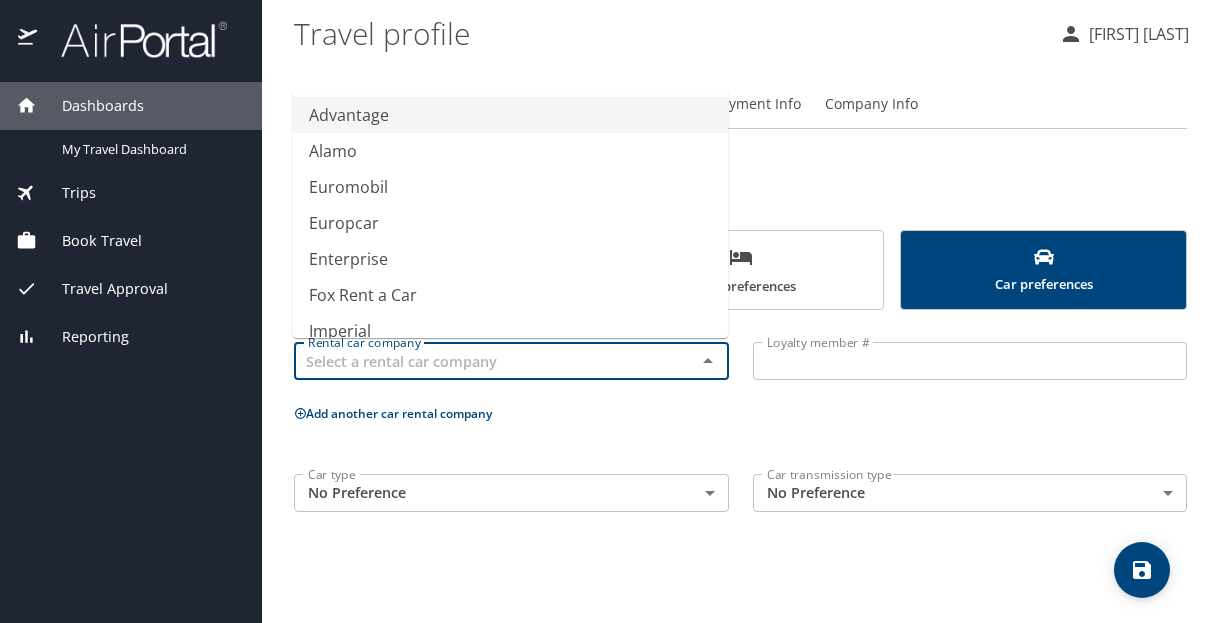 type on "Advantage" 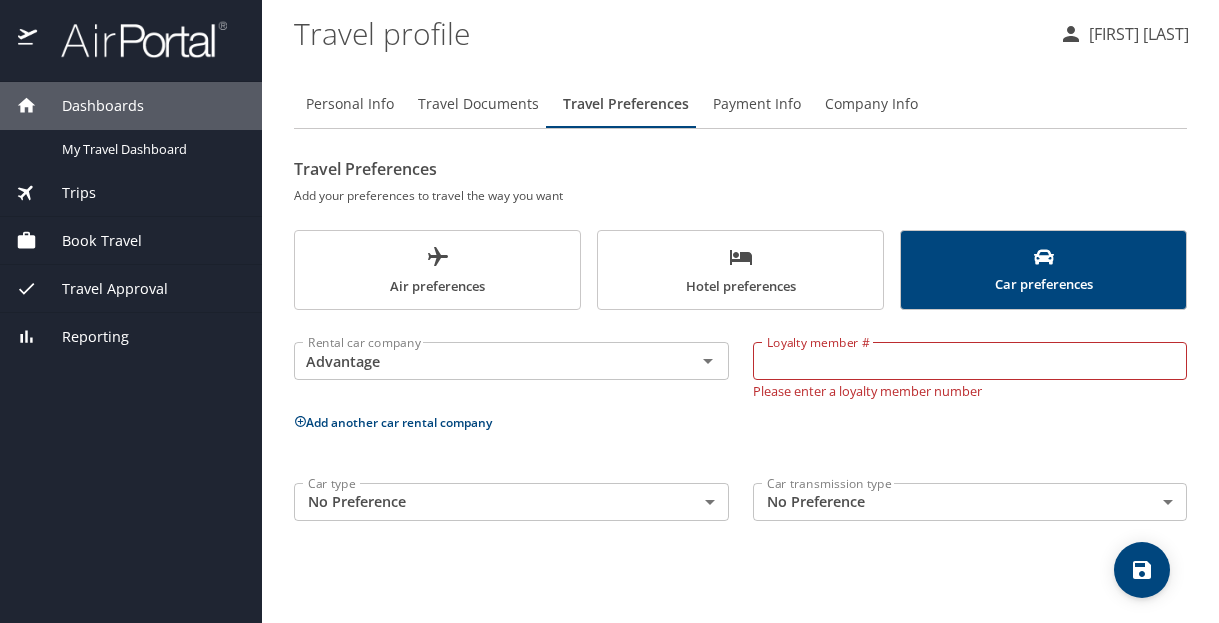 click on "Rental car company Advantage Rental car company   Loyalty member # Loyalty member # Please enter a loyalty member number  Add another car rental company   Car type No Preference NotApplicable Car type   Car transmission type No Preference NotApplicable Car transmission type" at bounding box center (740, 427) 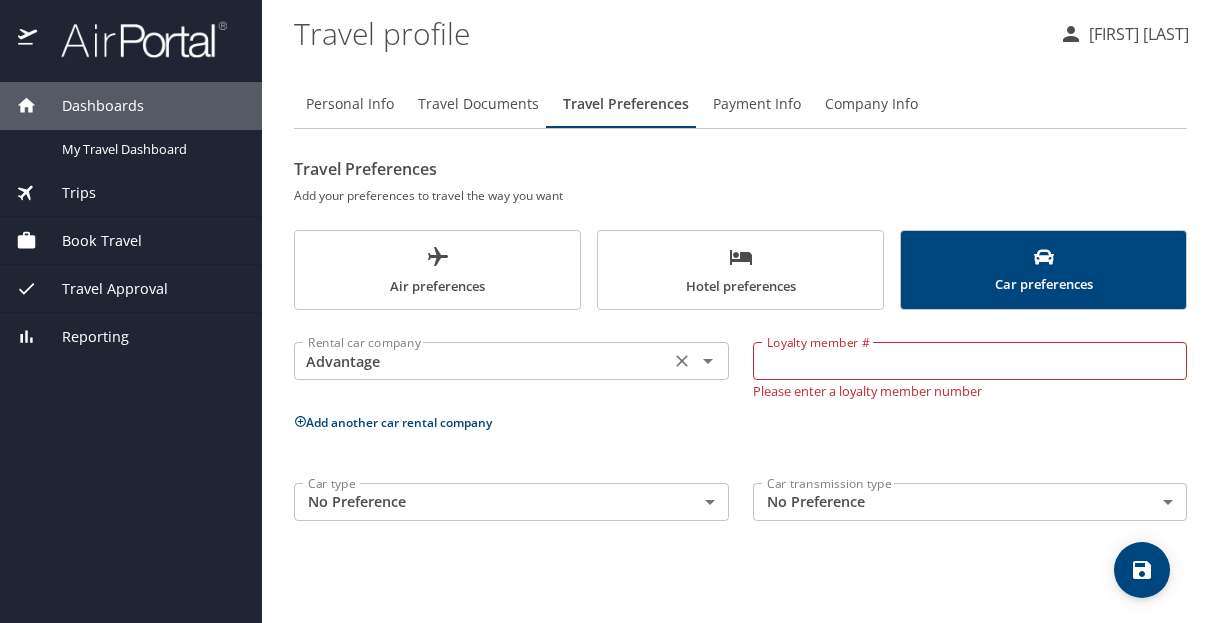 drag, startPoint x: 535, startPoint y: 368, endPoint x: 595, endPoint y: 357, distance: 61 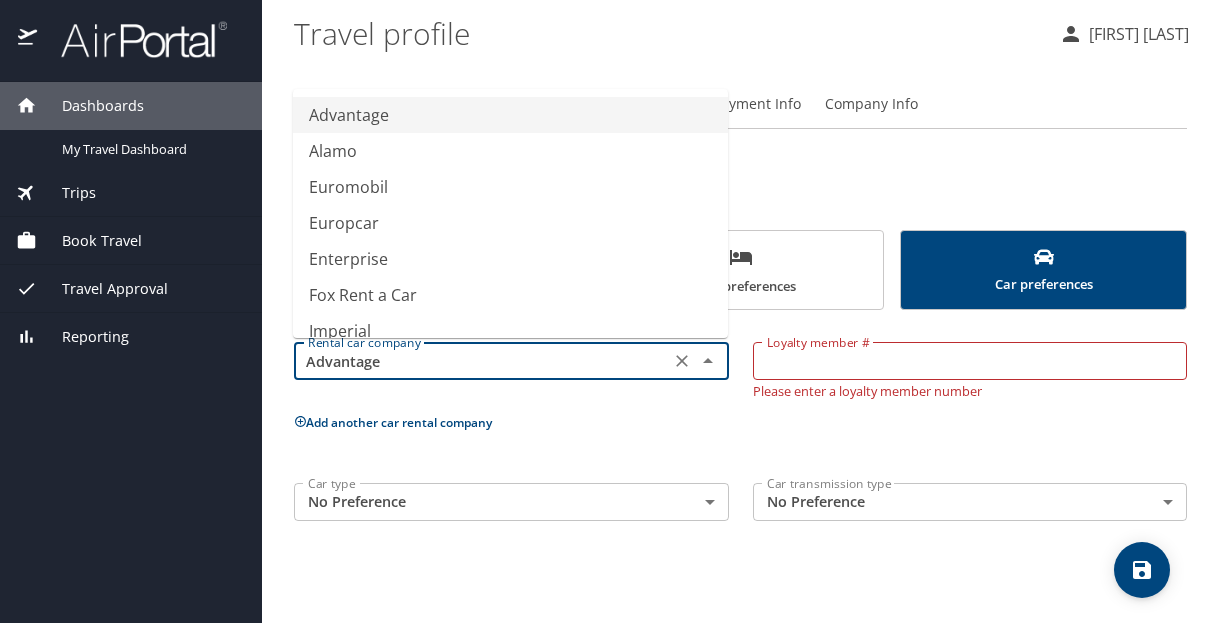 click 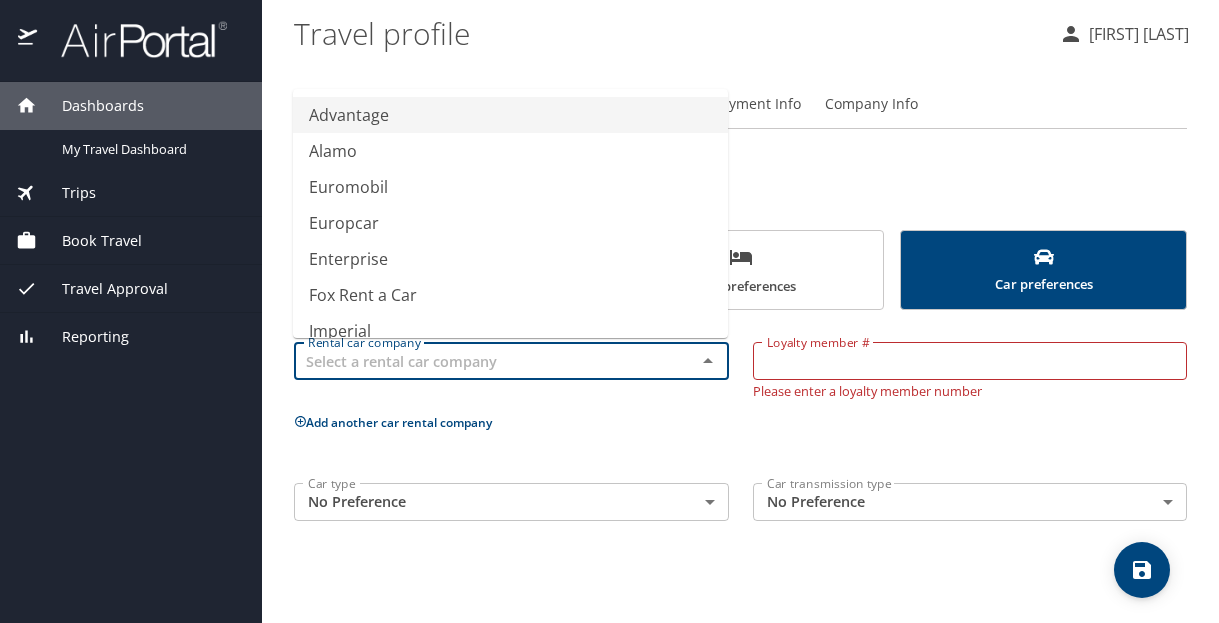type on "Advantage" 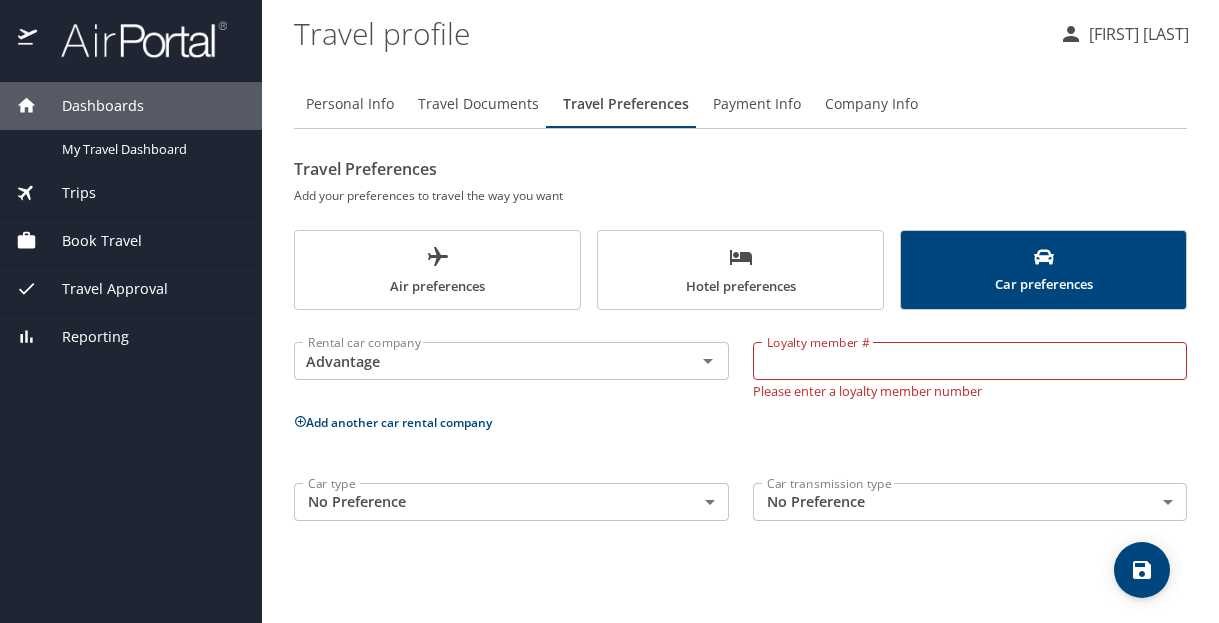 click on "Add another car rental company" at bounding box center (740, 422) 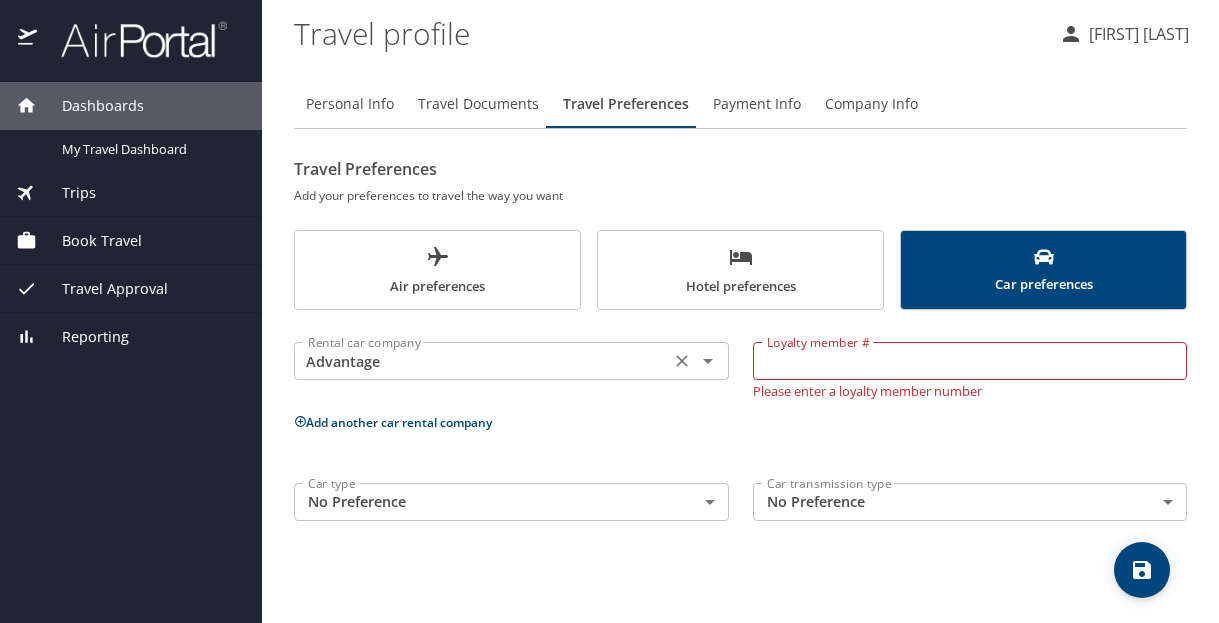 click 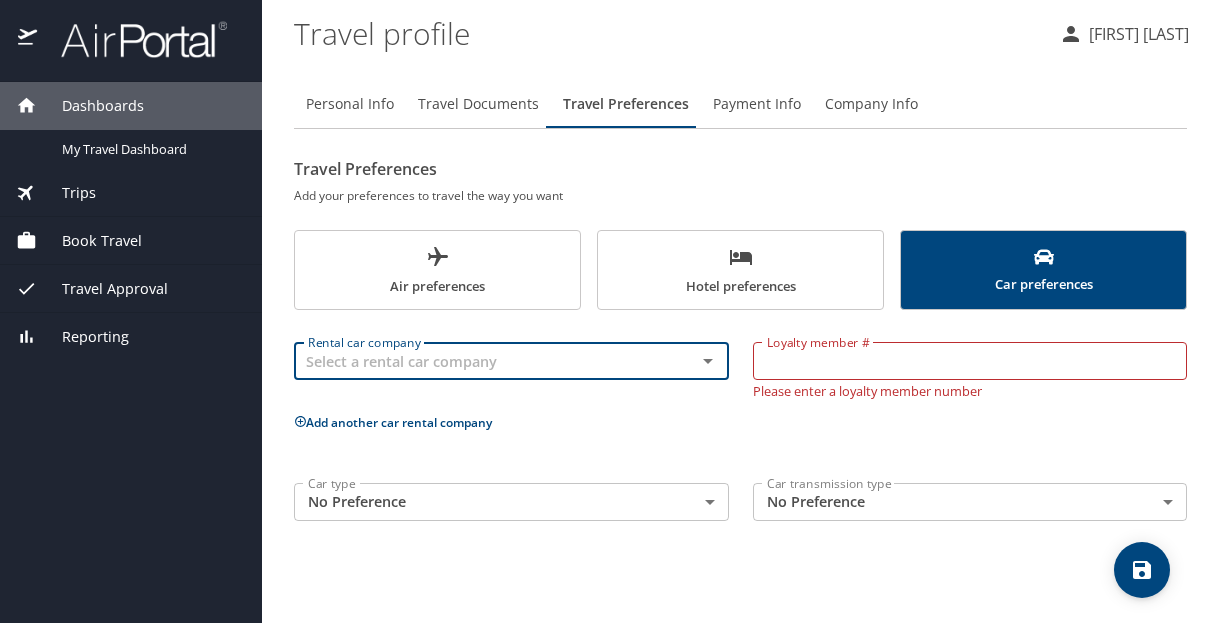 click on "Add another car rental company" at bounding box center (740, 422) 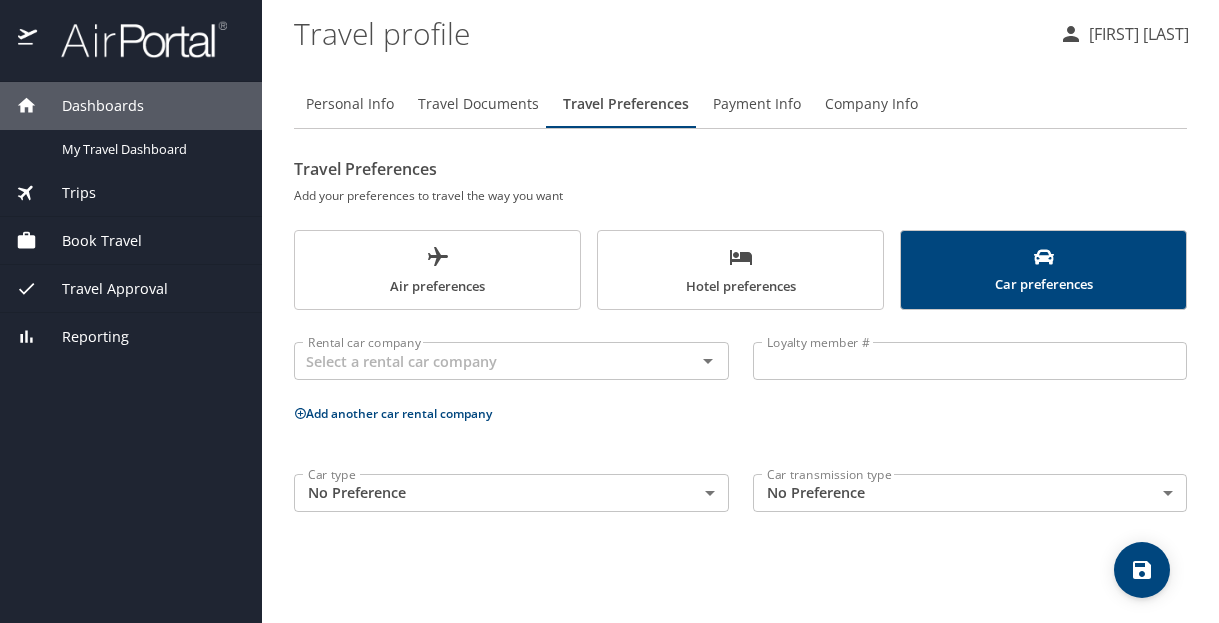 click on "Add another car rental company" at bounding box center (740, 413) 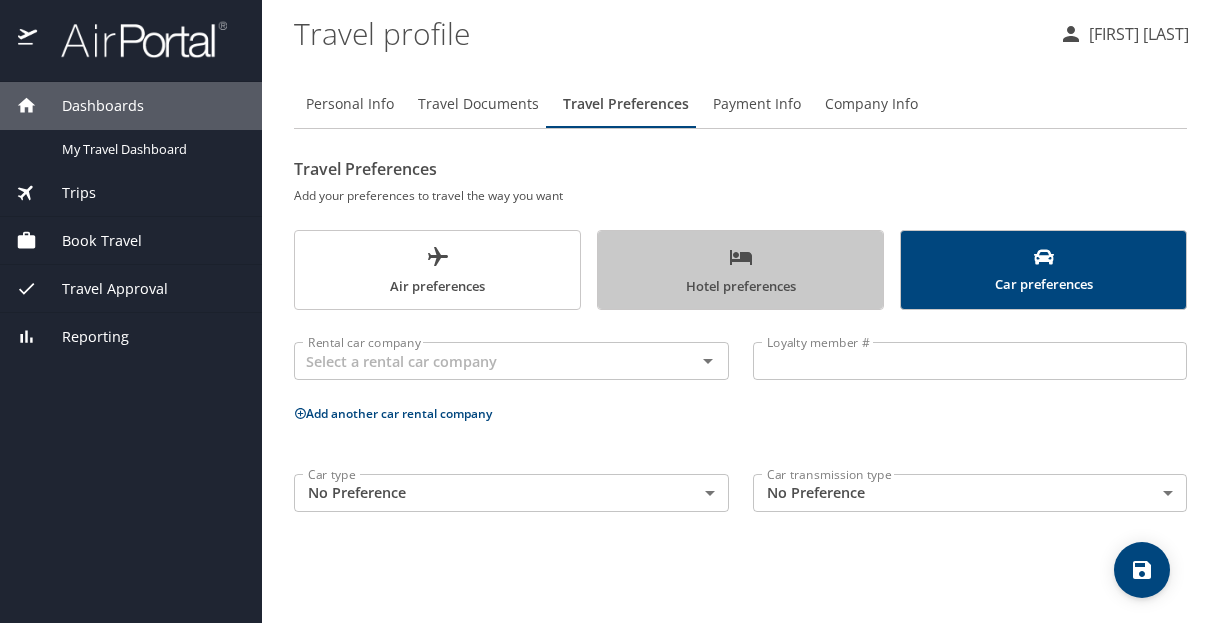 click on "Hotel preferences" at bounding box center (740, 271) 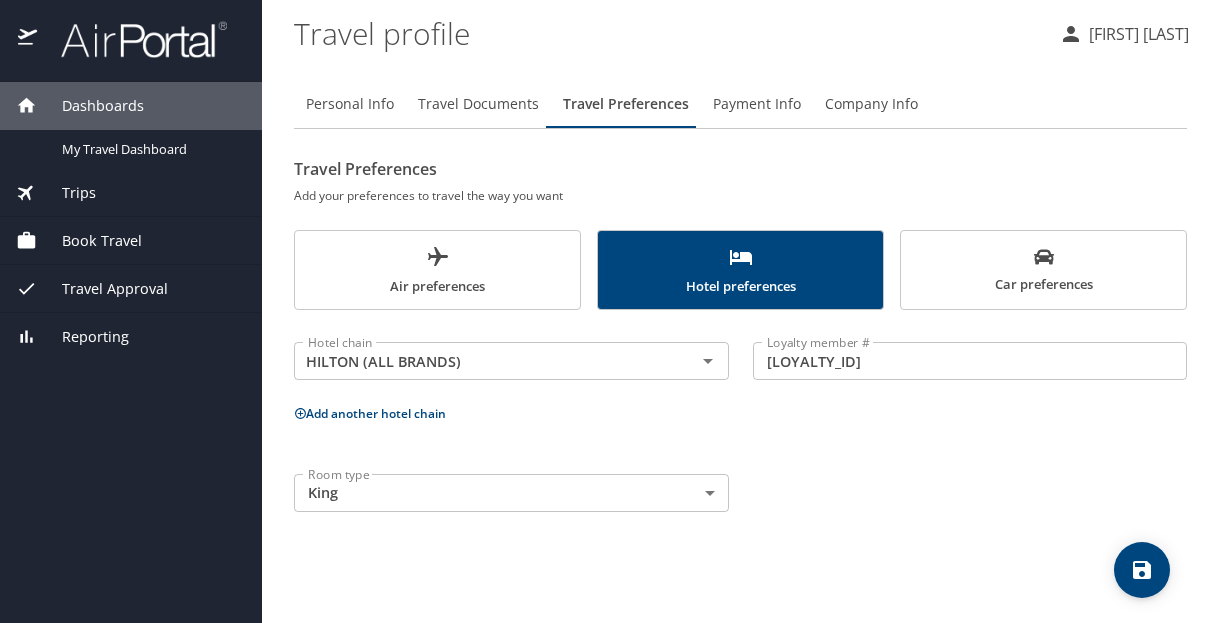 click on "Room type King King Room type" at bounding box center [740, 493] 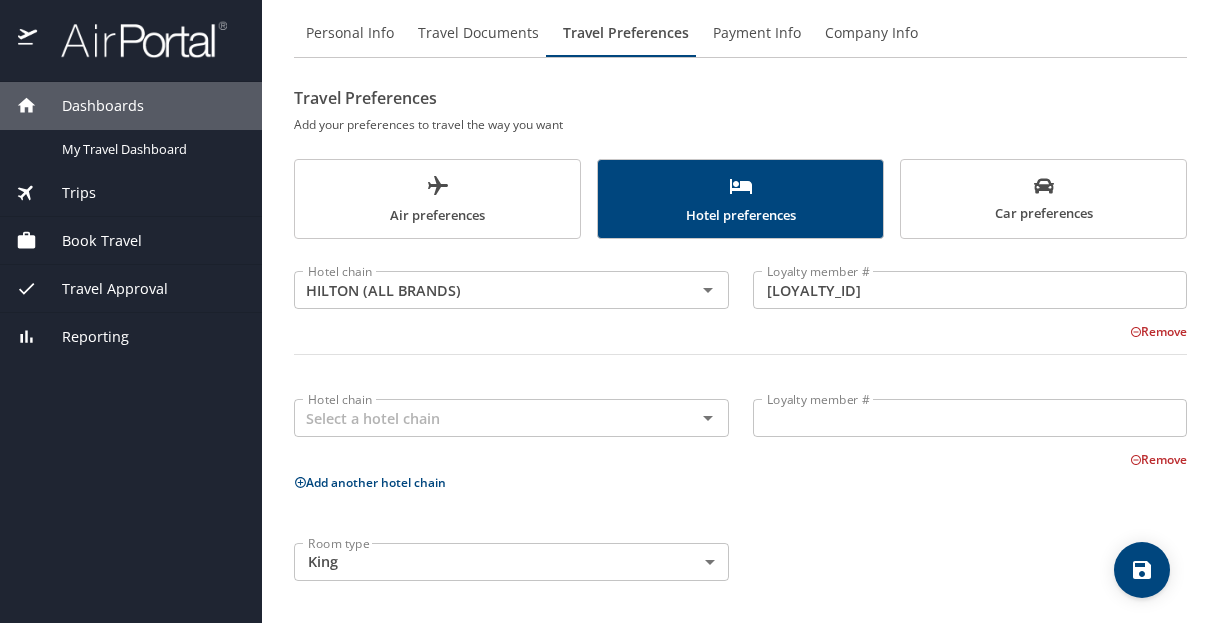 scroll, scrollTop: 72, scrollLeft: 0, axis: vertical 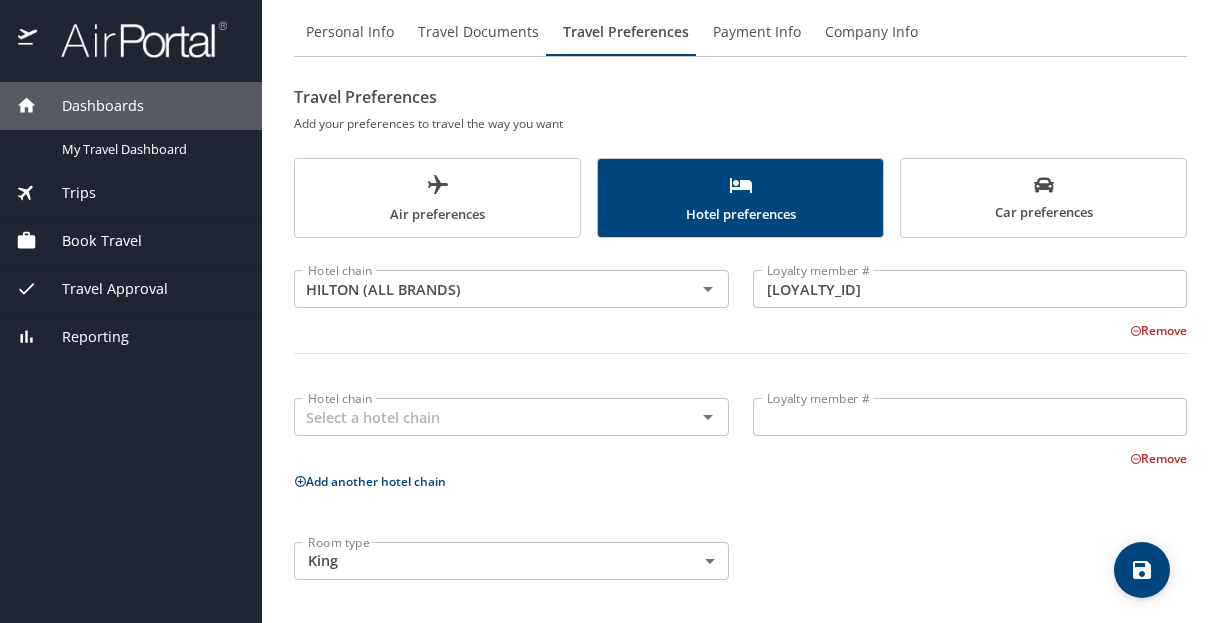 drag, startPoint x: 955, startPoint y: 541, endPoint x: 944, endPoint y: 482, distance: 60.016663 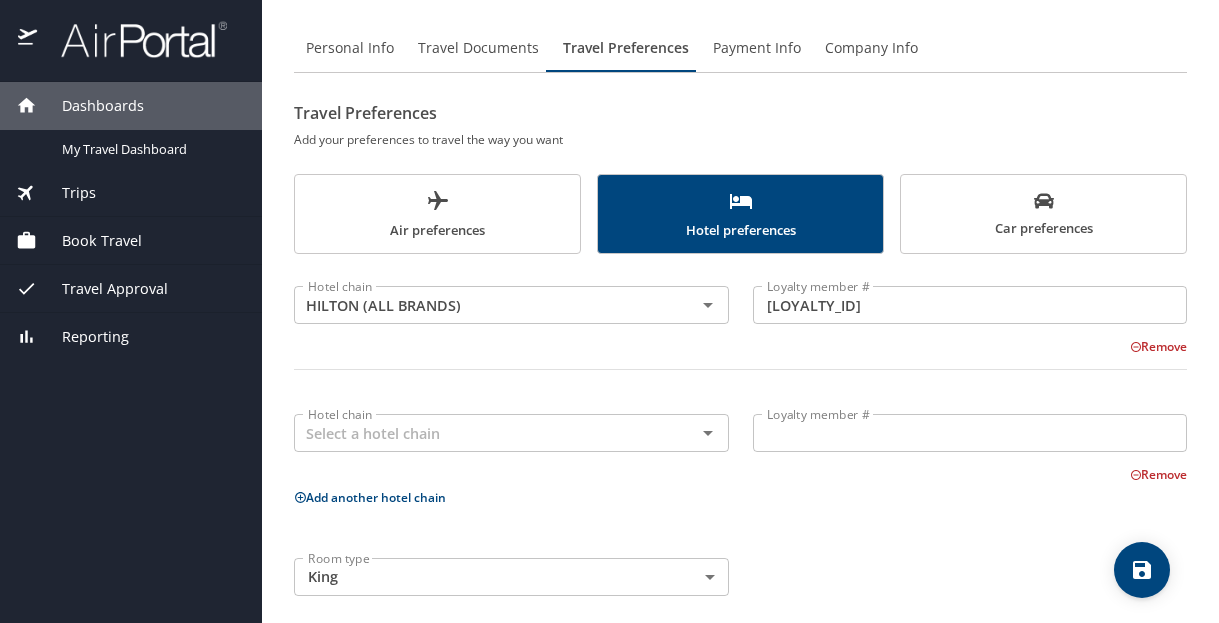 scroll, scrollTop: 72, scrollLeft: 0, axis: vertical 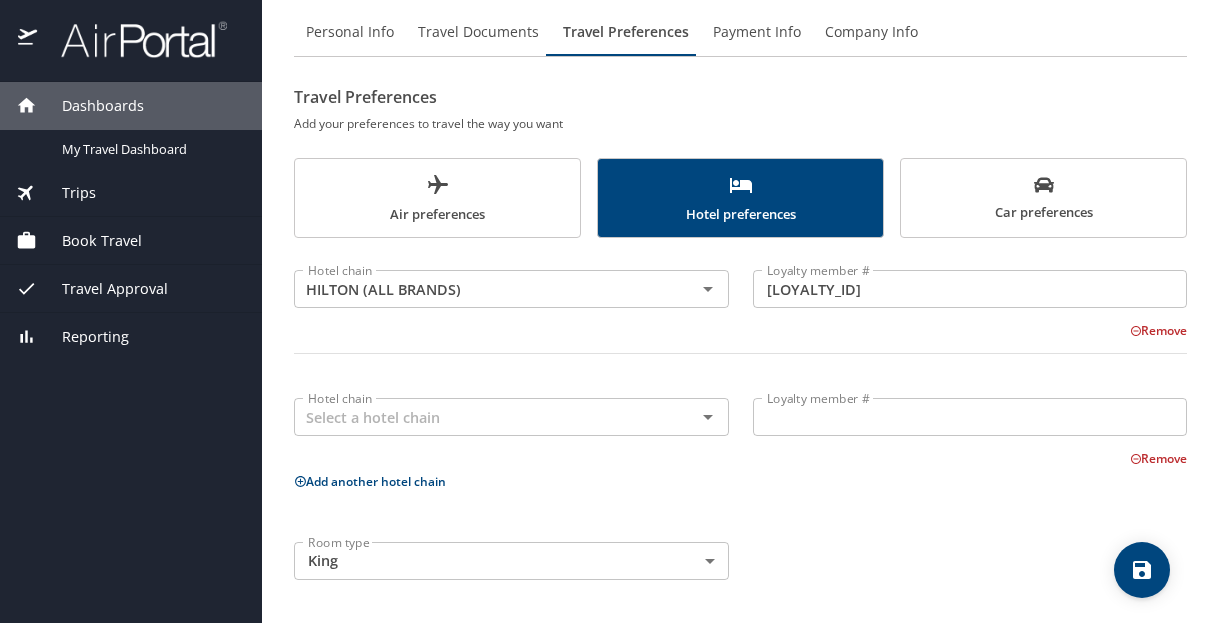 click on "Add another hotel chain" at bounding box center [370, 481] 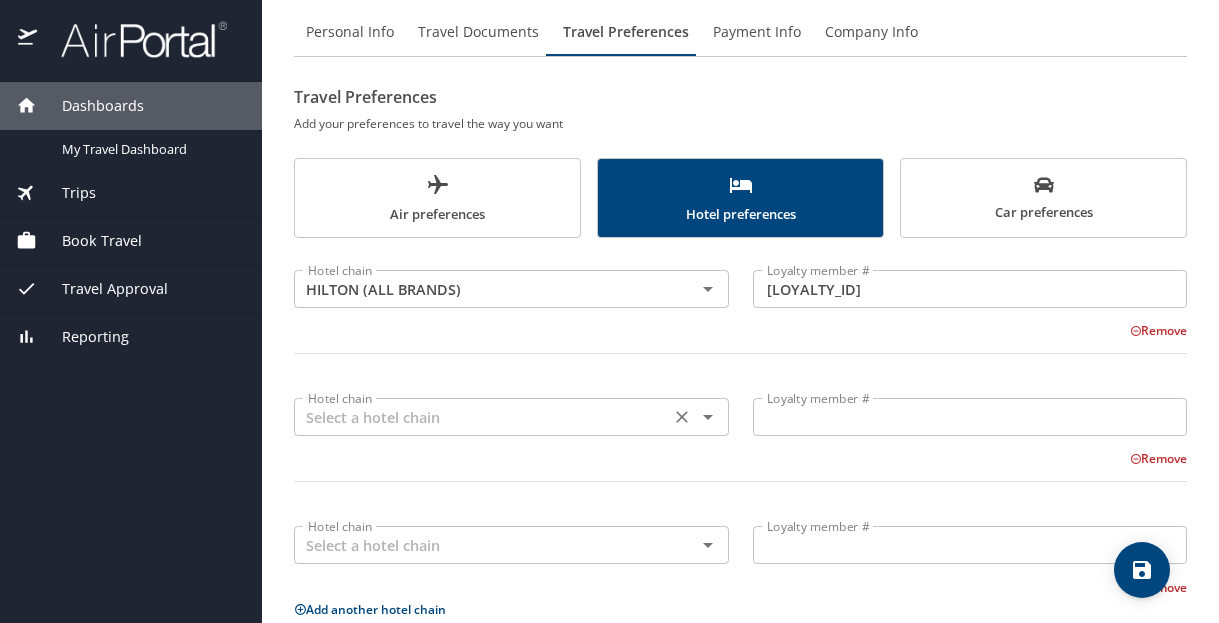 click at bounding box center (482, 417) 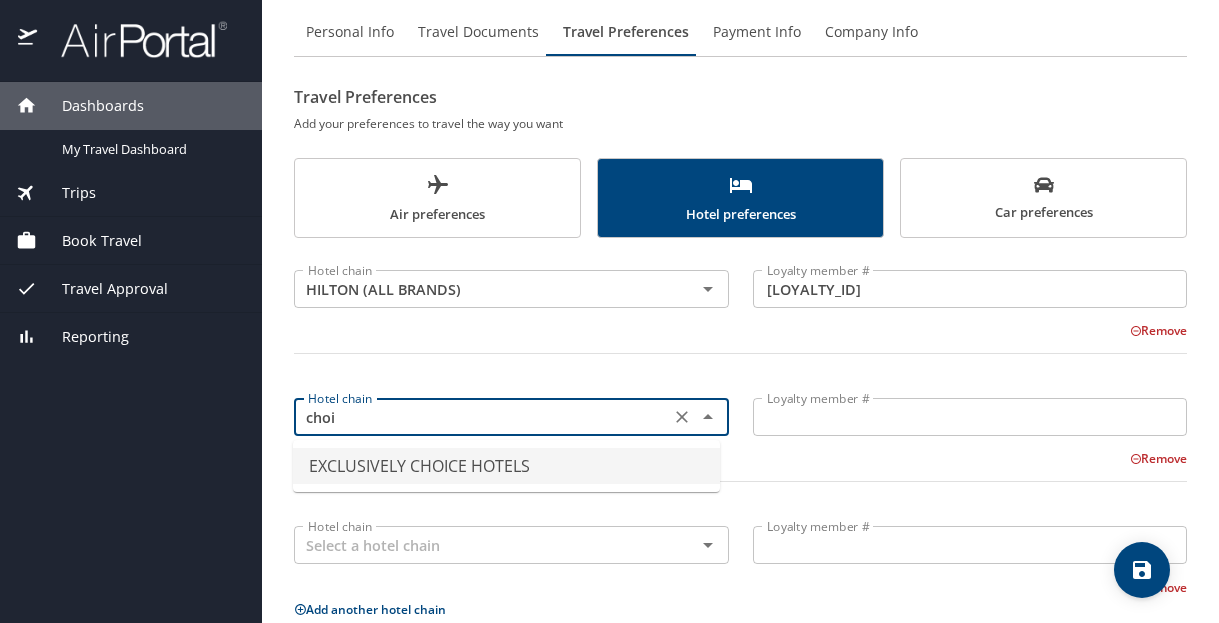 click on "EXCLUSIVELY CHOICE HOTELS" at bounding box center (506, 466) 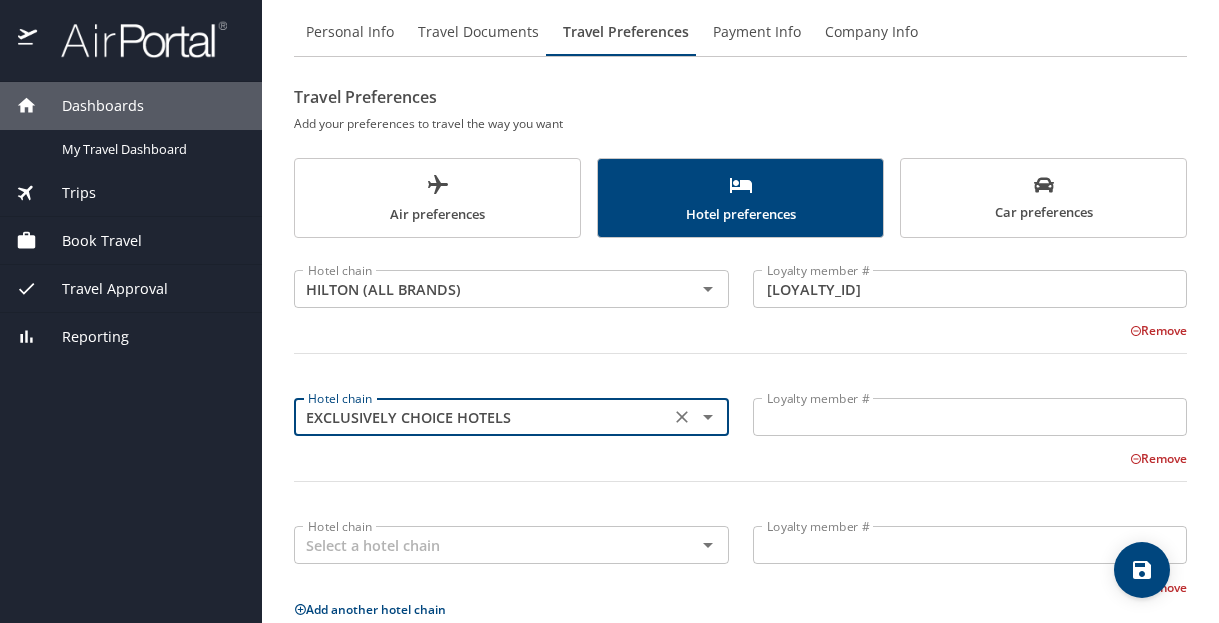 click on "EXCLUSIVELY CHOICE HOTELS" at bounding box center [482, 417] 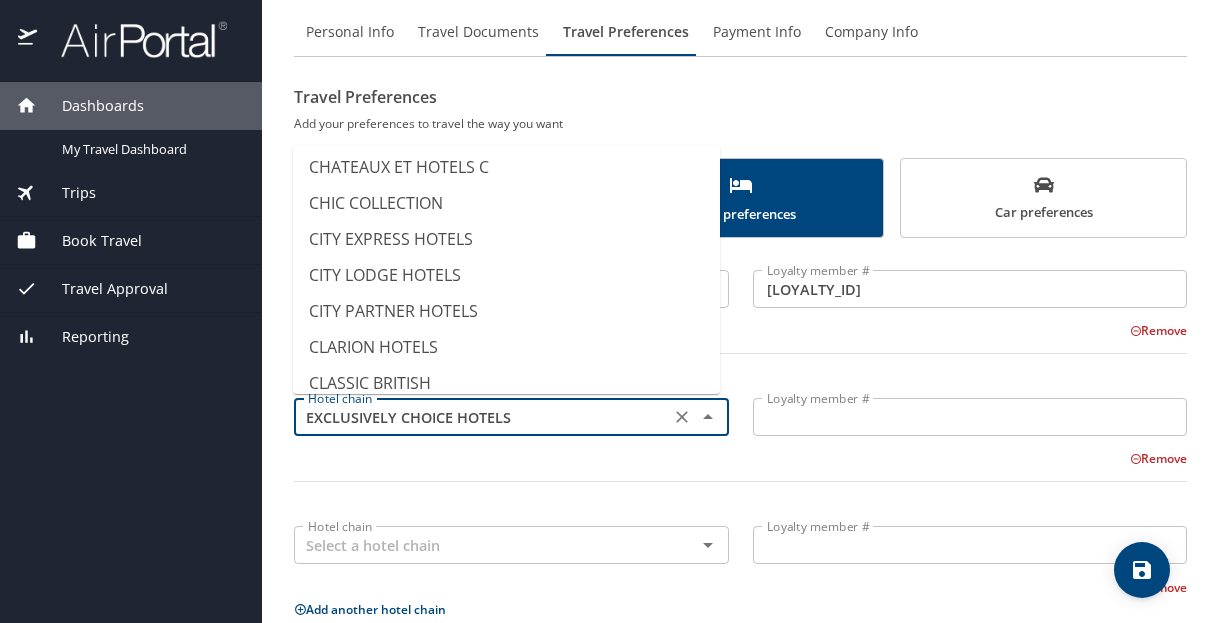 scroll, scrollTop: 1589, scrollLeft: 0, axis: vertical 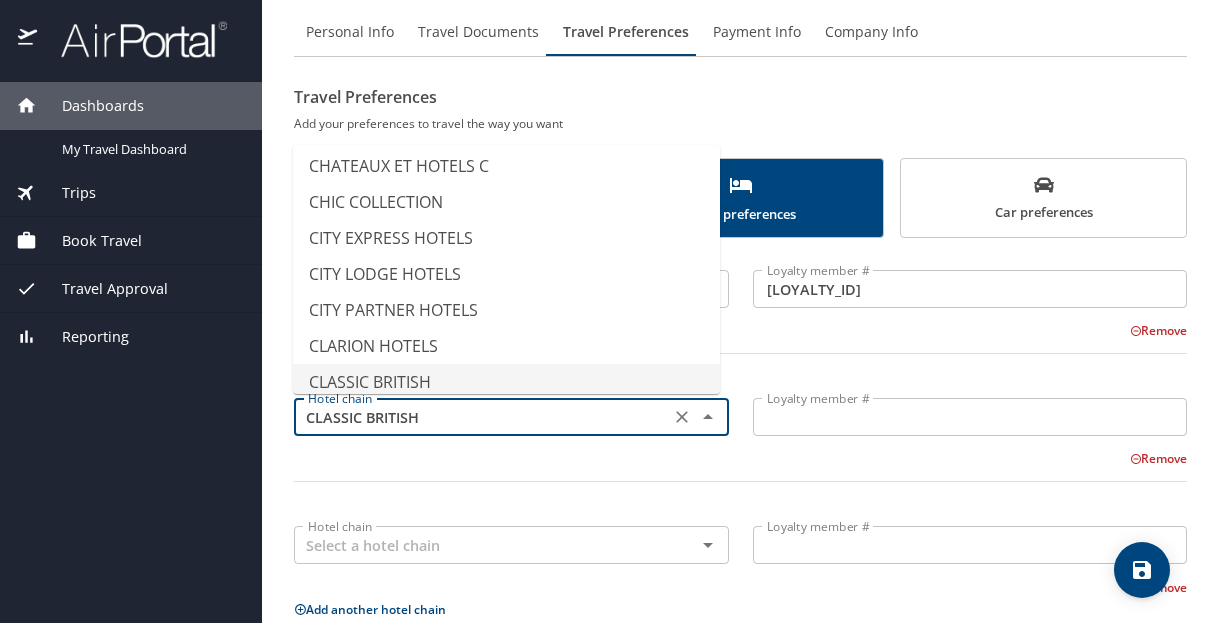 click on "Hotel chain CLASSIC BRITISH Hotel chain   Loyalty member # Loyalty member #  Remove" at bounding box center [740, 448] 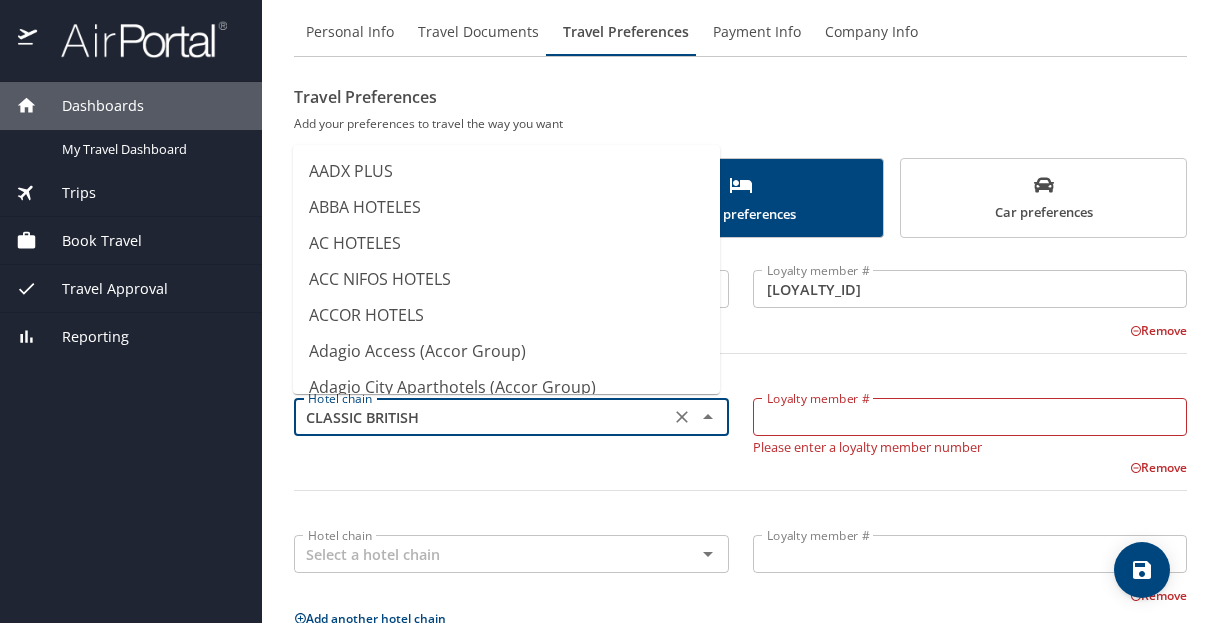 click on "CLASSIC BRITISH" at bounding box center (482, 417) 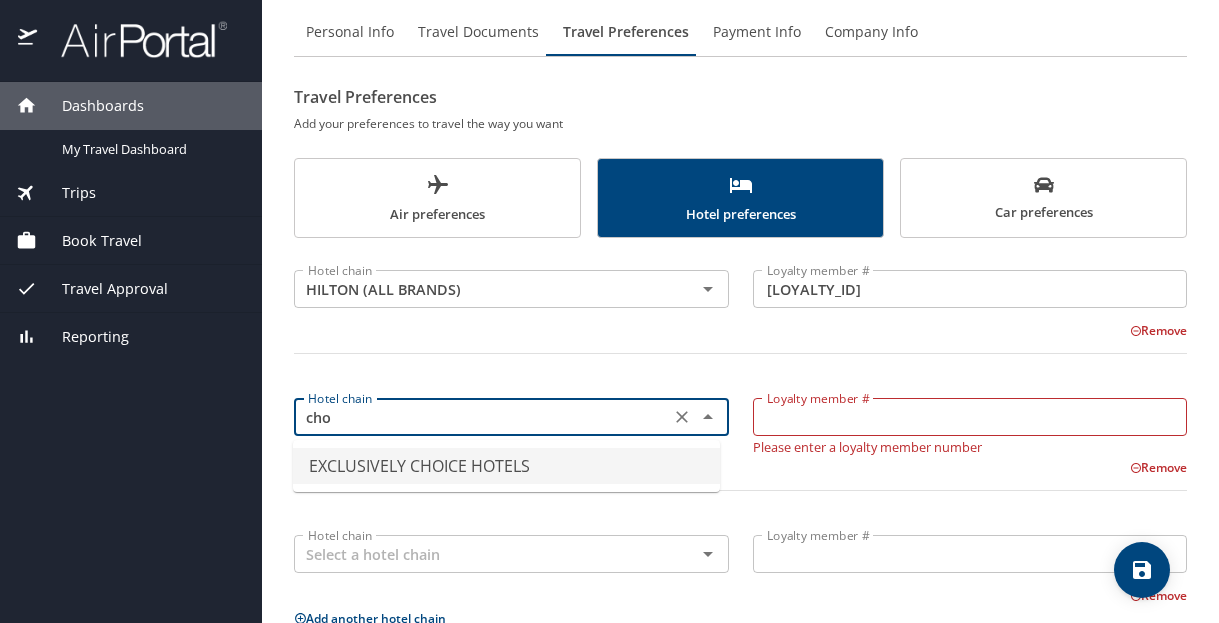 scroll, scrollTop: 0, scrollLeft: 0, axis: both 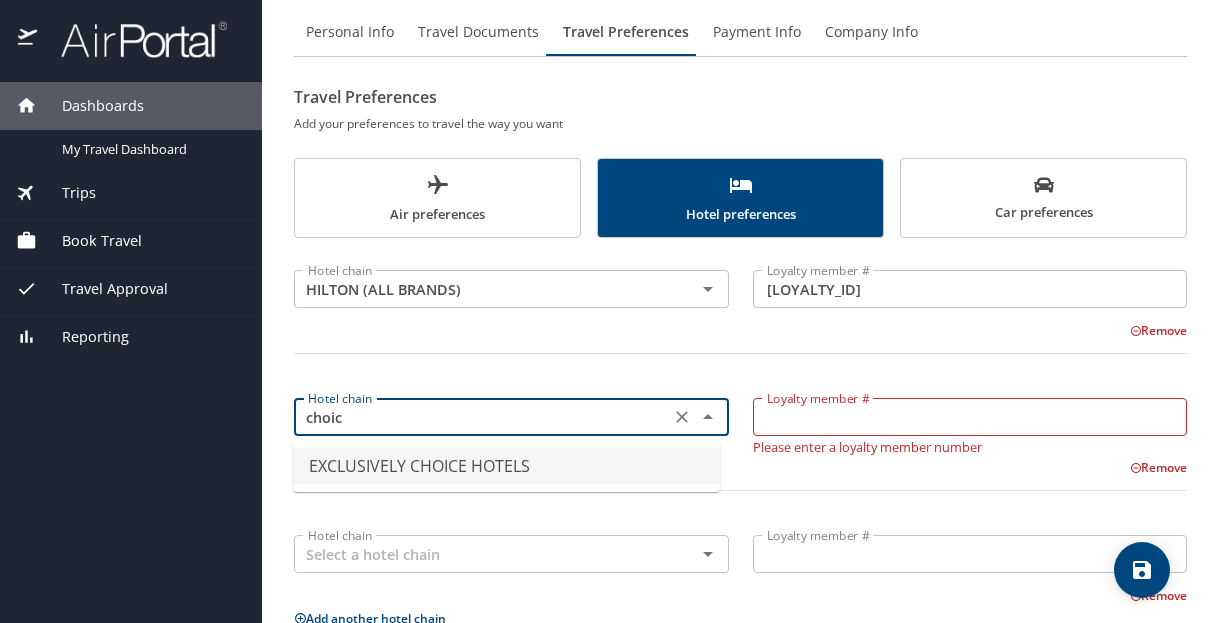 click on "EXCLUSIVELY CHOICE HOTELS" at bounding box center [506, 466] 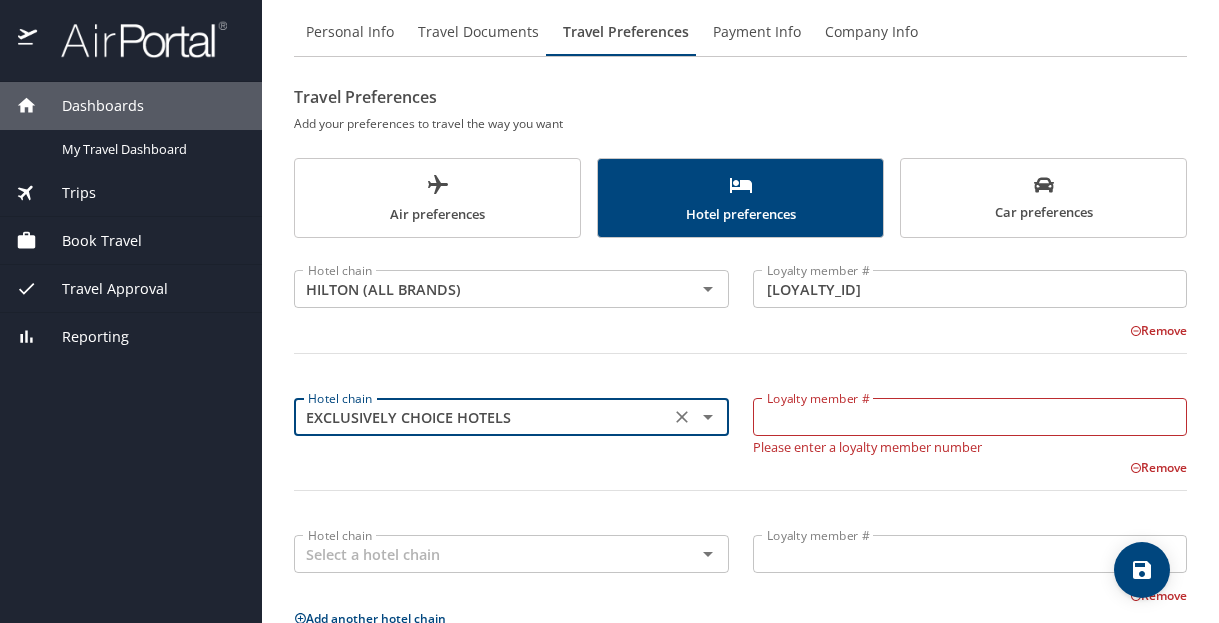 type on "EXCLUSIVELY CHOICE HOTELS" 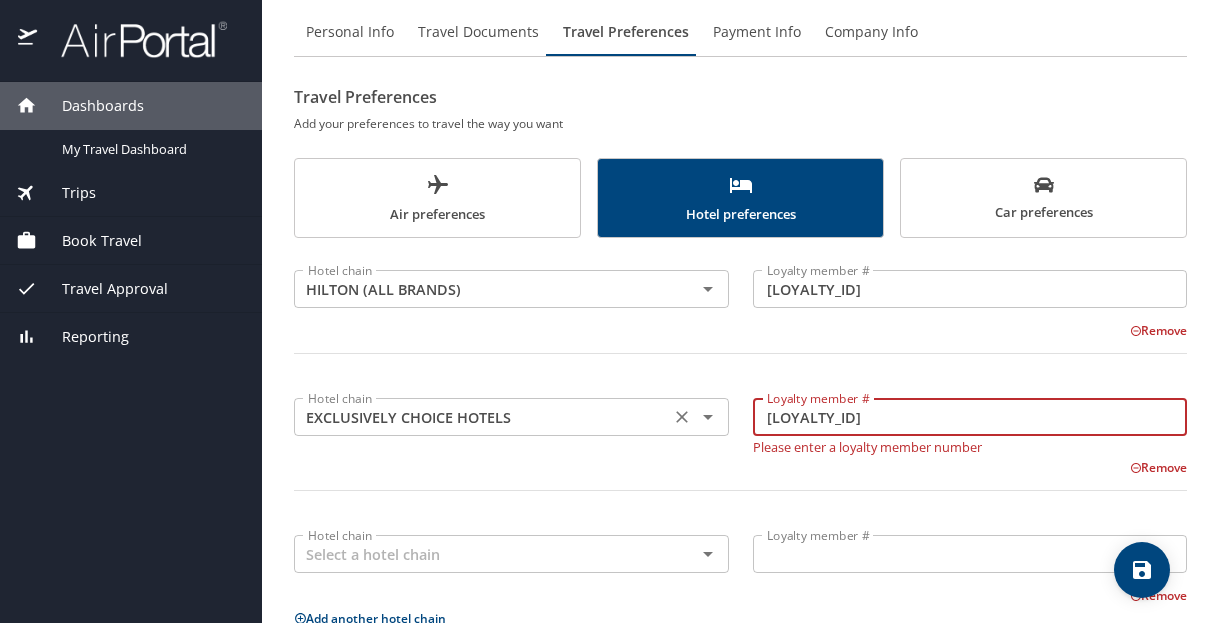 click on "Hotel chain EXCLUSIVELY CHOICE HOTELS Hotel chain" at bounding box center [511, 415] 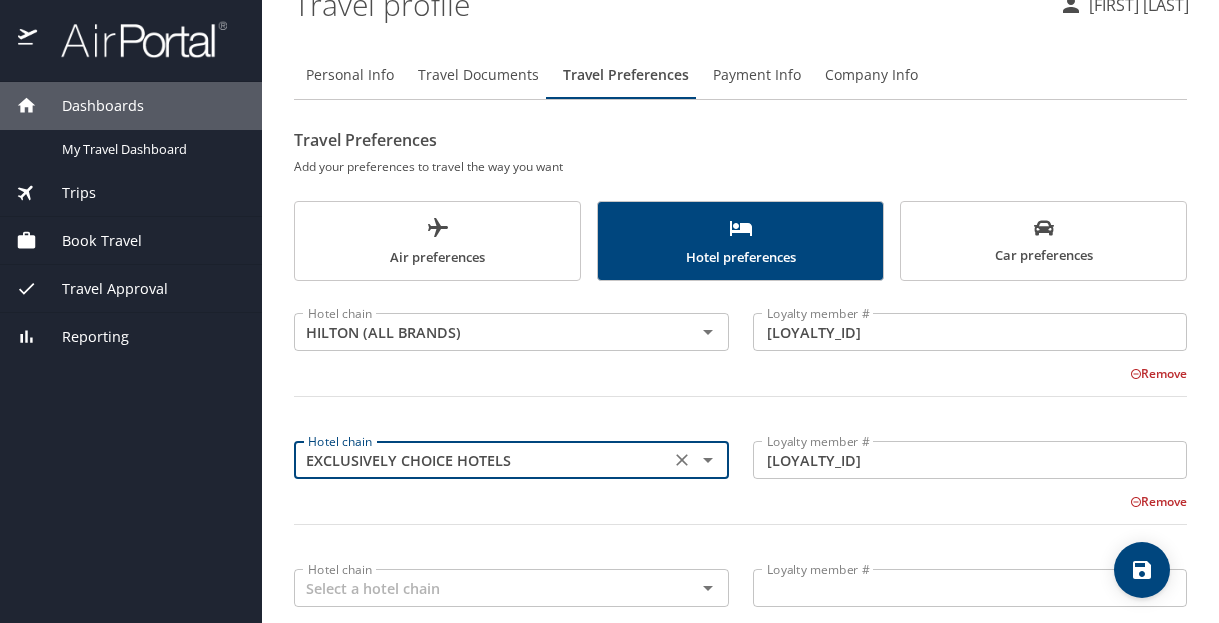 scroll, scrollTop: 0, scrollLeft: 0, axis: both 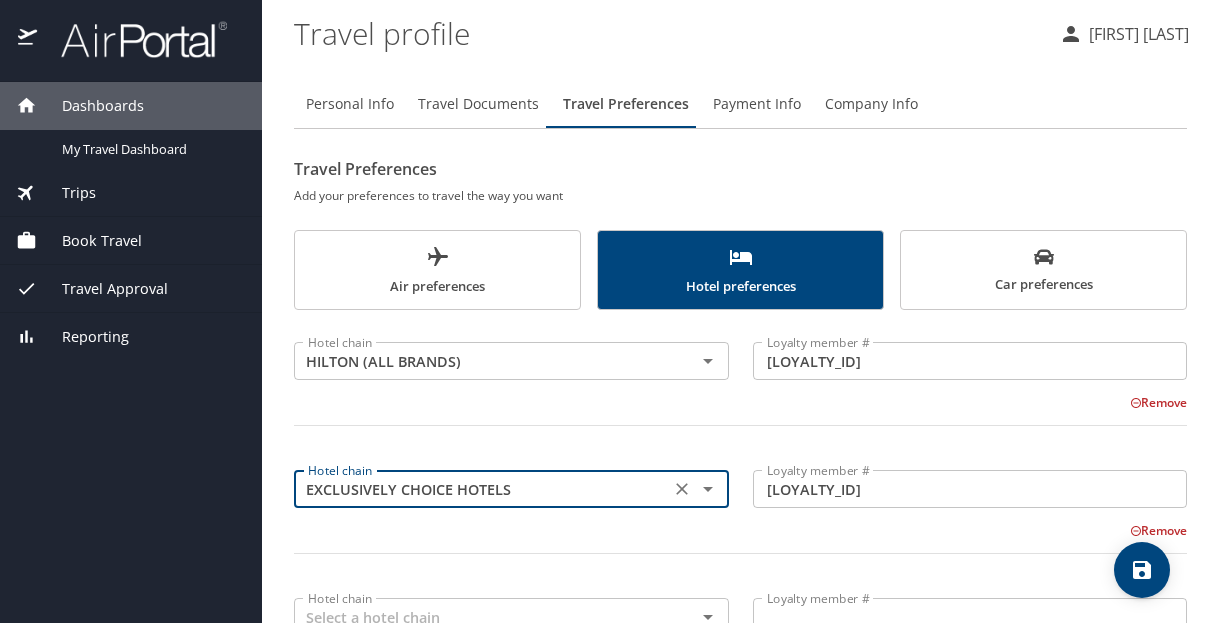 click on "Car preferences" at bounding box center [1043, 270] 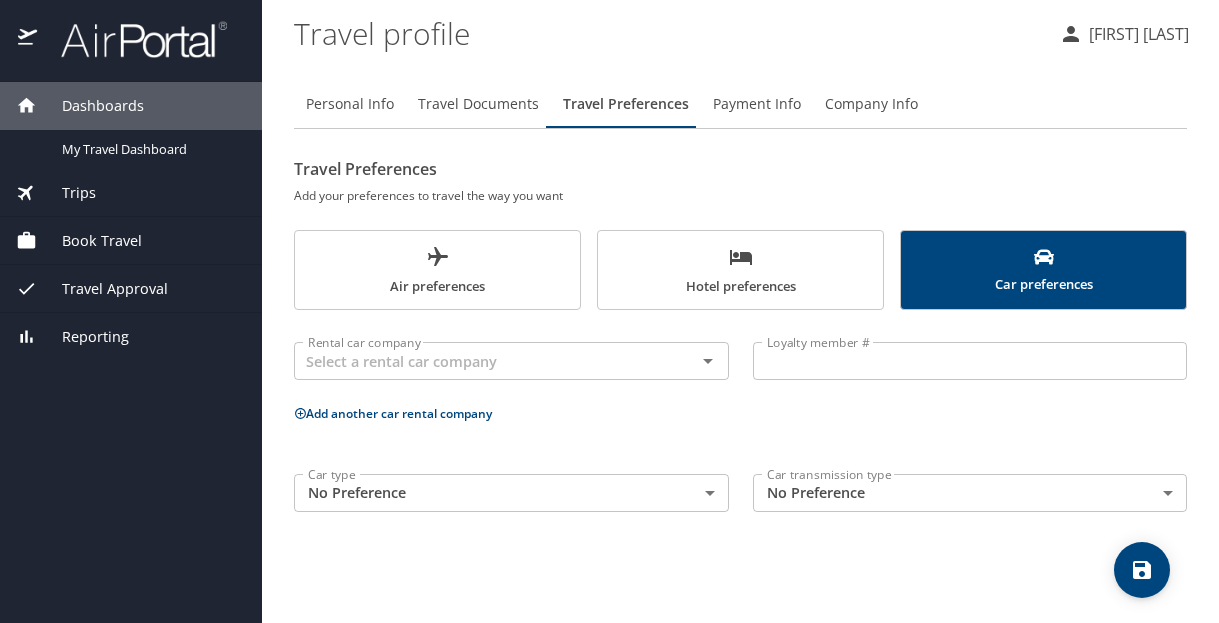 click on "Hotel preferences" at bounding box center [740, 271] 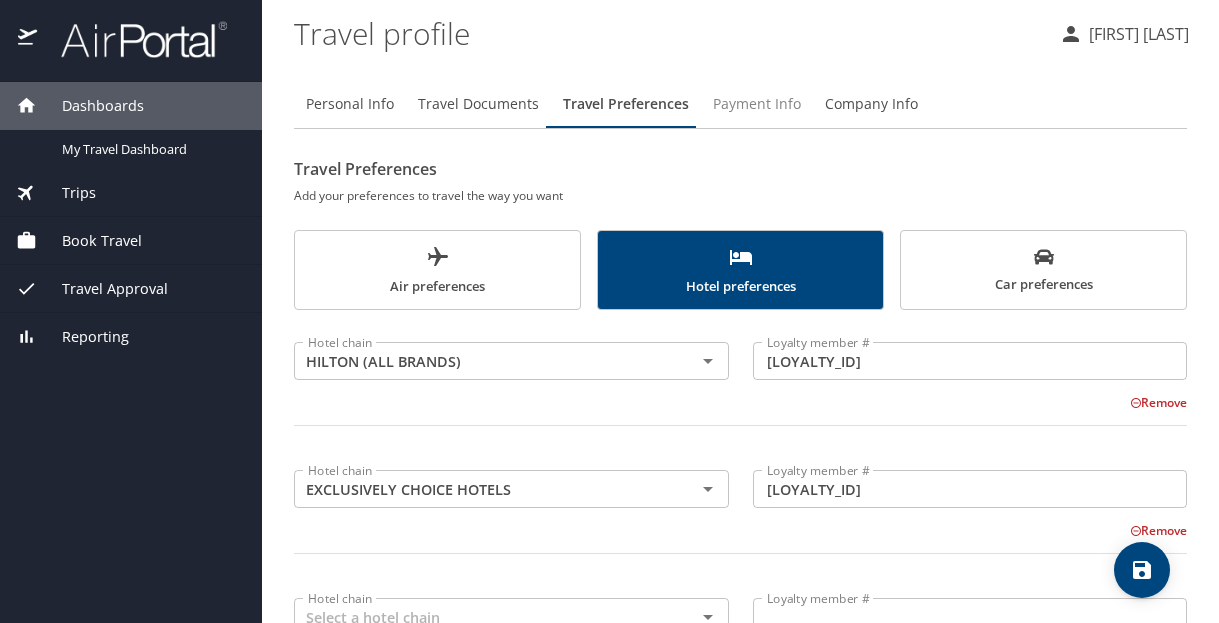click on "Payment Info" at bounding box center [757, 104] 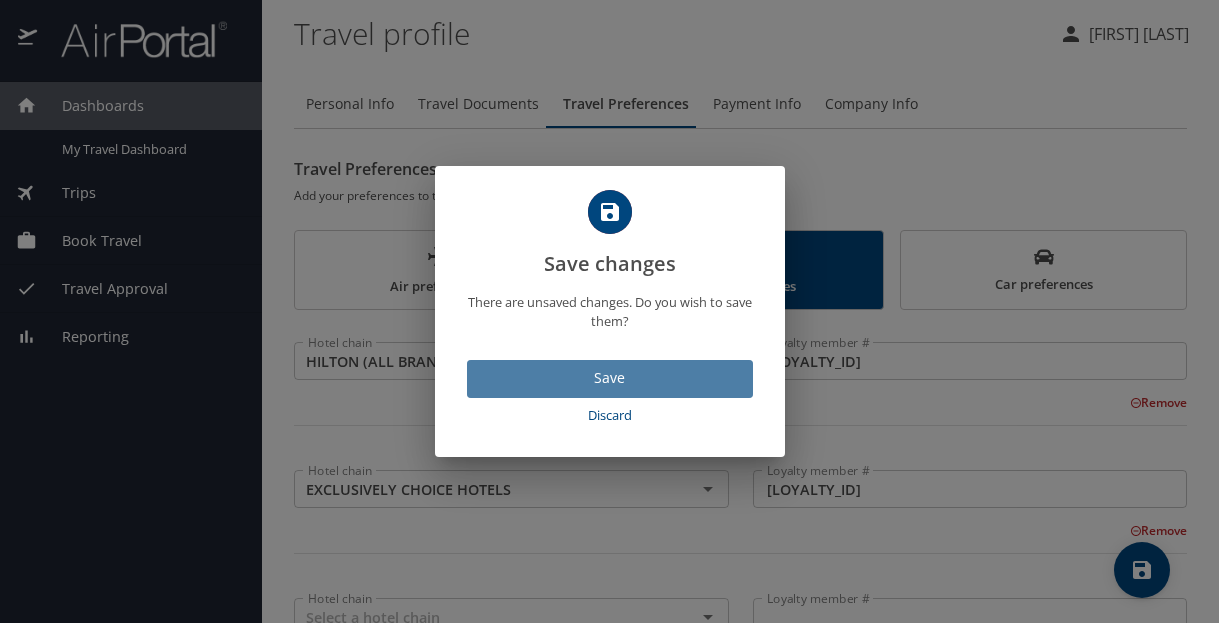 click on "Save" at bounding box center [610, 378] 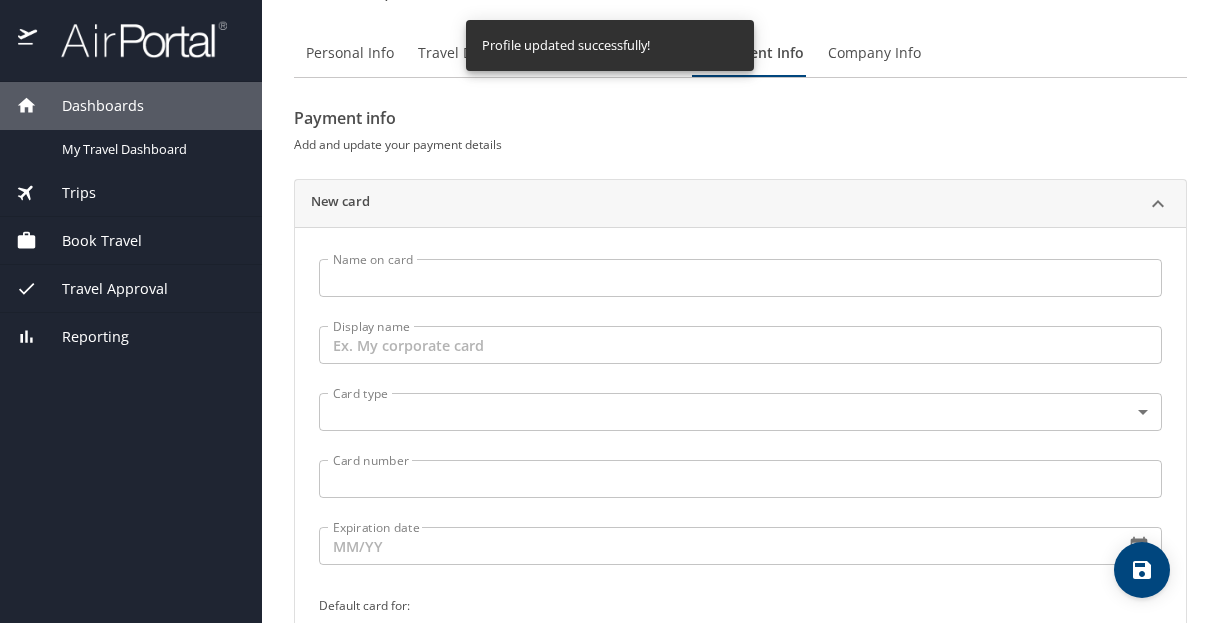 scroll, scrollTop: 50, scrollLeft: 0, axis: vertical 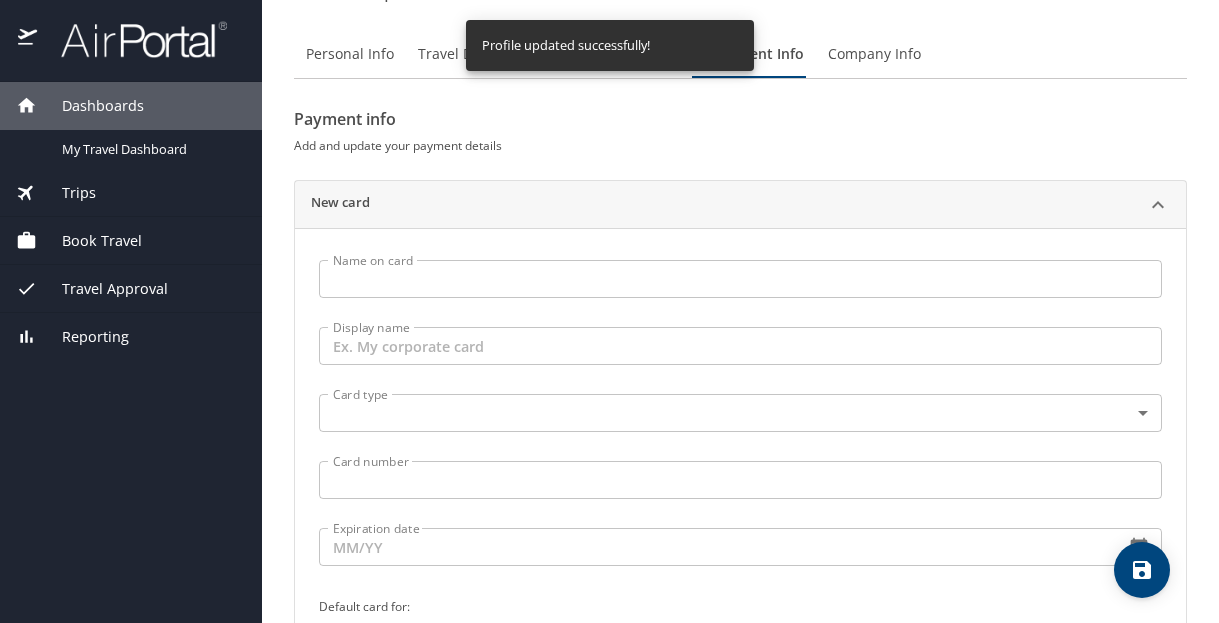 click on "Name on card" at bounding box center [740, 279] 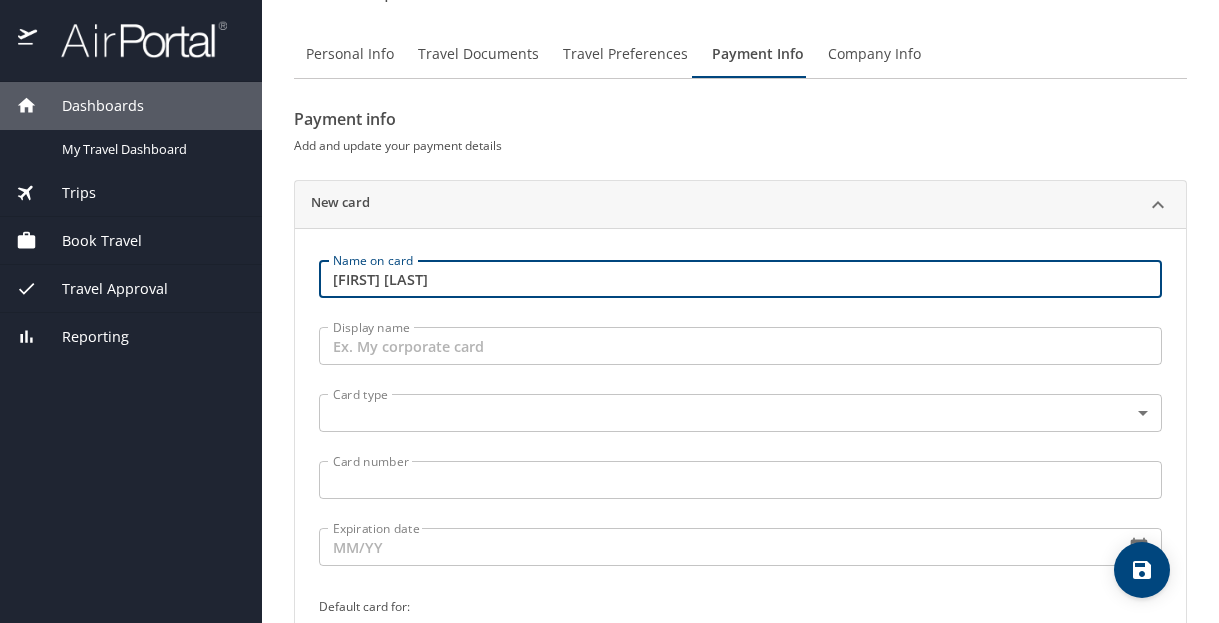 type on "[FIRST] [LAST]" 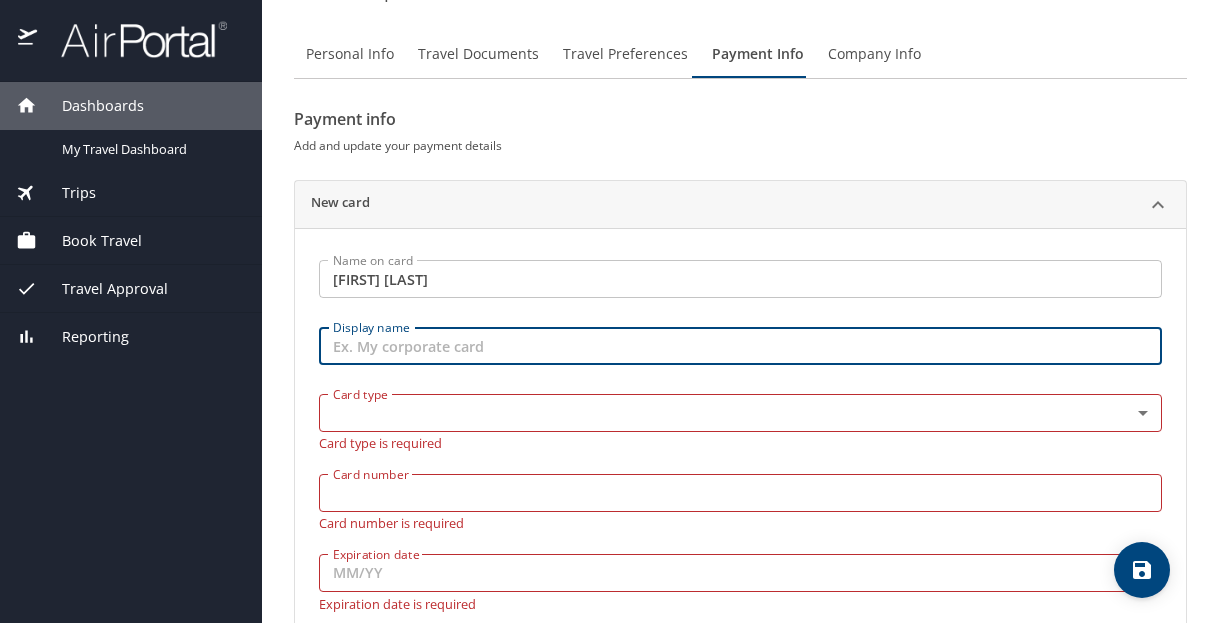 click on "Dashboards My Travel Dashboard Trips Current / Future Trips Past Trips Trips Missing Hotel Book Travel Request Agent Booking Approval Request (Beta) Book/Manage Online Trips Travel Approval Pending Trip Approvals Approved Trips Canceled Trips Approvals (Beta) Reporting Travel profile [FIRST] [LAST] Personal Info Travel Documents Travel Preferences Payment Info Company Info Payment info Add and update your payment details New card   Name on card [FIRST] [LAST] Name on card   Display name Display name   Card type ​ Card type Card type is required   Card number Card number Card number is required Expiration date Expiration date Expiration date is required Default card for: Plane tickets Car rentals Rail tickets Hotel reservations  Remove  Add another credit card My settings Travel agency contacts View travel profile Give feedback Sign out" at bounding box center (609, 311) 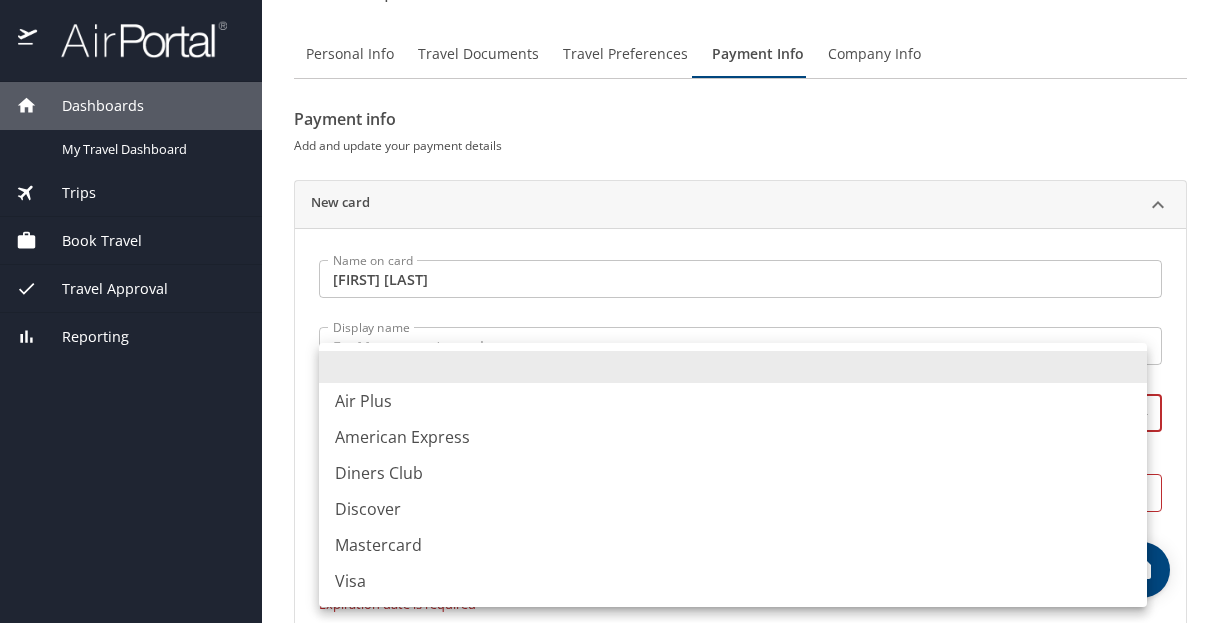 click on "Mastercard" at bounding box center (733, 545) 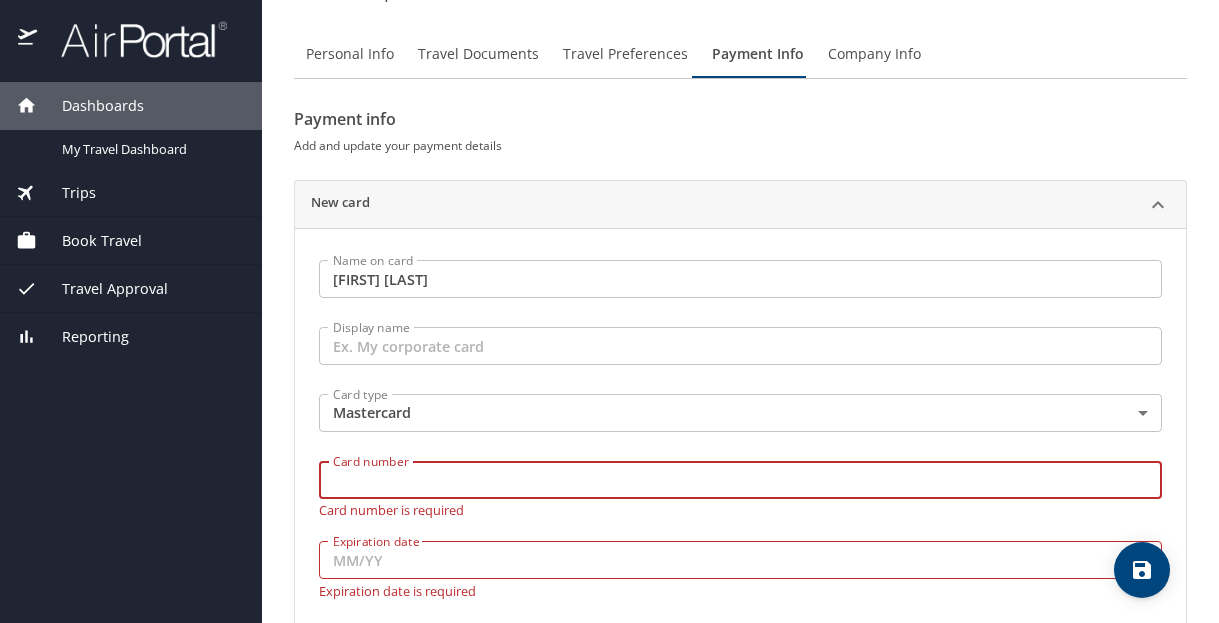 click on "Card number Card number Card number is required" at bounding box center [740, 489] 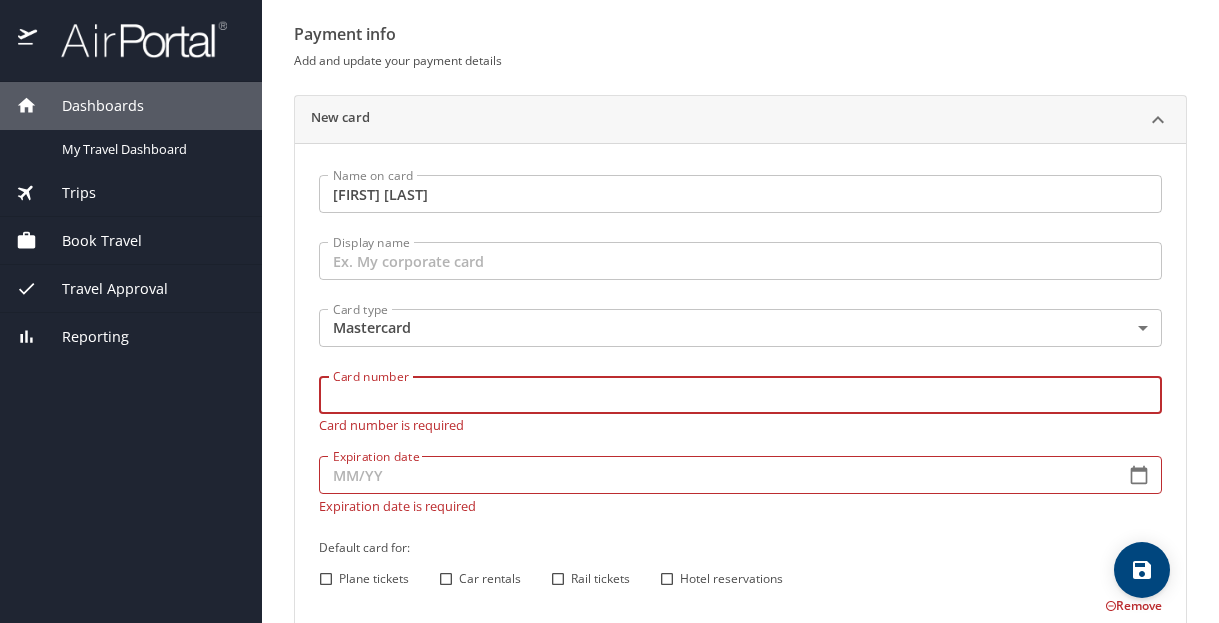 scroll, scrollTop: 125, scrollLeft: 0, axis: vertical 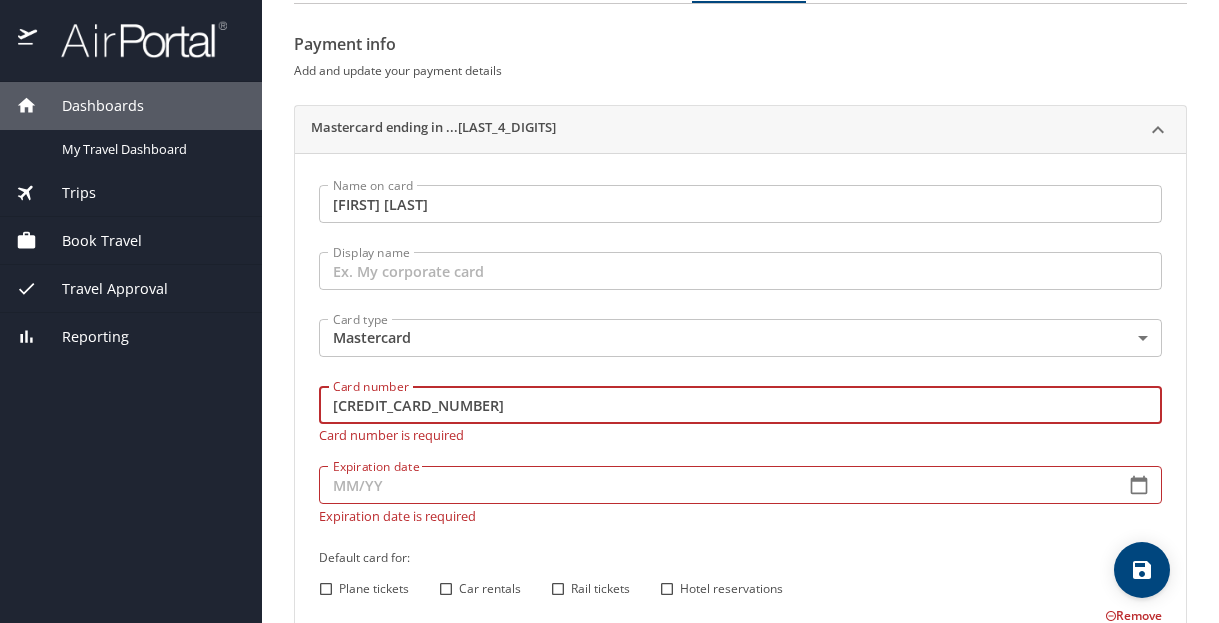 type on "[CREDIT_CARD_NUMBER]" 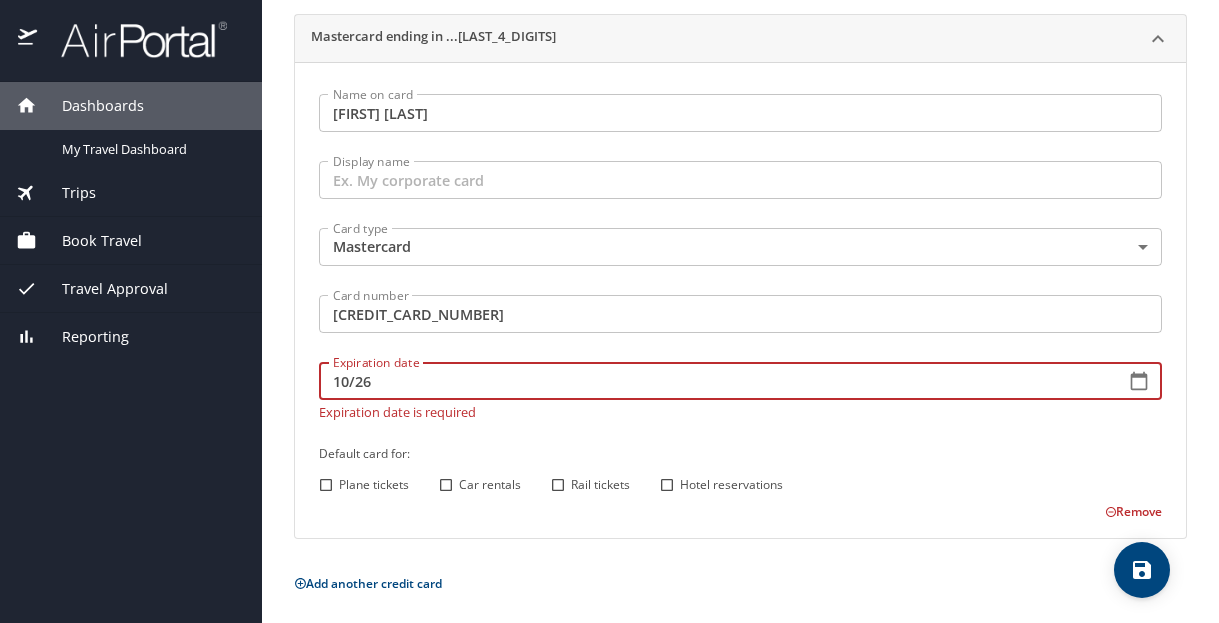 scroll, scrollTop: 220, scrollLeft: 0, axis: vertical 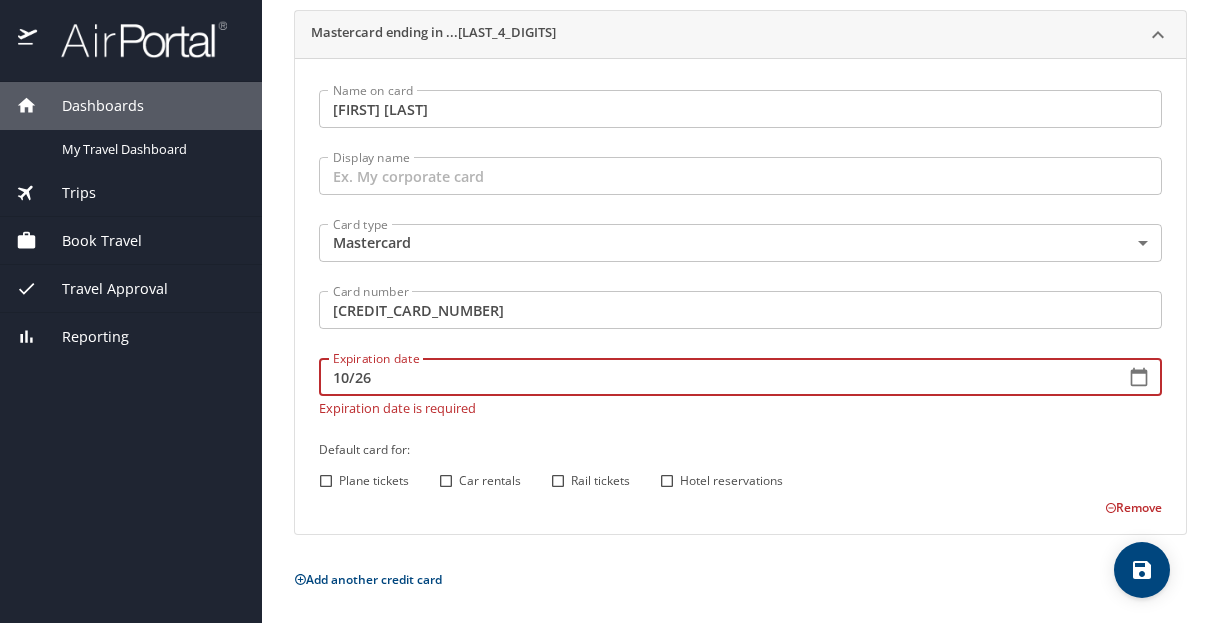 type on "10/26" 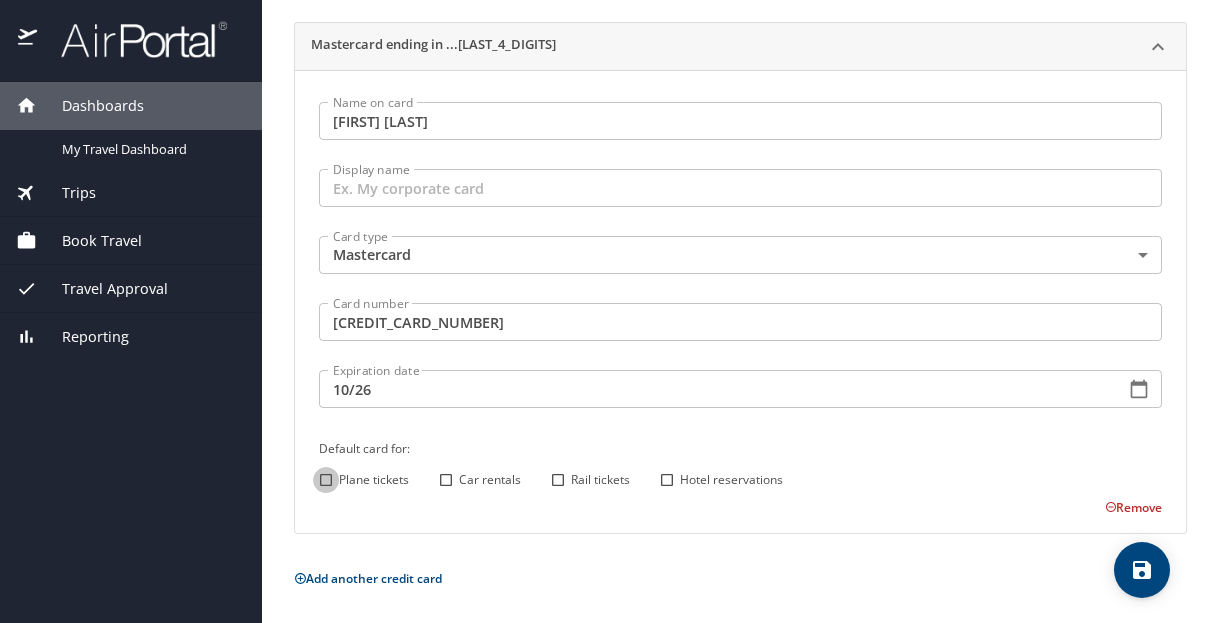 click on "Plane tickets" at bounding box center [326, 480] 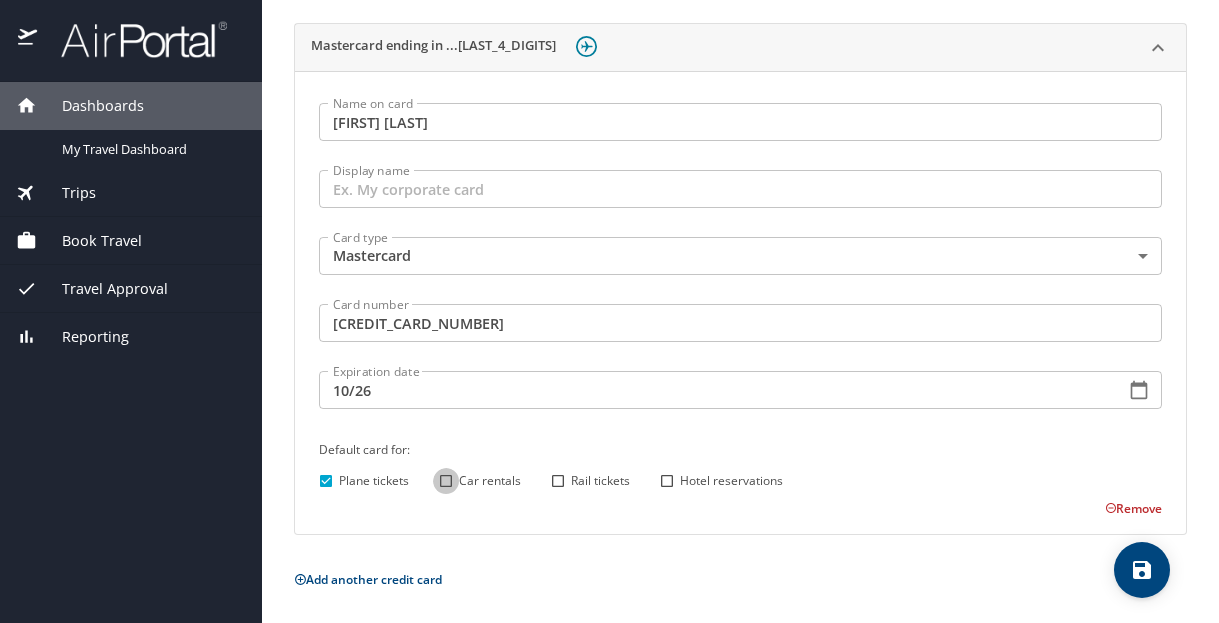 drag, startPoint x: 442, startPoint y: 483, endPoint x: 502, endPoint y: 473, distance: 60.827625 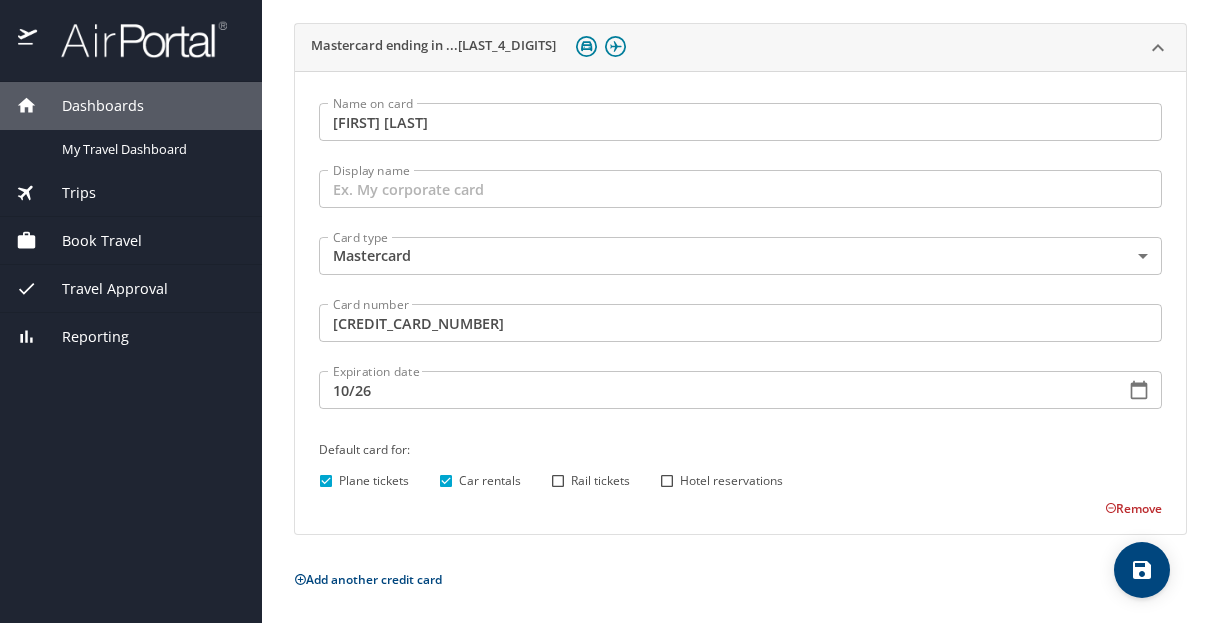 click on "Hotel reservations" at bounding box center [667, 481] 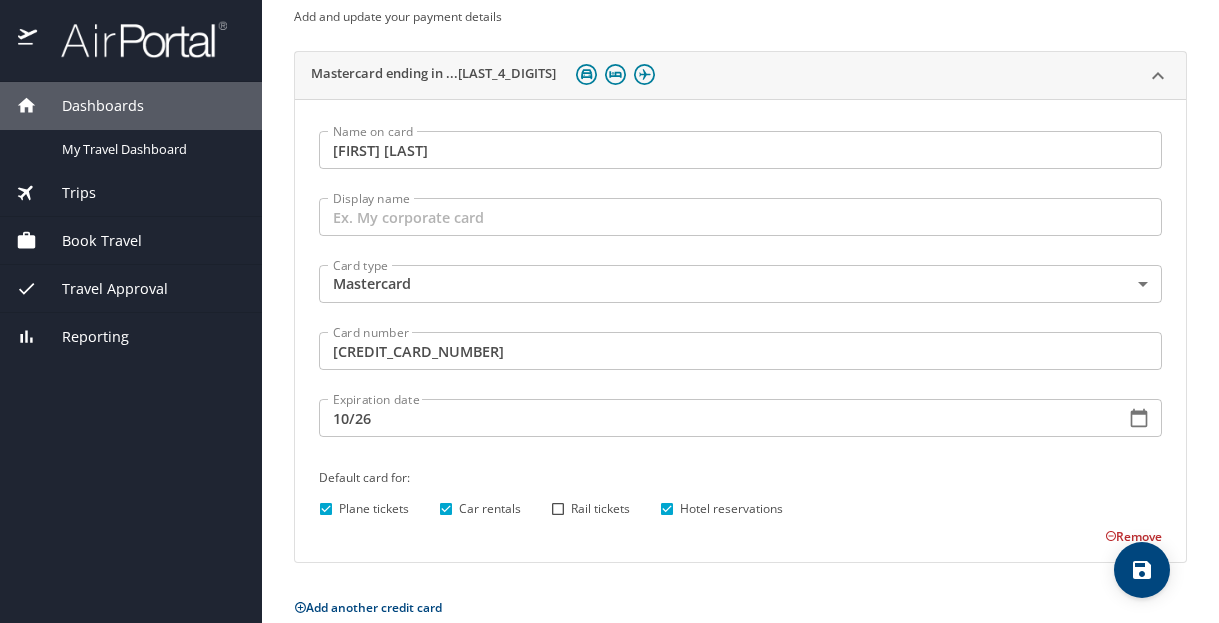 scroll, scrollTop: 172, scrollLeft: 0, axis: vertical 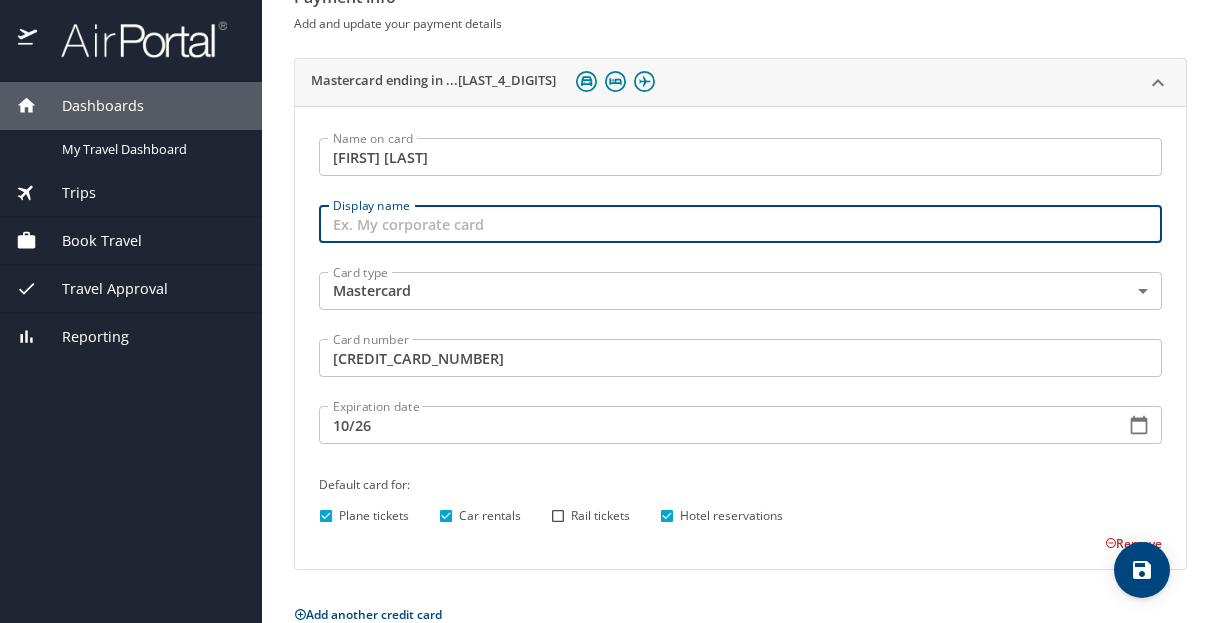 click on "Display name" at bounding box center [740, 224] 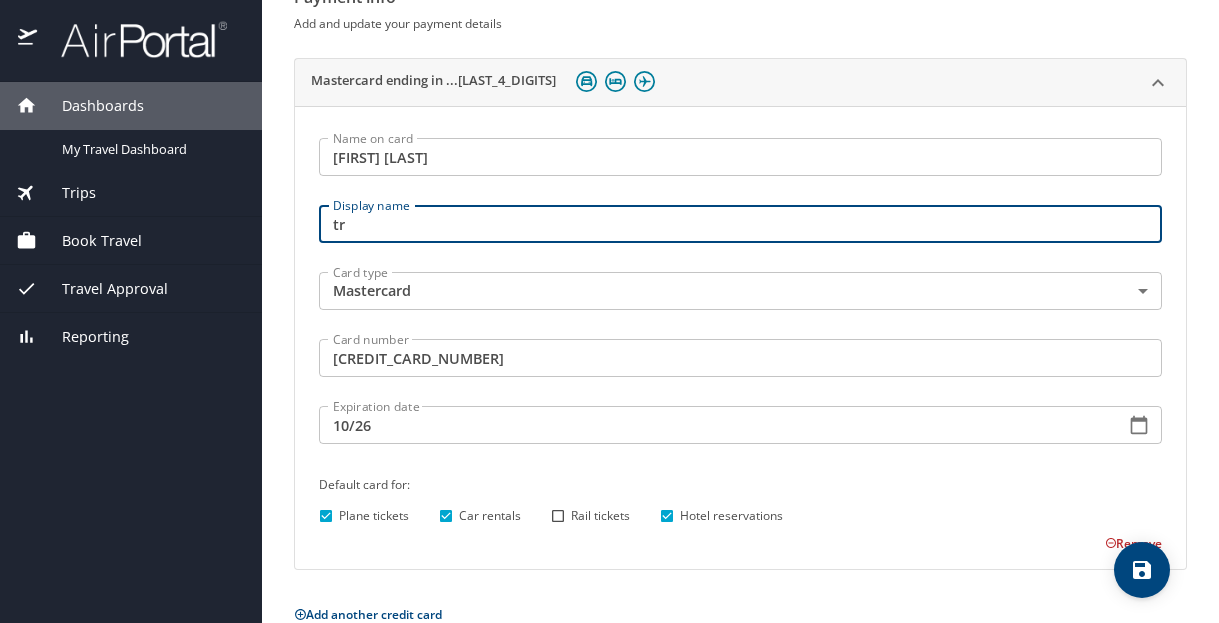 type on "t" 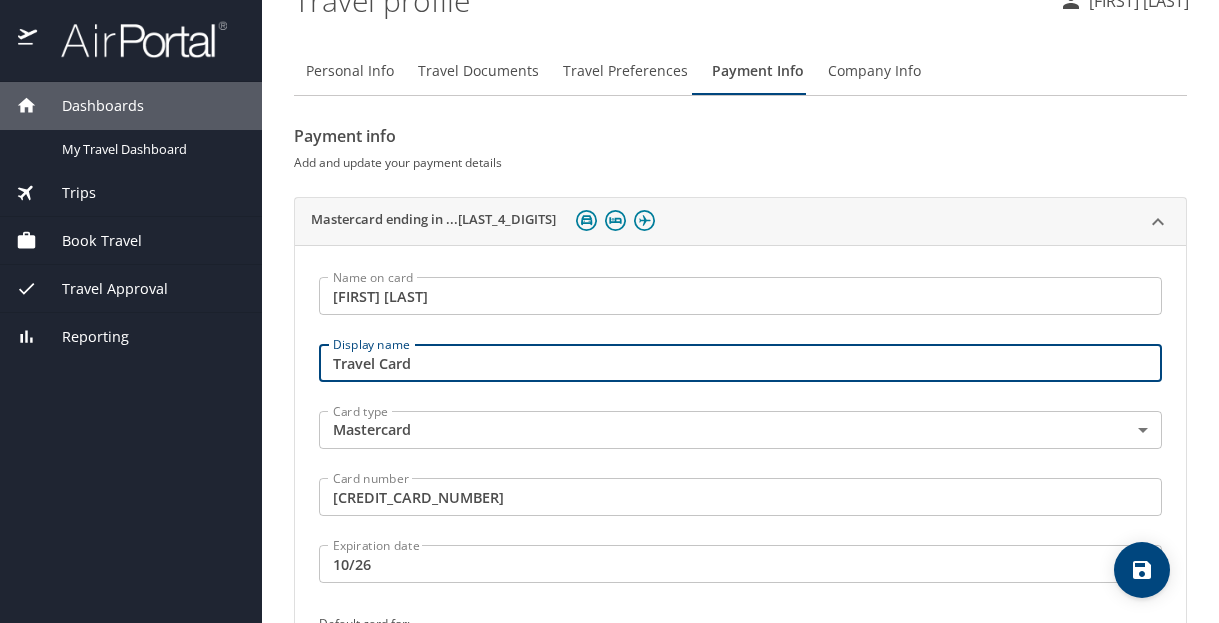 scroll, scrollTop: 31, scrollLeft: 0, axis: vertical 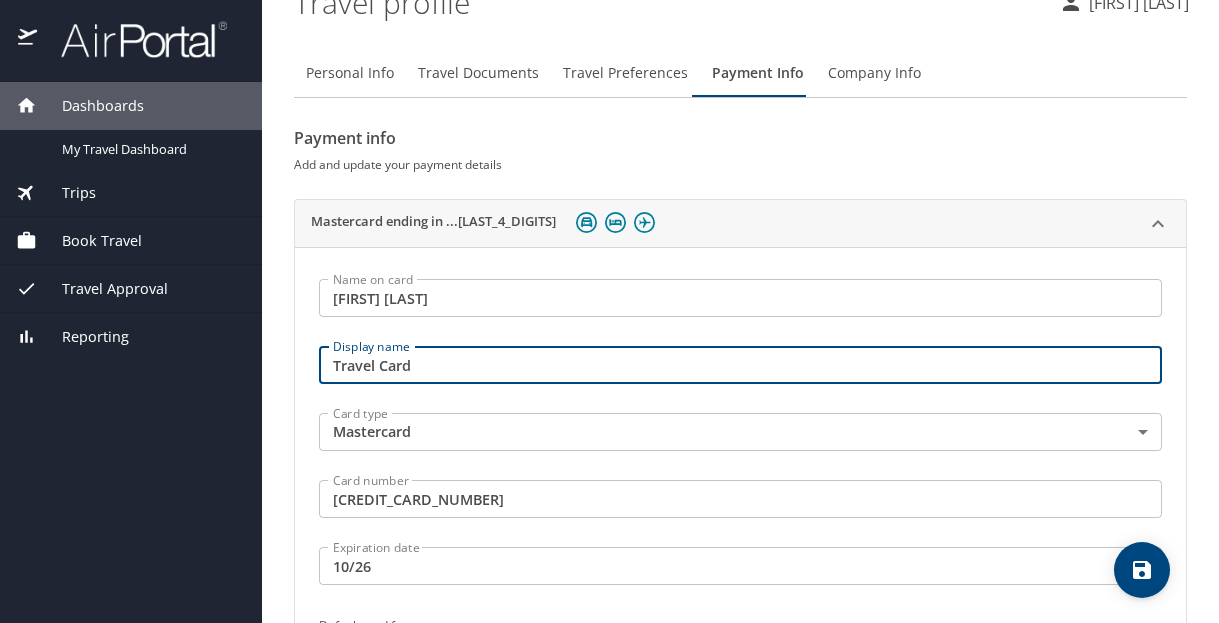 type on "Travel Card" 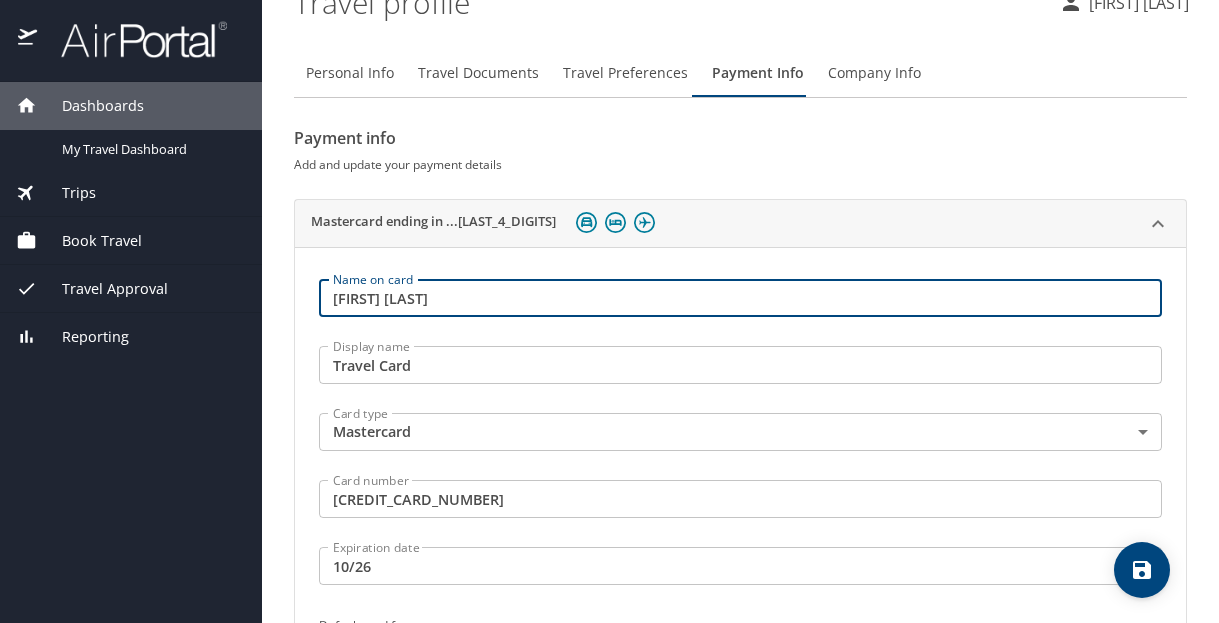 type on "[FIRST] [LAST]" 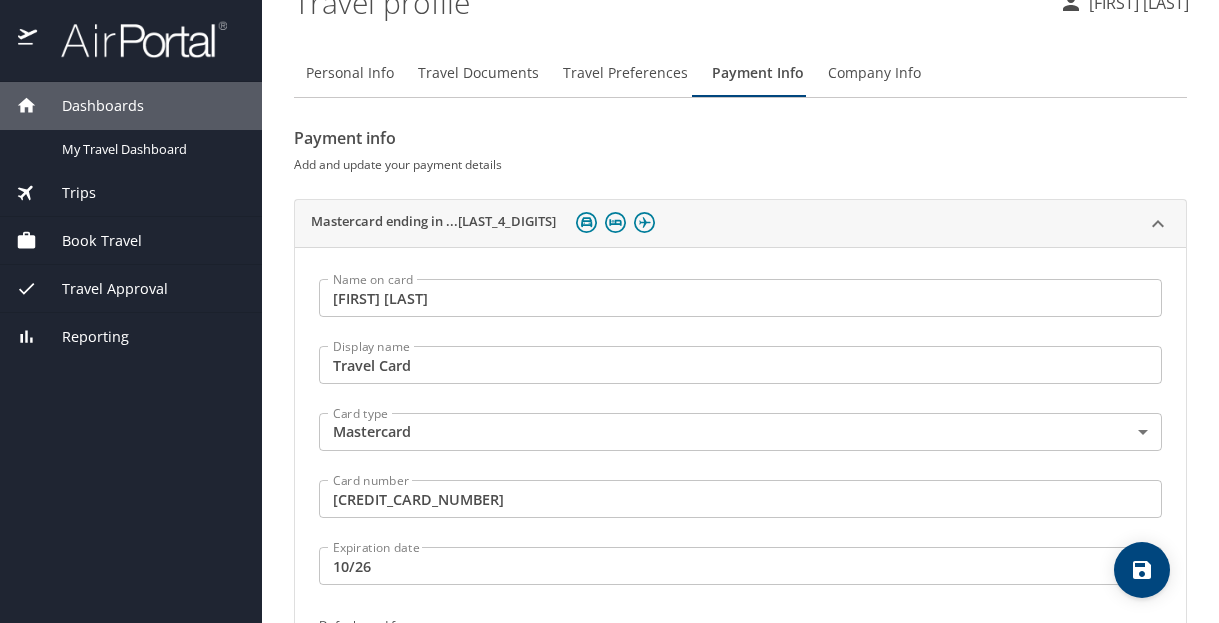 click on "Display name Travel Card Display name" at bounding box center [740, 367] 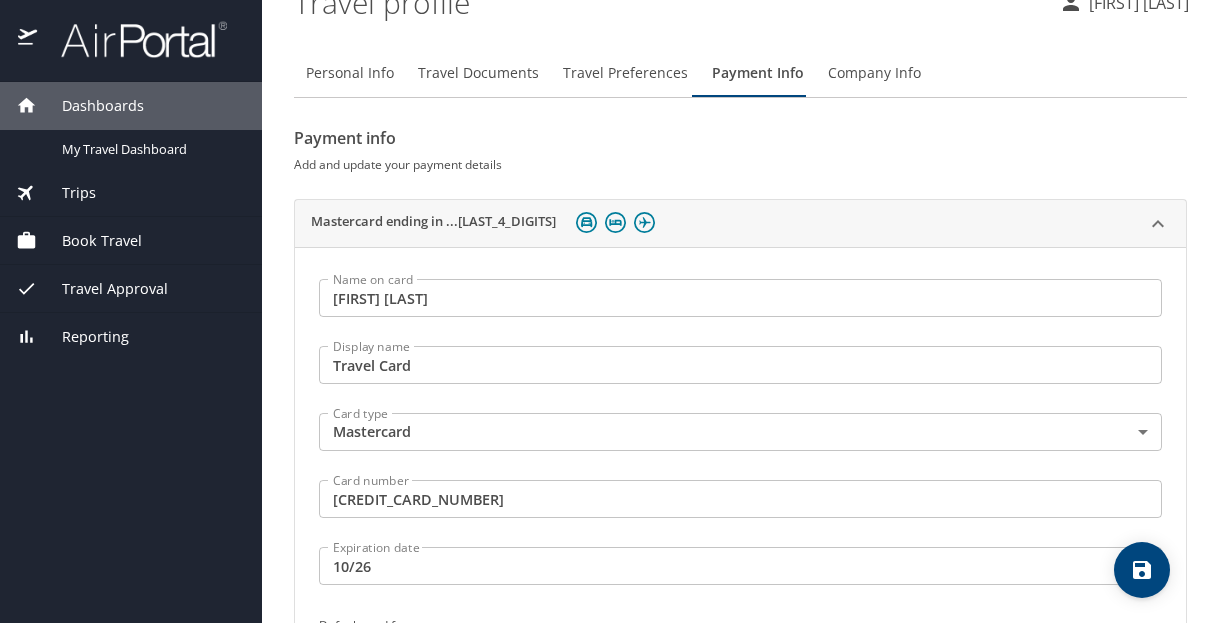 click on "Card type Mastercard CA Card type" at bounding box center (740, 434) 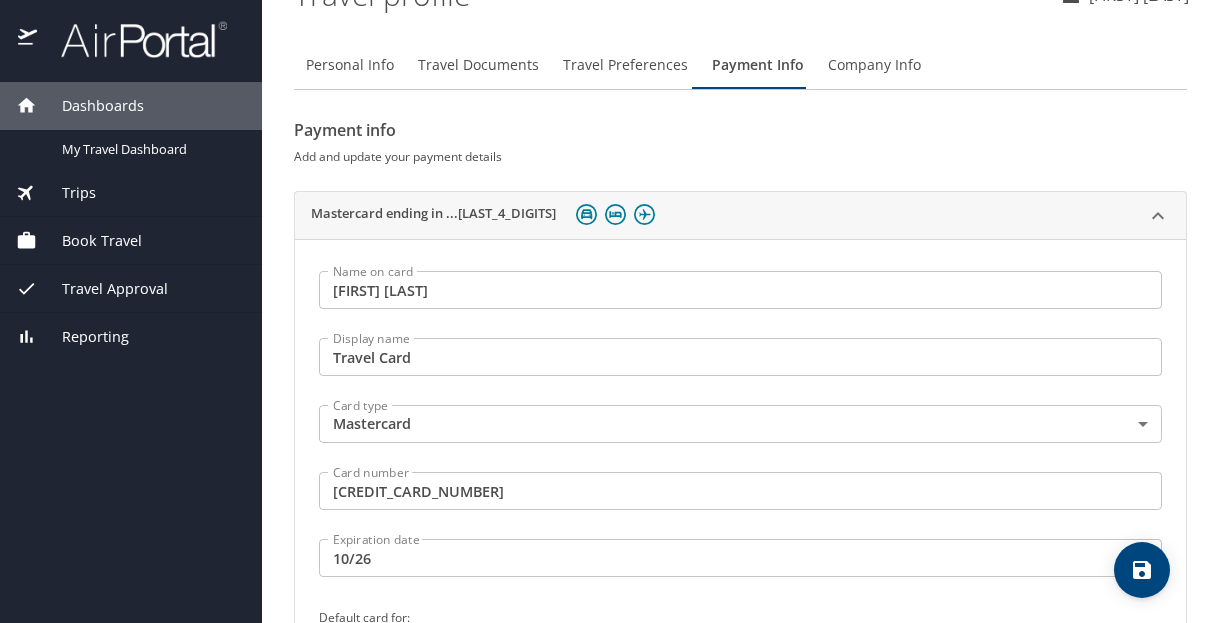 scroll, scrollTop: 0, scrollLeft: 0, axis: both 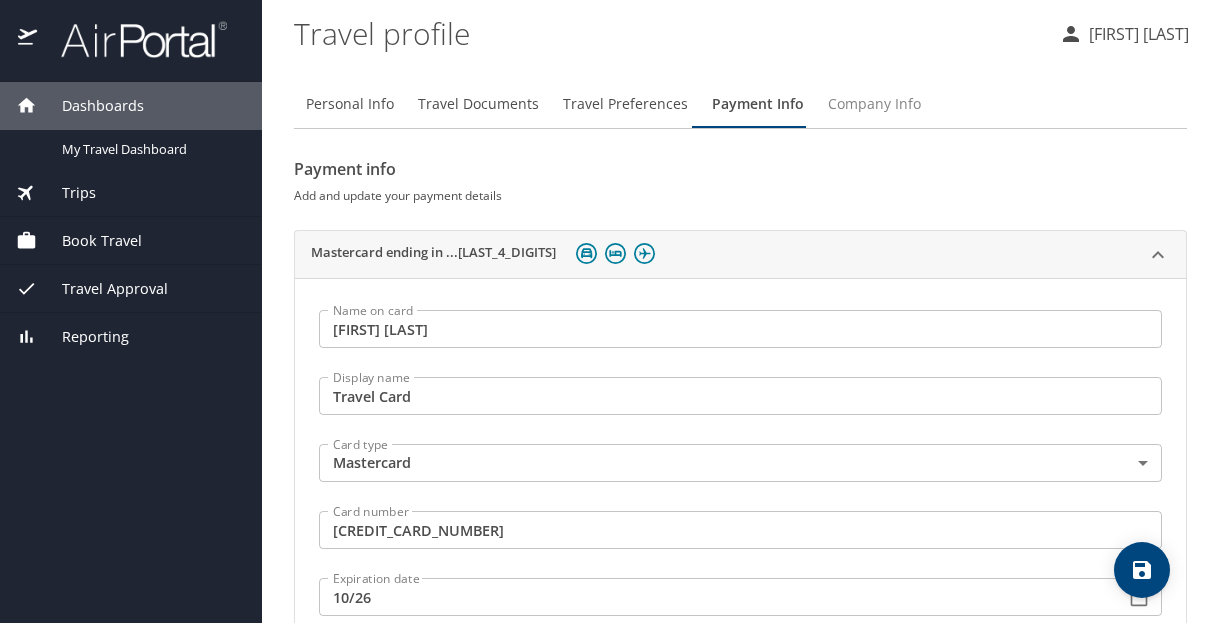 click on "Company Info" at bounding box center [874, 104] 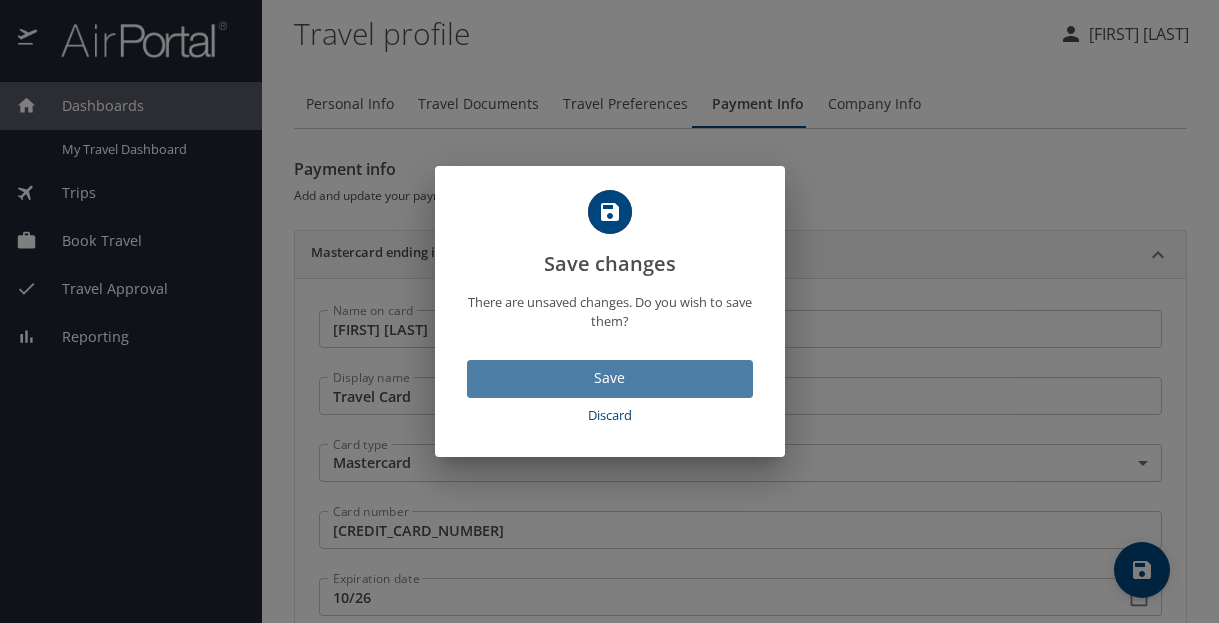 click on "Save" at bounding box center (610, 378) 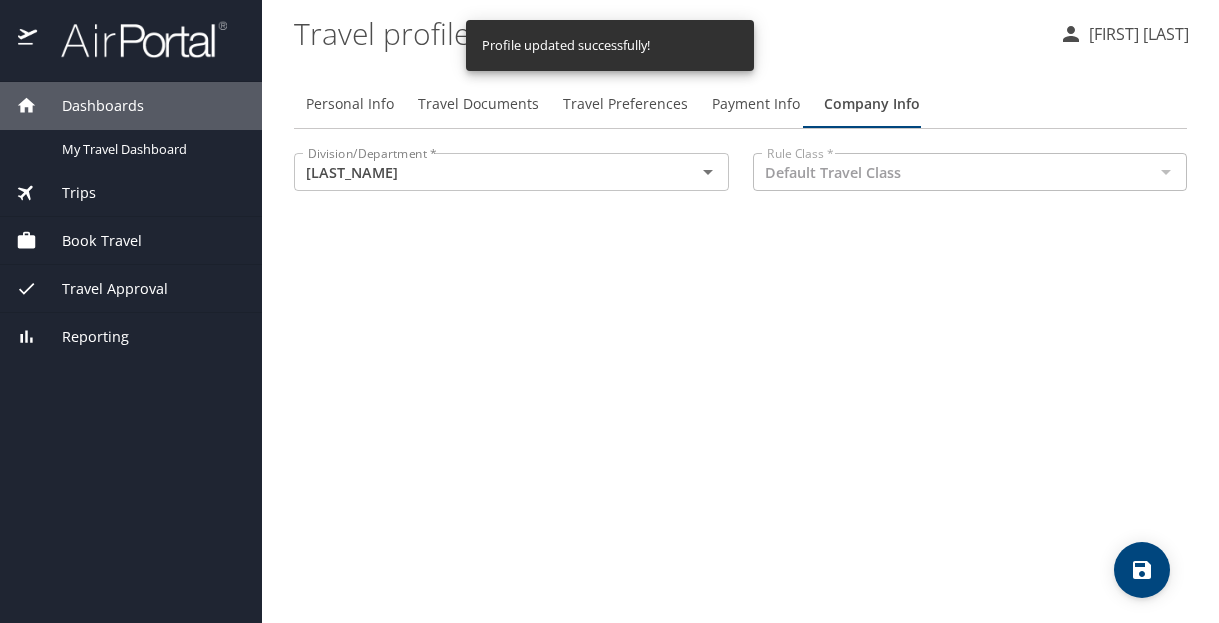 click on "Personal Info Travel Documents Travel Preferences Payment Info Company Info Division/Department   * [LAST_NAME] Division/Department   * Rule Class   * Default Travel Class Rule Class   *" at bounding box center (740, 343) 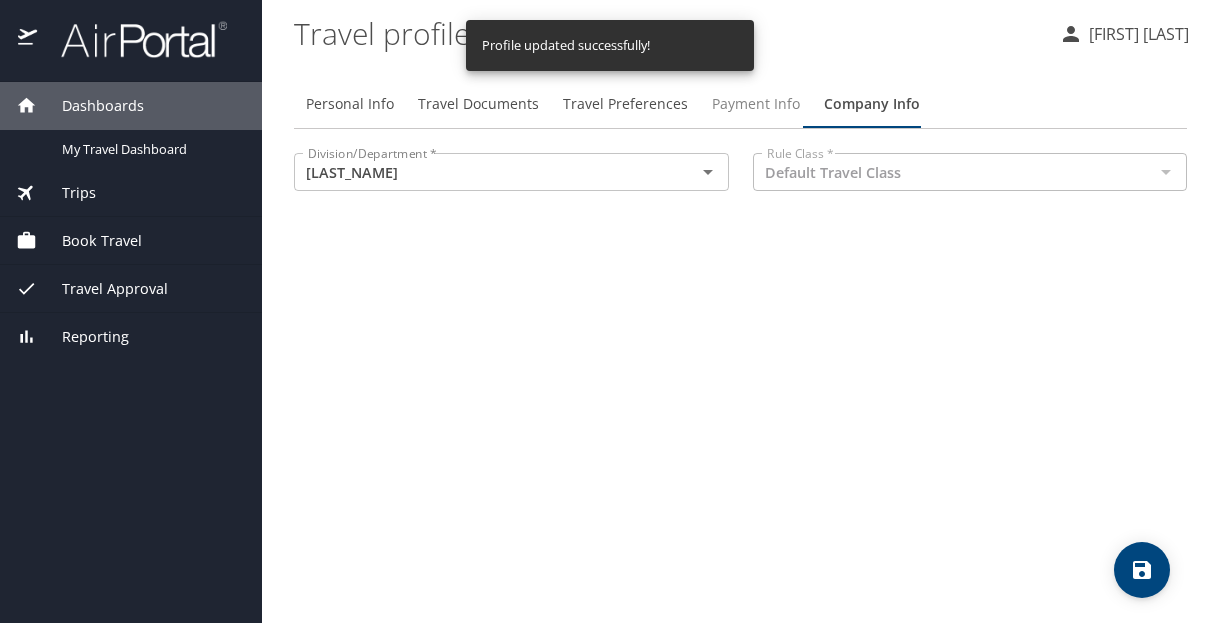 click on "Payment Info" at bounding box center (756, 104) 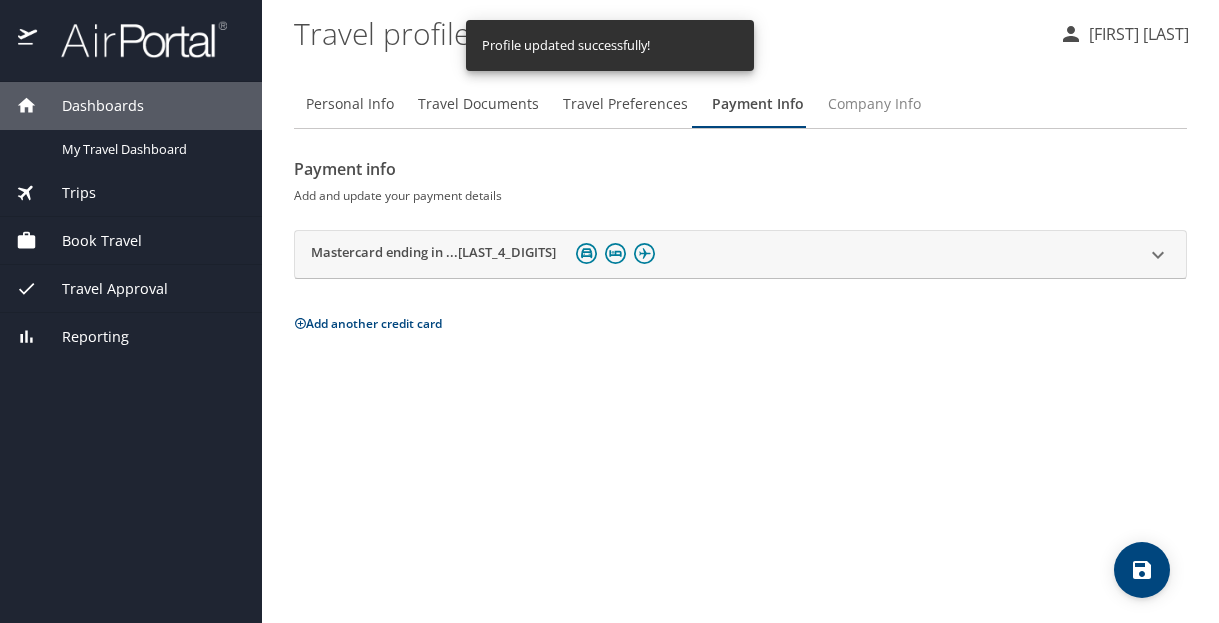 click on "Company Info" at bounding box center [874, 104] 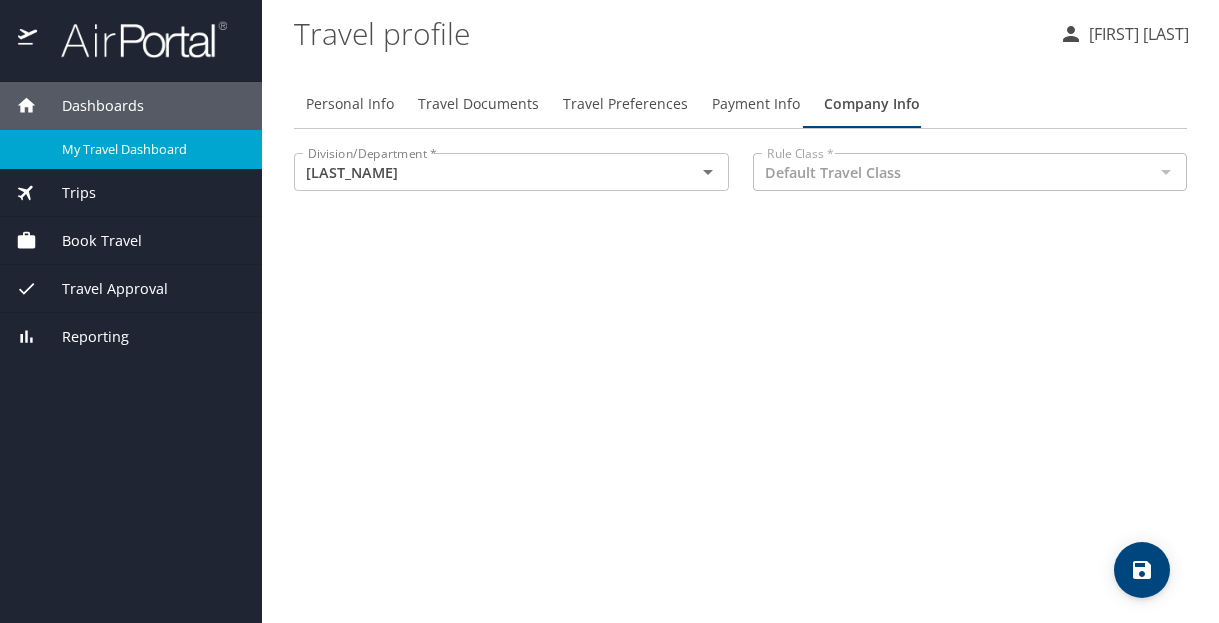 click on "My Travel Dashboard" at bounding box center [150, 149] 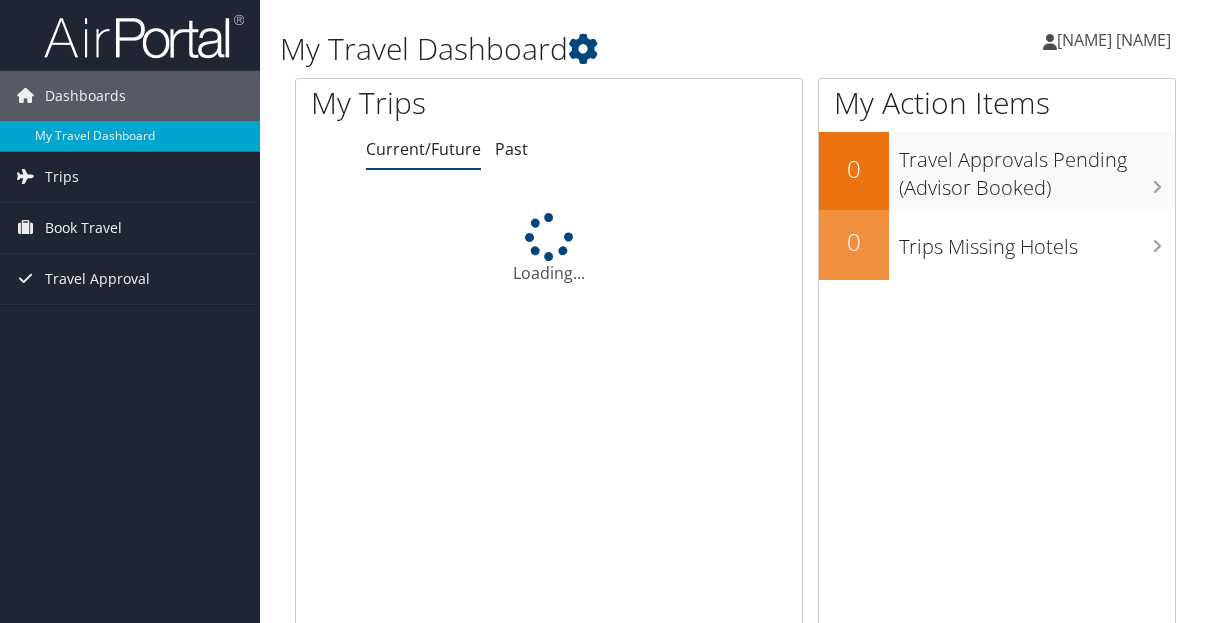 scroll, scrollTop: 0, scrollLeft: 0, axis: both 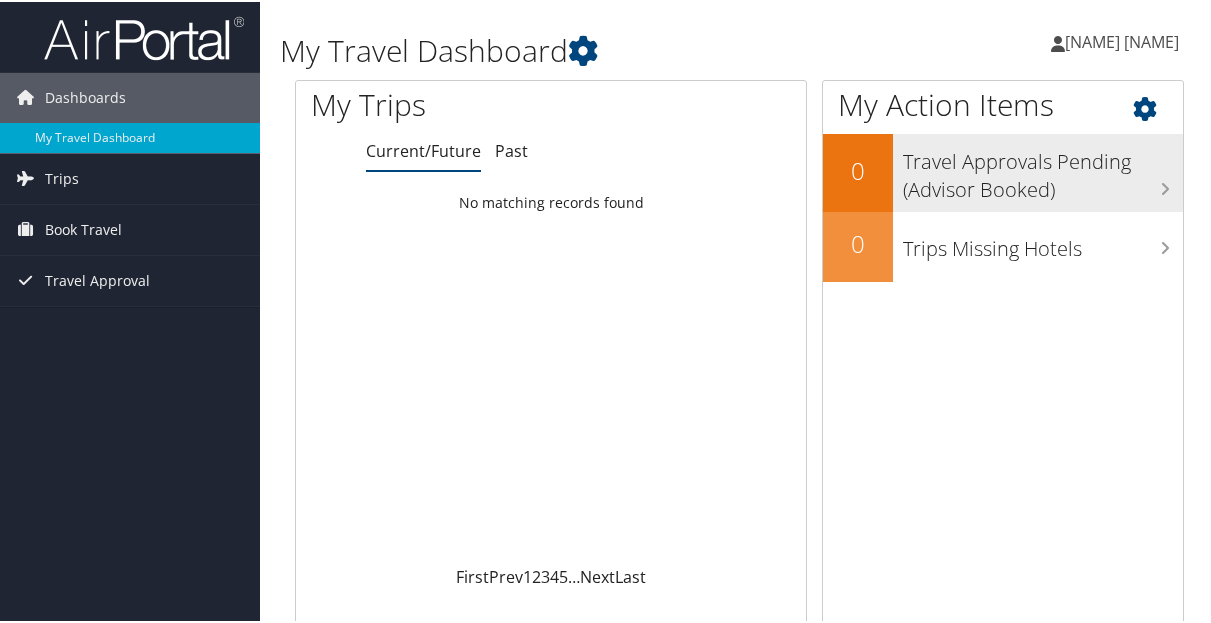 click on "Travel Approvals Pending (Advisor Booked)" at bounding box center (1043, 169) 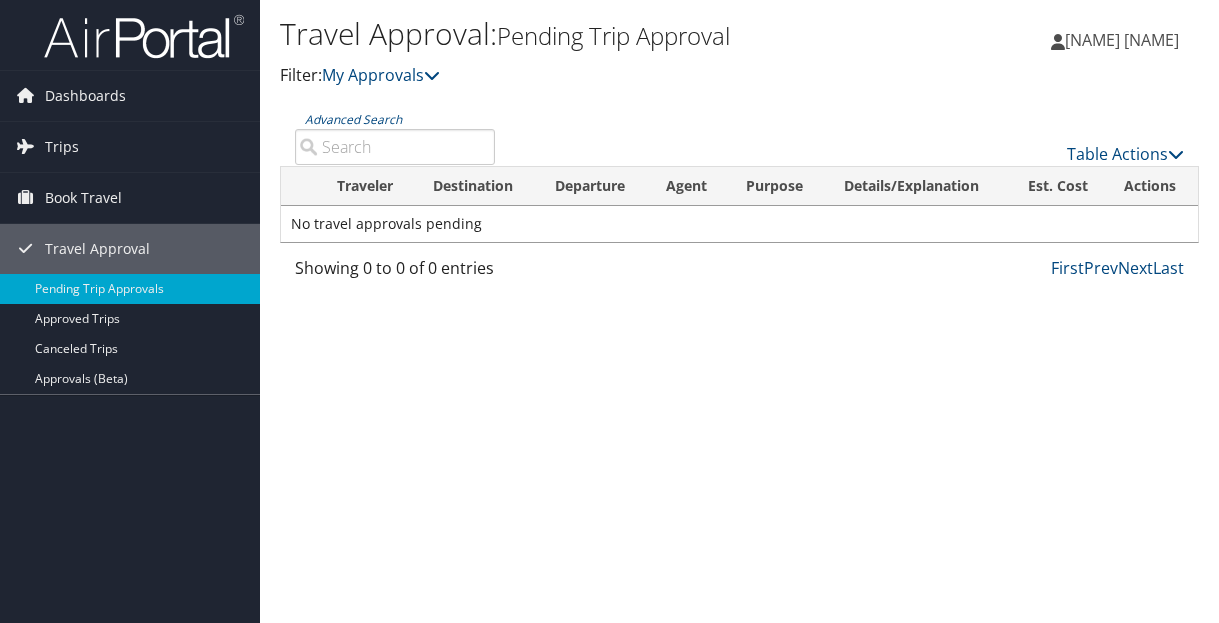 scroll, scrollTop: 0, scrollLeft: 0, axis: both 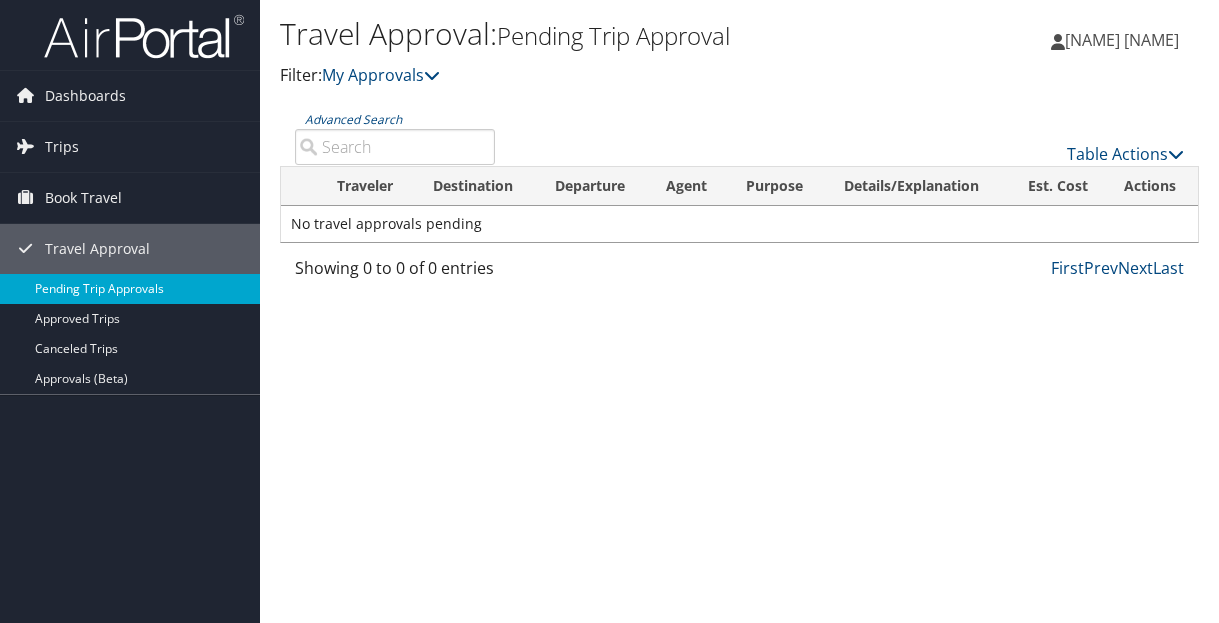 click on "Pending Trip Approvals" at bounding box center [130, 289] 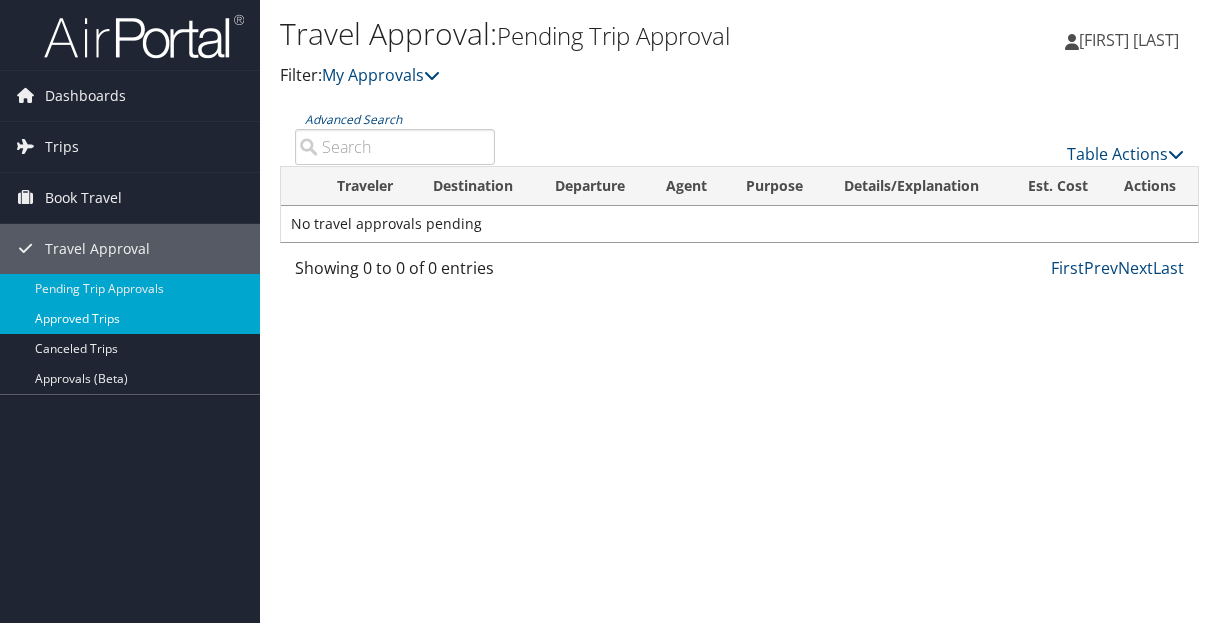 scroll, scrollTop: 0, scrollLeft: 0, axis: both 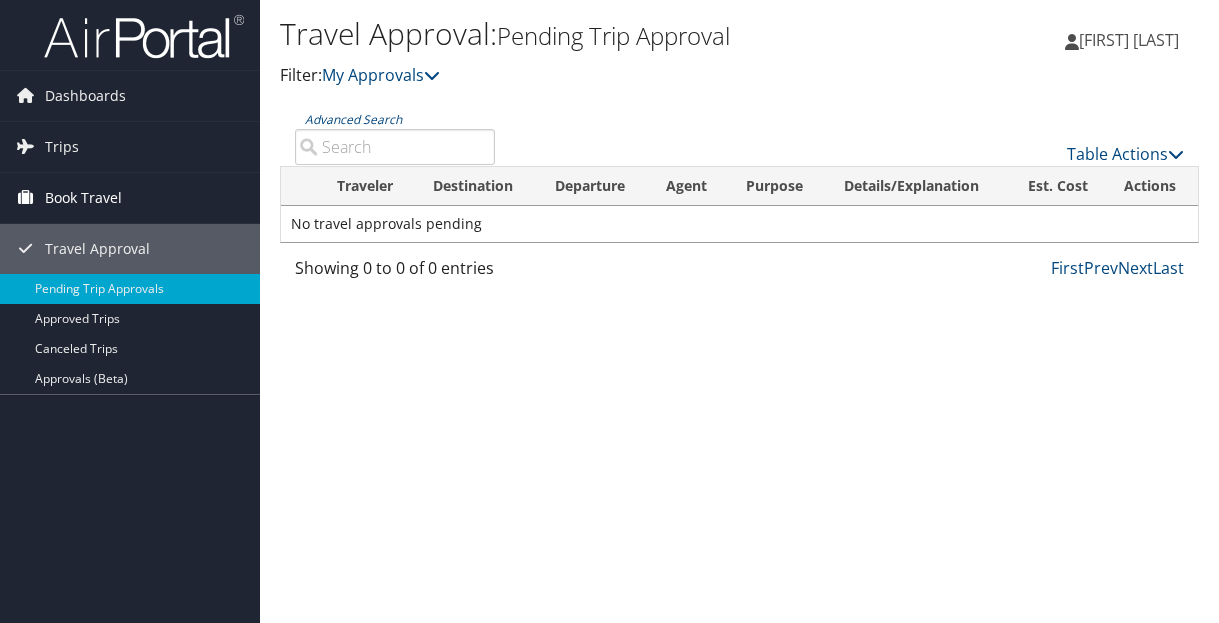 click on "Book Travel" at bounding box center [83, 198] 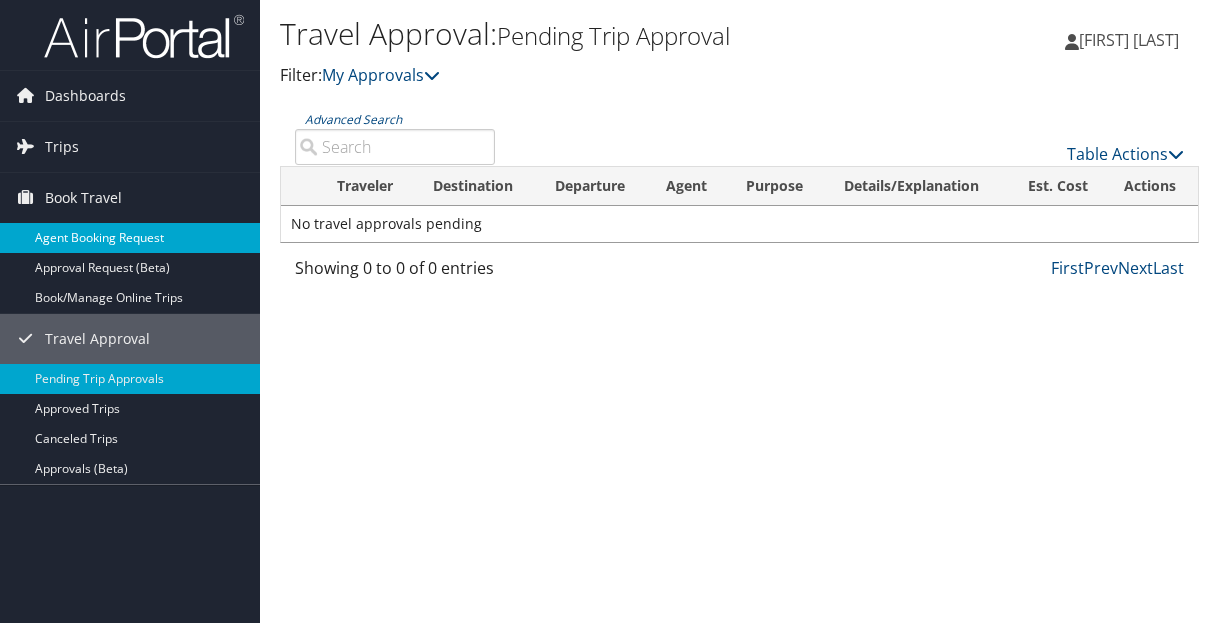 click on "Agent Booking Request" at bounding box center (130, 238) 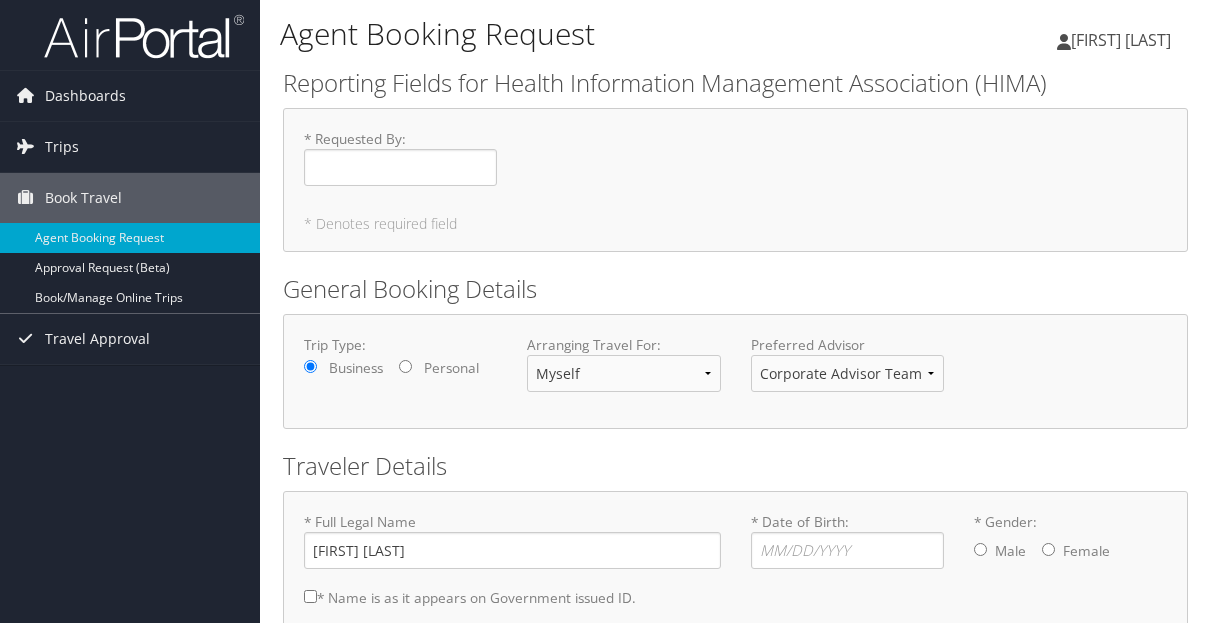 scroll, scrollTop: 0, scrollLeft: 0, axis: both 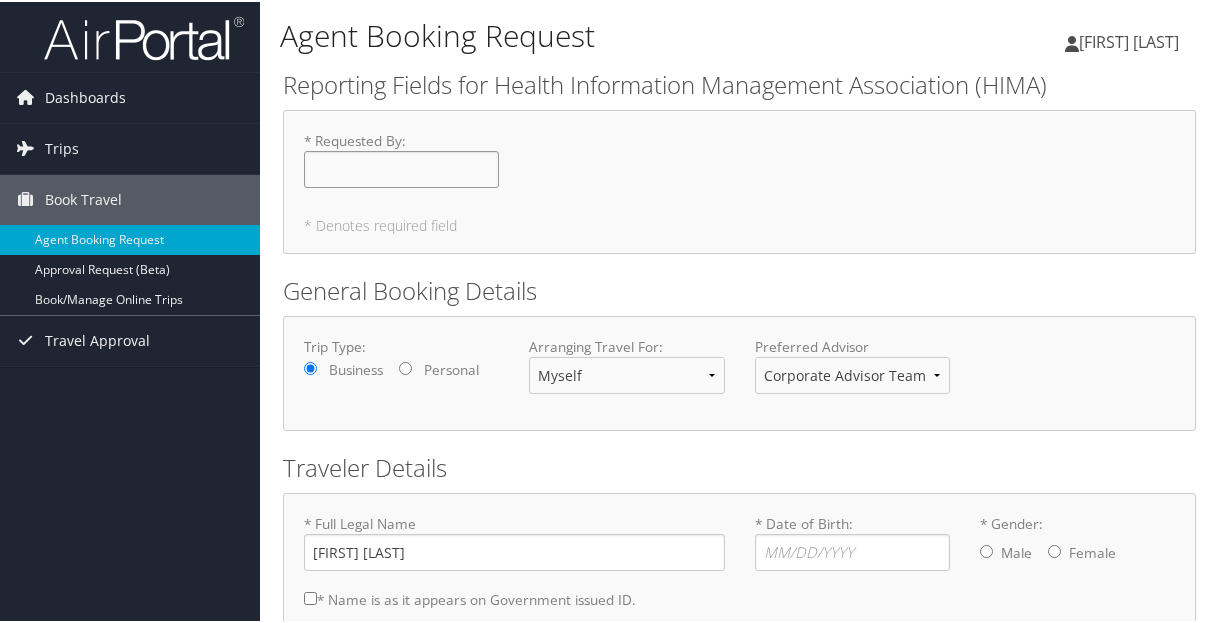 click on "*   Requested By : Required" at bounding box center (401, 167) 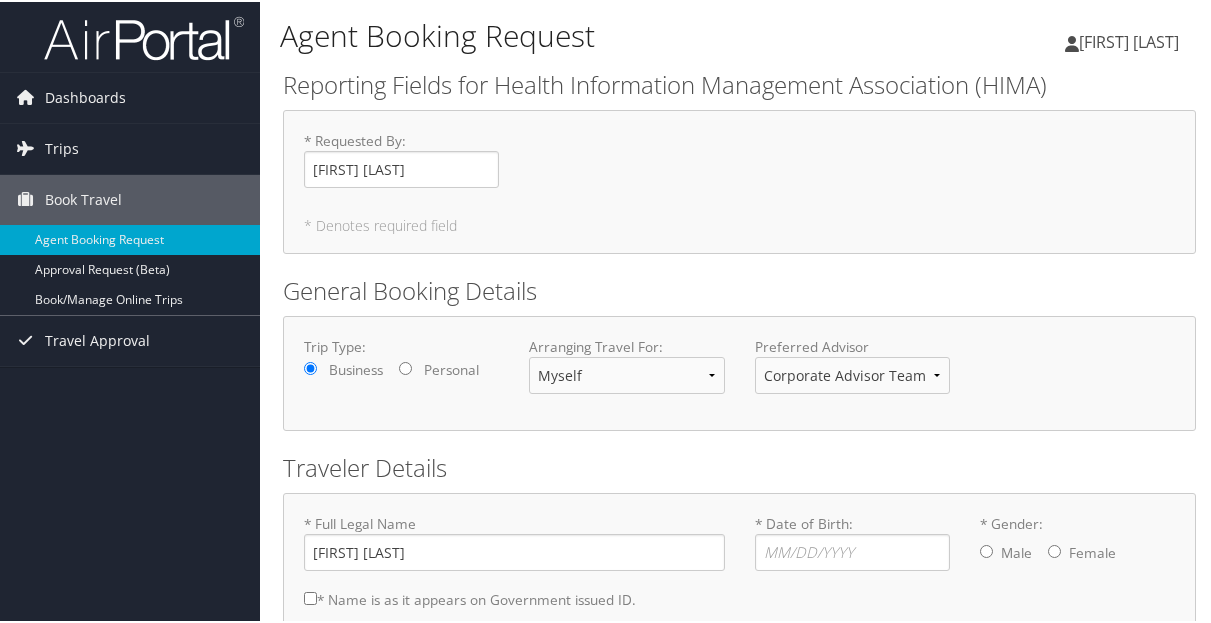 click on "* Denotes required field" at bounding box center (739, 224) 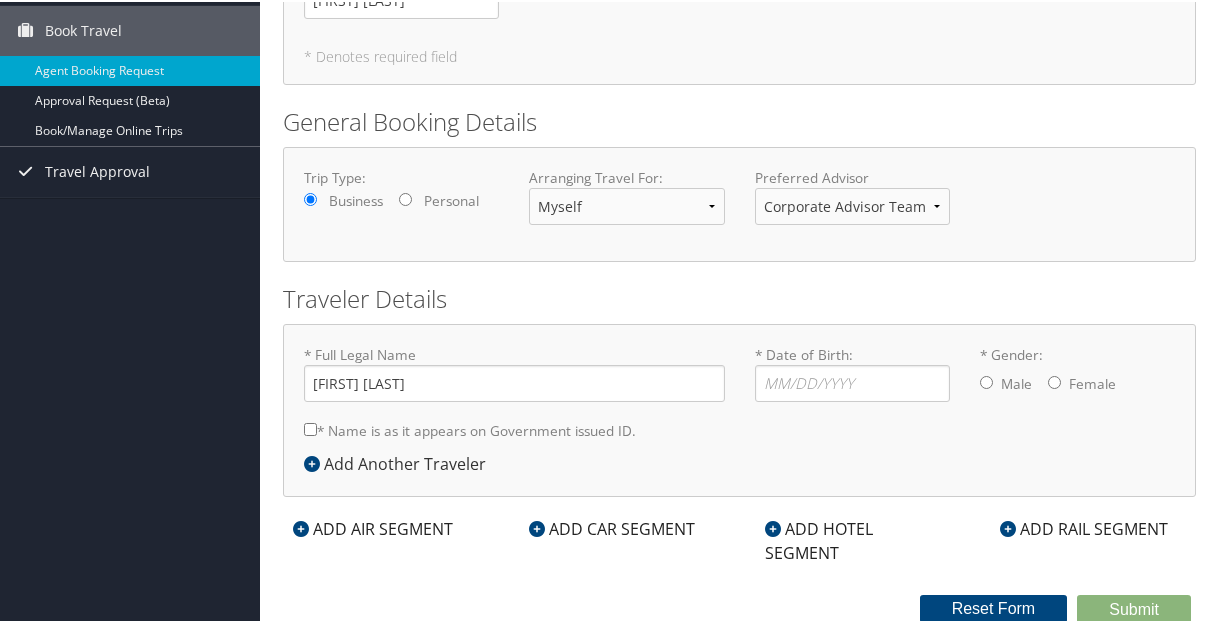 scroll, scrollTop: 174, scrollLeft: 0, axis: vertical 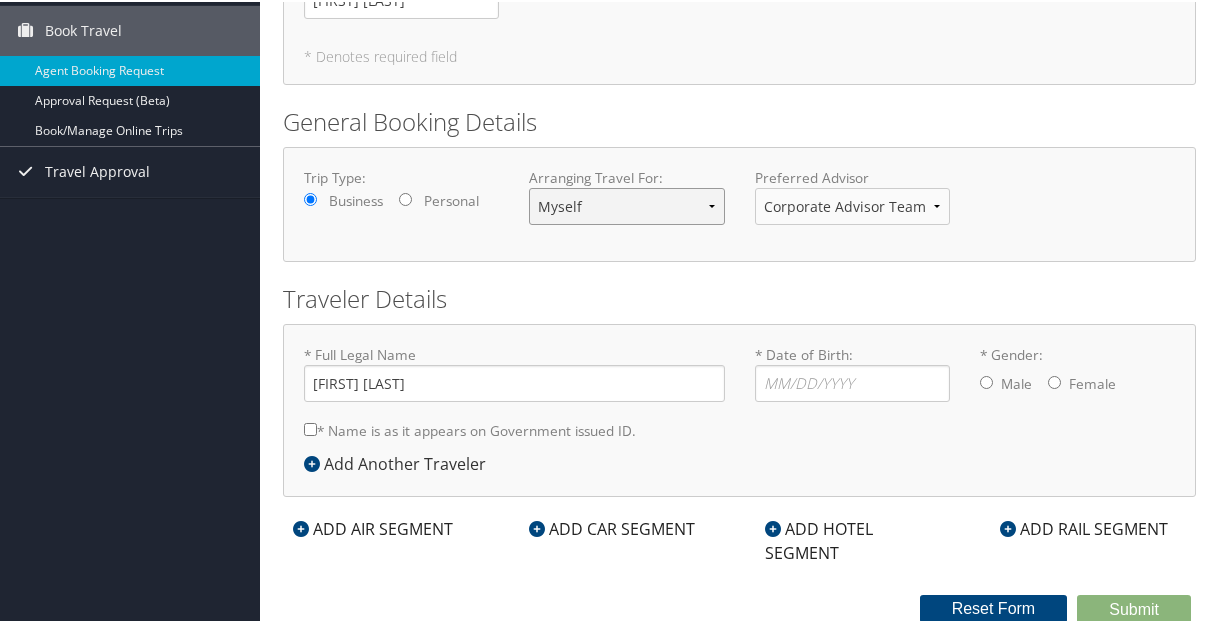 click on "Myself Another Traveler Guest Traveler" at bounding box center [626, 204] 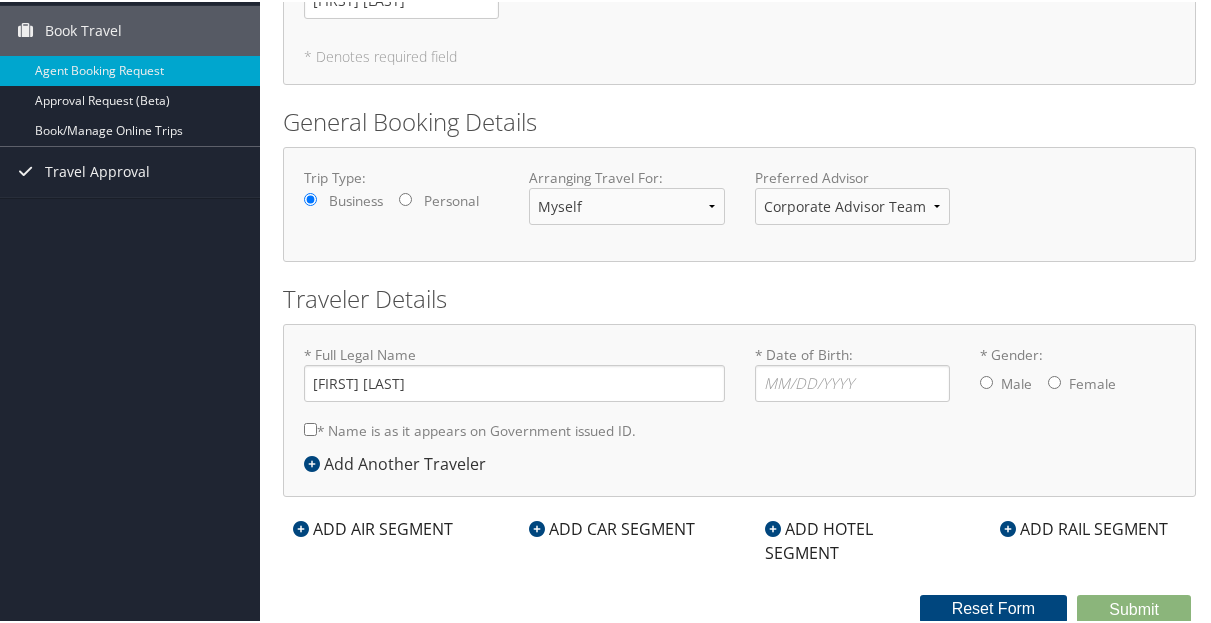 click on "Trip Type:     Business     Personal  Arranging Travel For: Myself Another Traveler Guest Traveler  Preferred Advisor  Corporate Advisor Team You must select an Advisor" at bounding box center [739, 202] 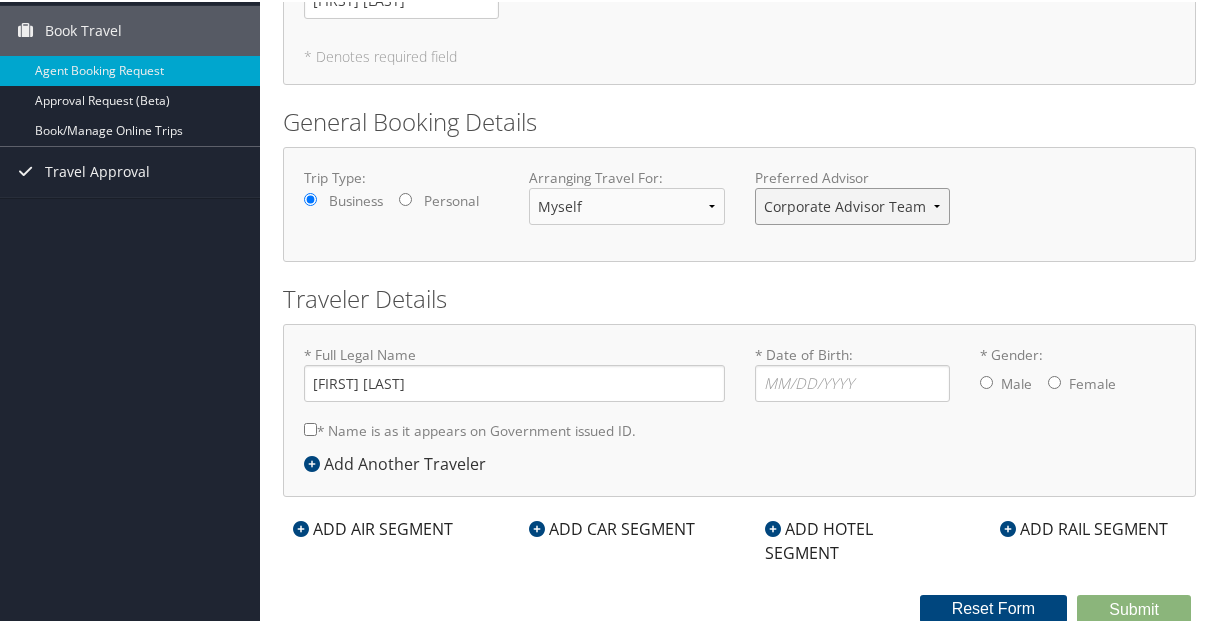 click on "Corporate Advisor Team" at bounding box center [852, 204] 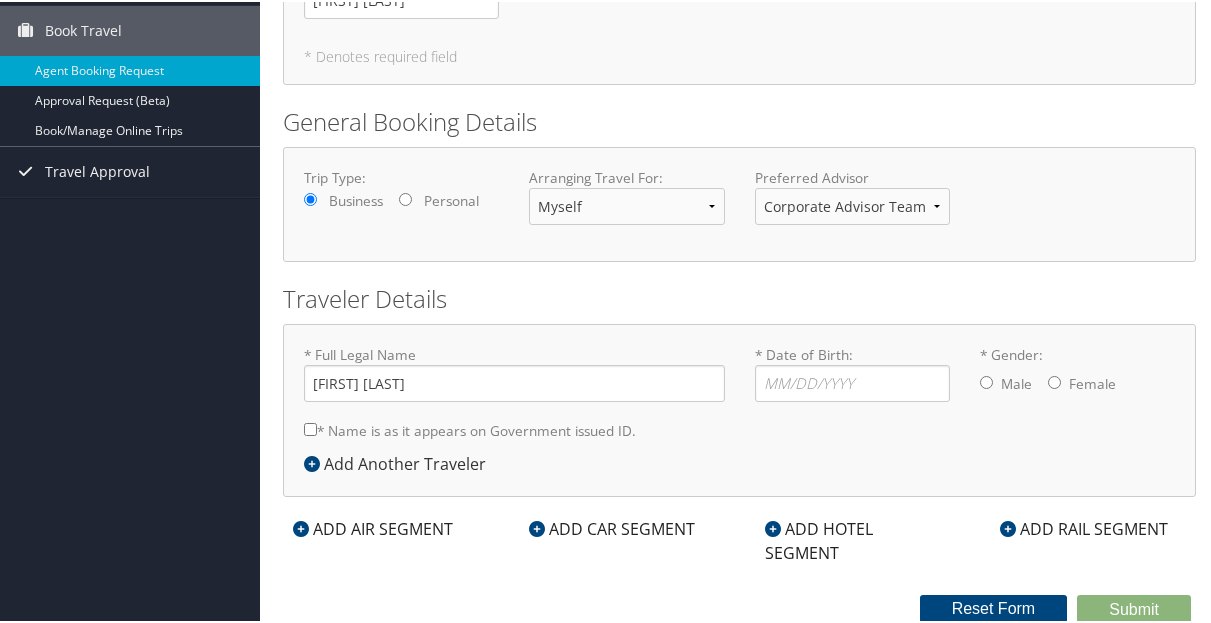 click on "* Full Legal Name [FIRST] [MIDDLE] [LAST] * Name is as it appears on Government issued ID. Required * Date of Birth: Invalid Date * Gender: Male Female" at bounding box center [739, 396] 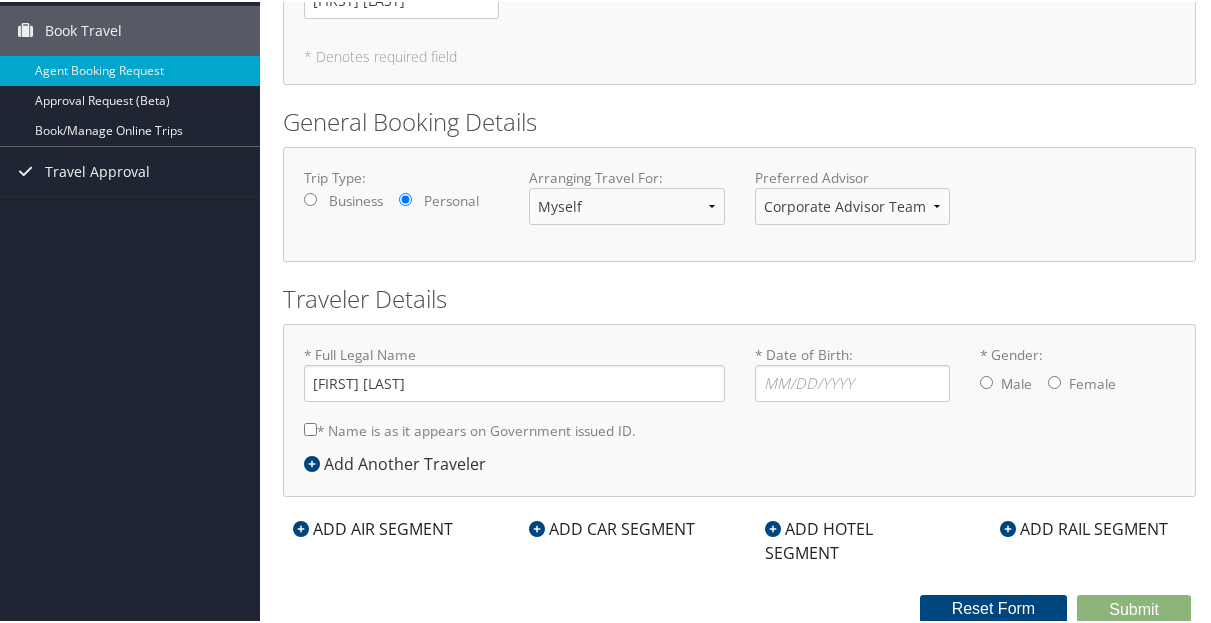 click on "Business" at bounding box center (310, 197) 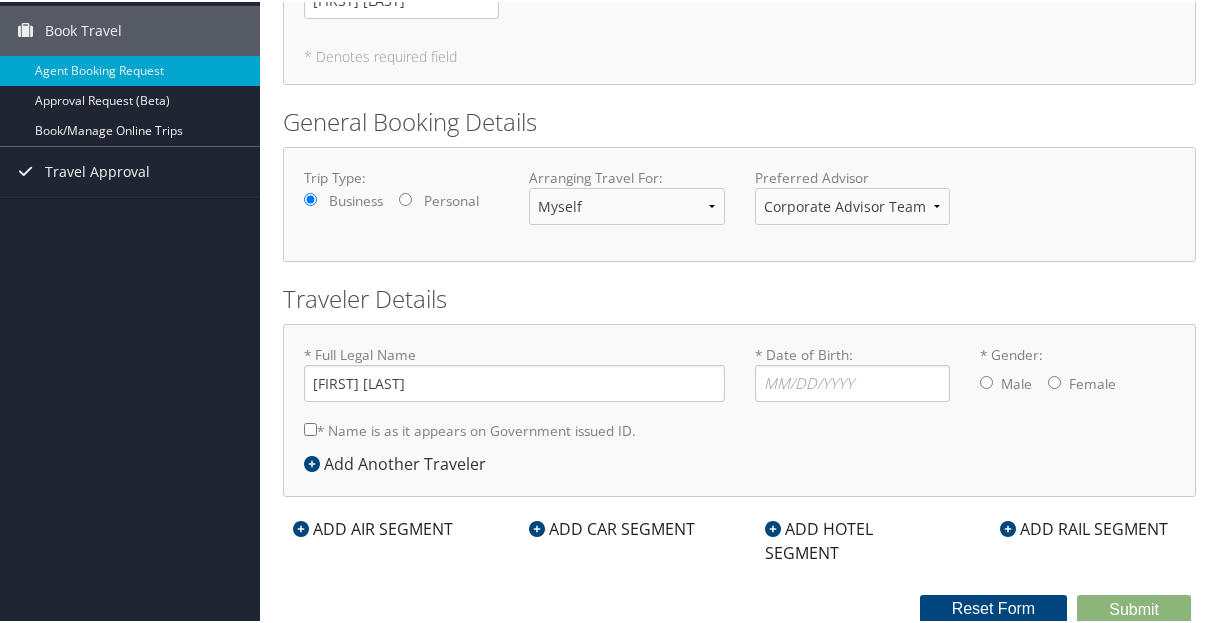 click on "* Full Legal Name Susan Fleming Poteat * Name is as it appears on Government issued ID. Required * Date of Birth: Invalid Date * Gender:  Male Female" at bounding box center [739, 396] 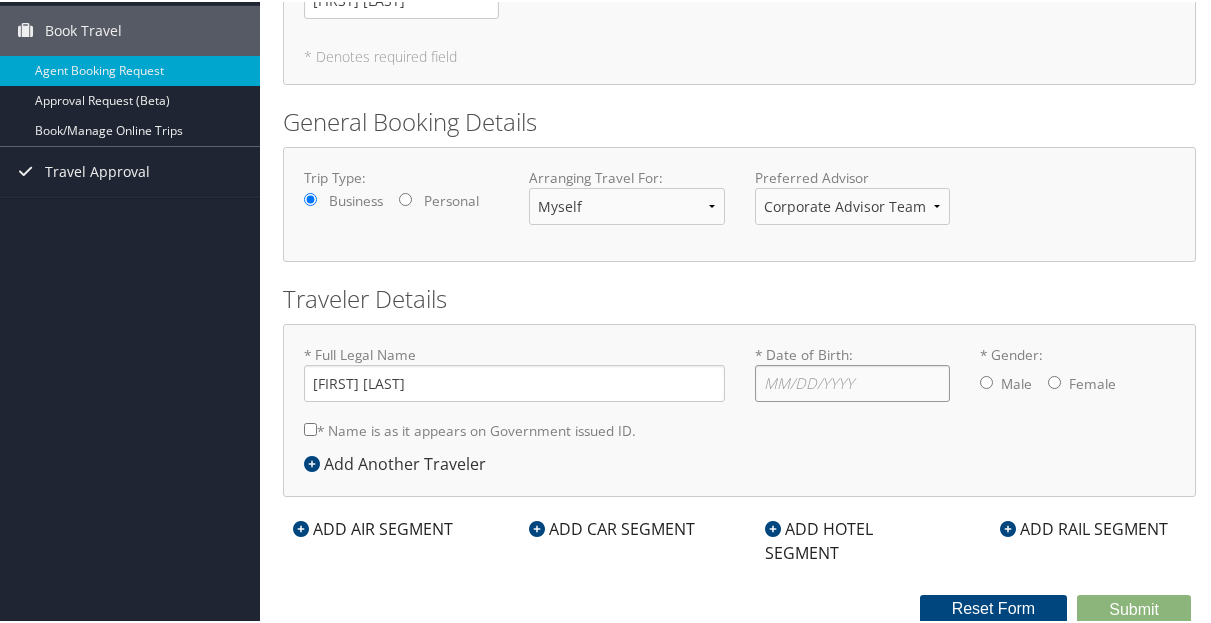 click on "* Date of Birth: Invalid Date" at bounding box center (852, 381) 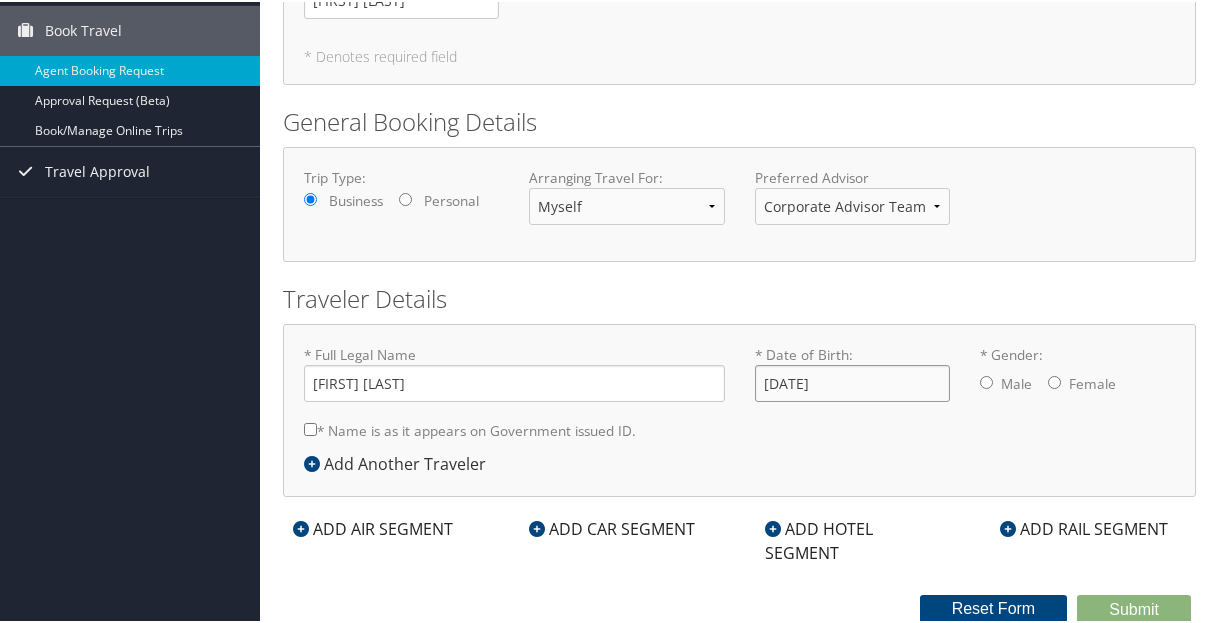 type on "08/07/1969" 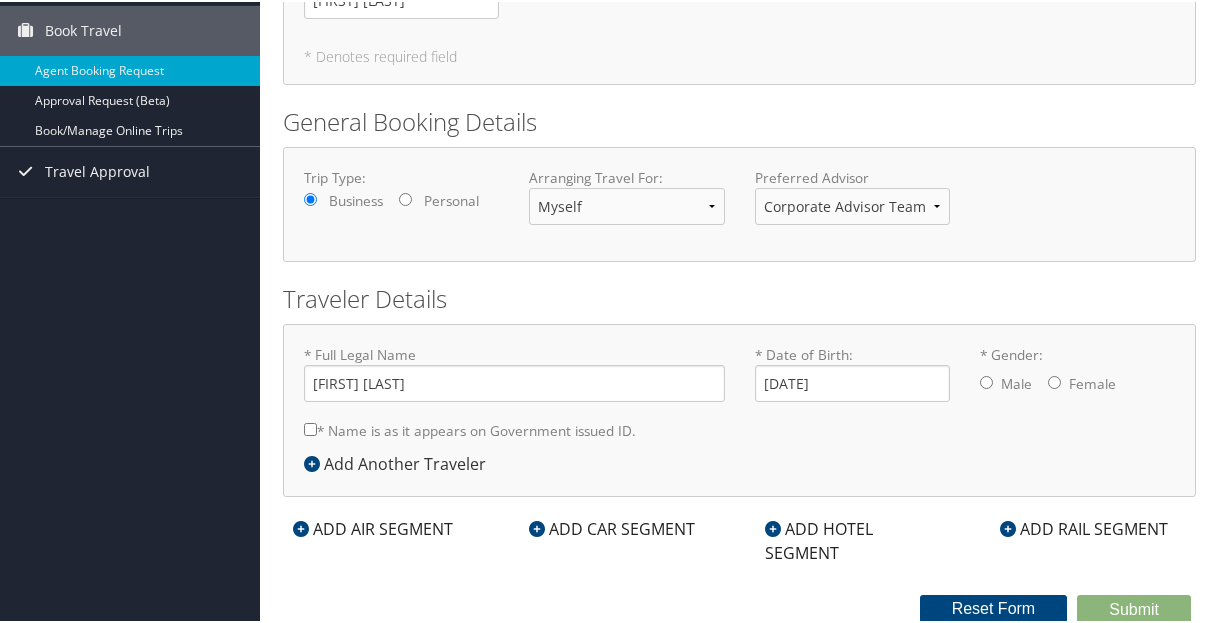 click on "* Full Legal Name Susan Fleming Poteat * Name is as it appears on Government issued ID. Required * Date of Birth: 08/07/1969 Invalid Date * Gender:  Male Female    Add Another Traveler" at bounding box center [739, 408] 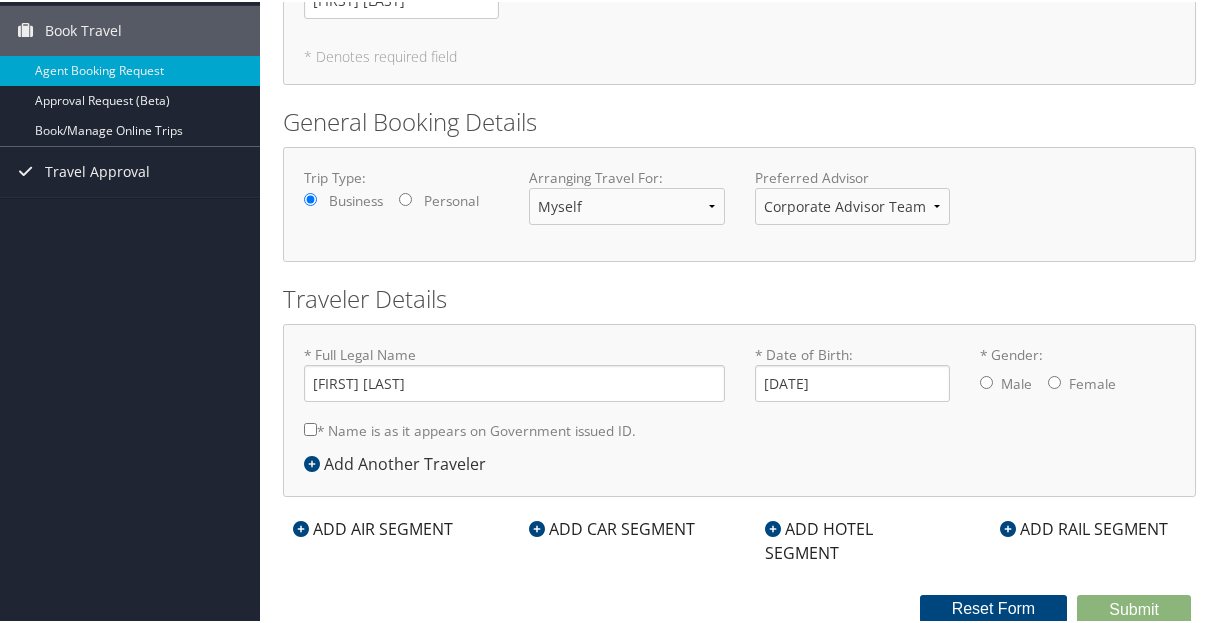 click on "* Gender:  Male Female" at bounding box center (1054, 380) 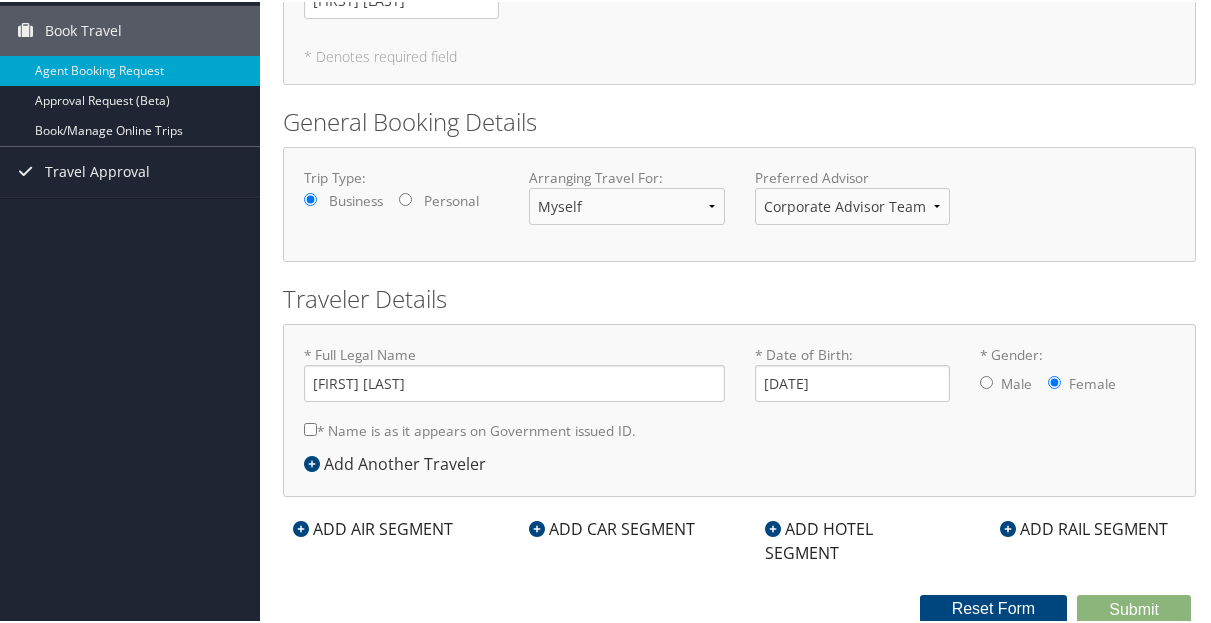 click on "* Full Legal Name Susan Fleming Poteat * Name is as it appears on Government issued ID. Required * Date of Birth: 08/07/1969 Invalid Date * Gender:  Male Female    Add Another Traveler" at bounding box center [739, 408] 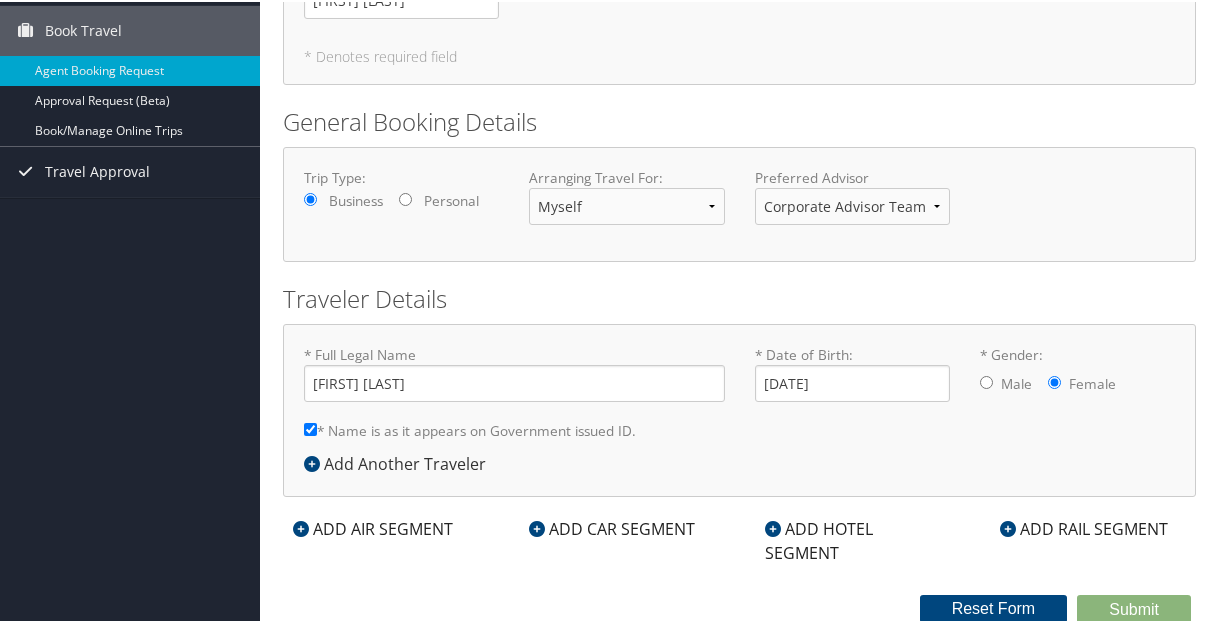 click on "* Full Legal Name Susan Fleming Poteat * Name is as it appears on Government issued ID. Required" at bounding box center [514, 396] 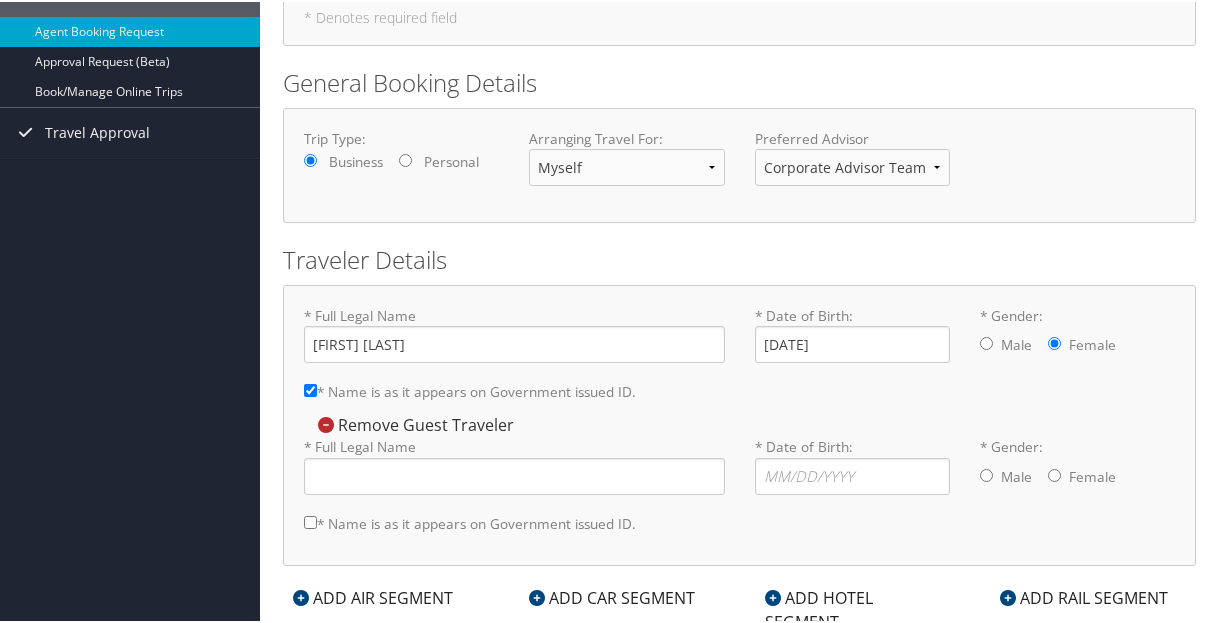 scroll, scrollTop: 209, scrollLeft: 0, axis: vertical 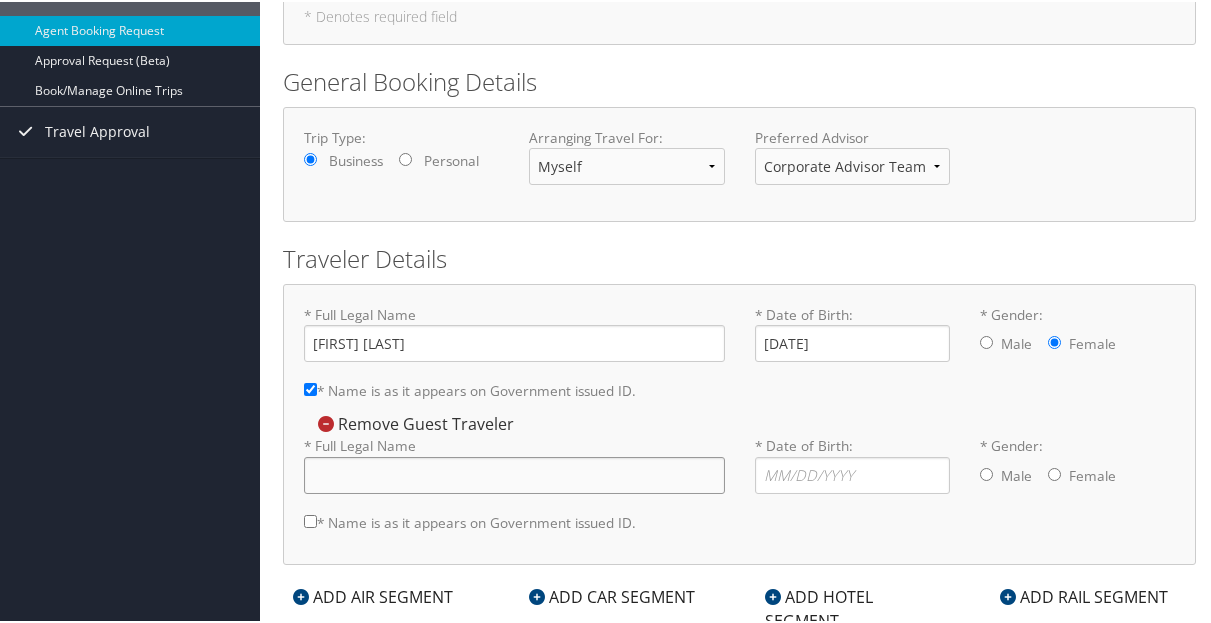 click on "* Full Legal Name" at bounding box center [514, 473] 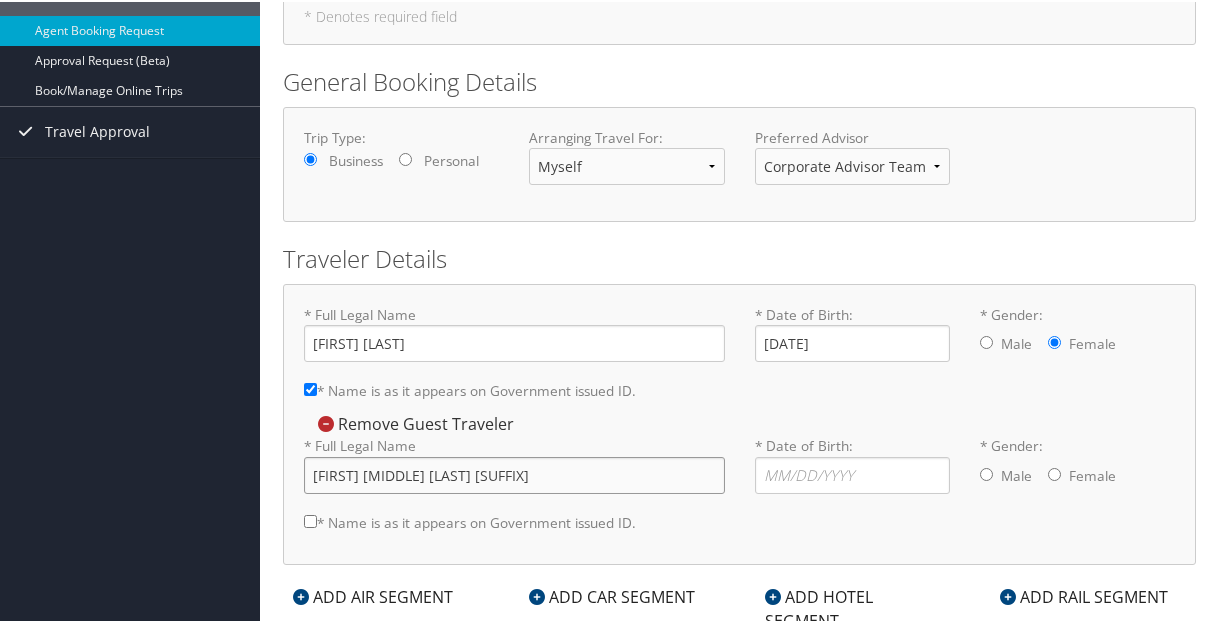 type on "William E Poteat Jr" 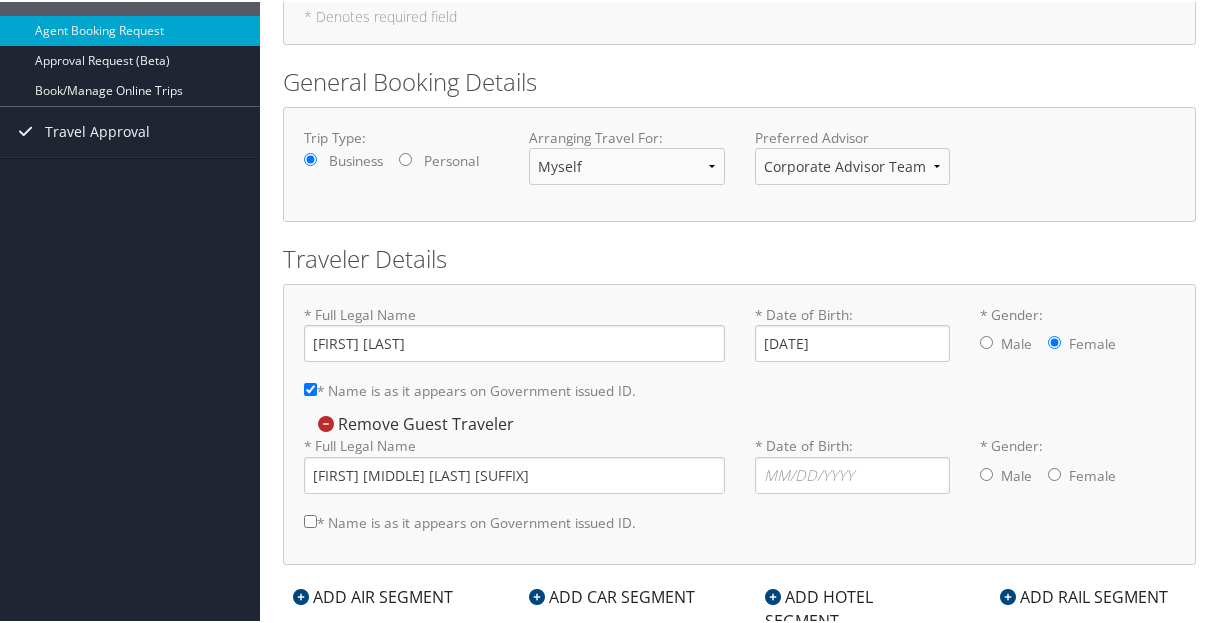 click on "* Full Legal Name William E Poteat Jr * Name is as it appears on Government issued ID. Required" at bounding box center [514, 487] 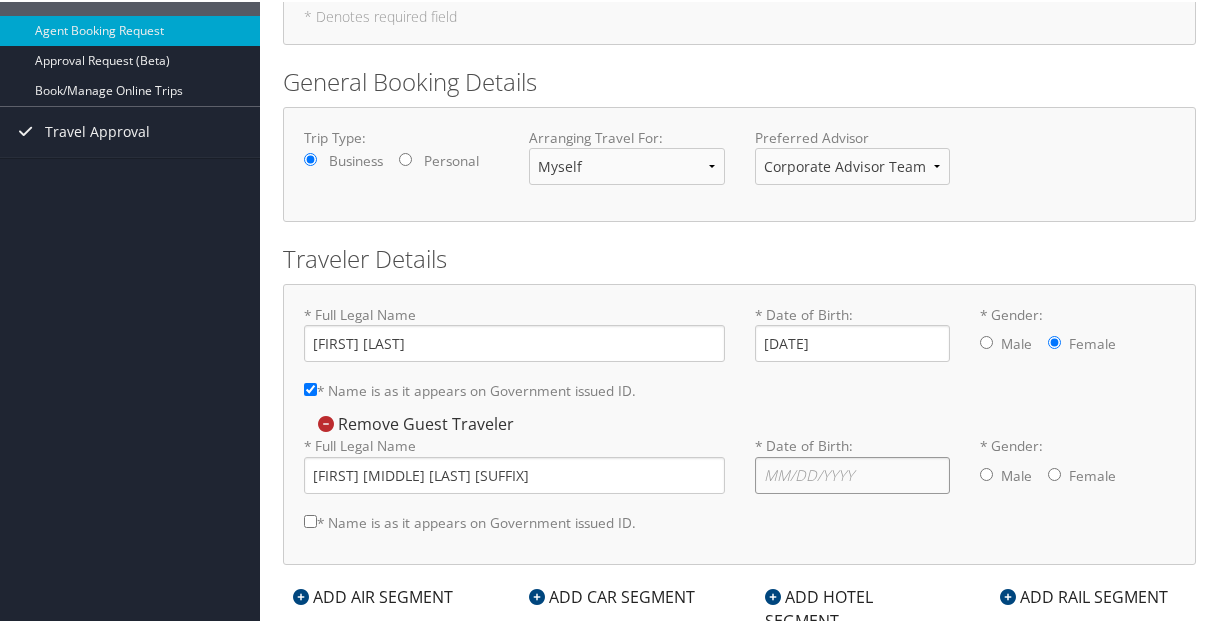 click on "* Date of Birth: Invalid Date" at bounding box center (852, 473) 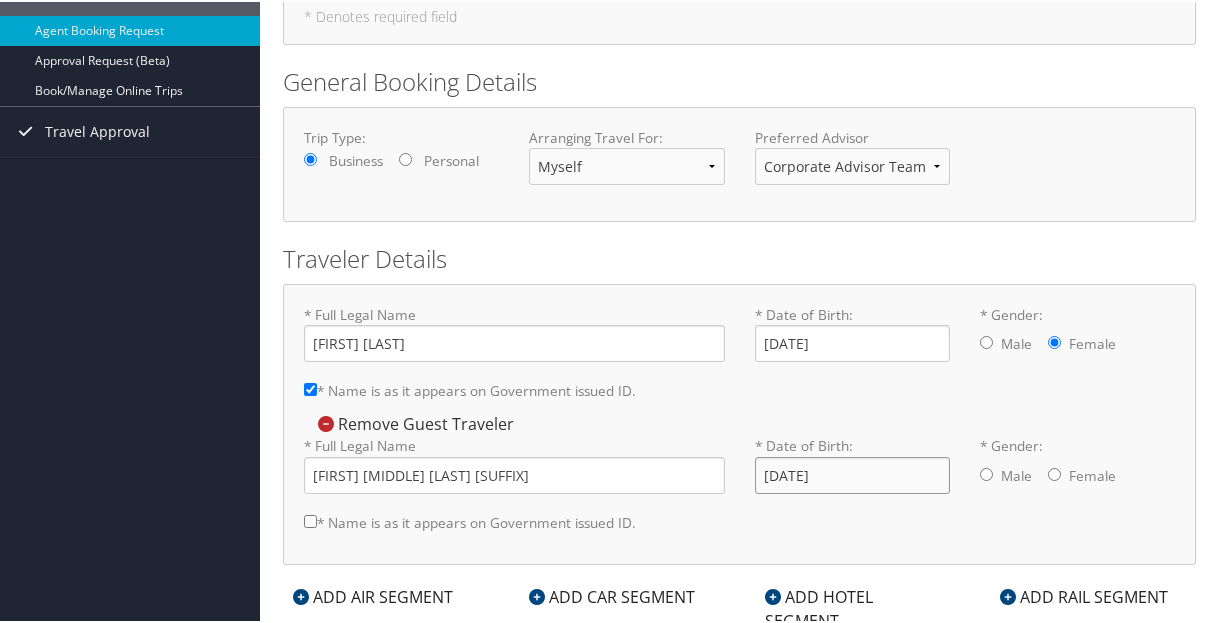 type on "07/11/1974" 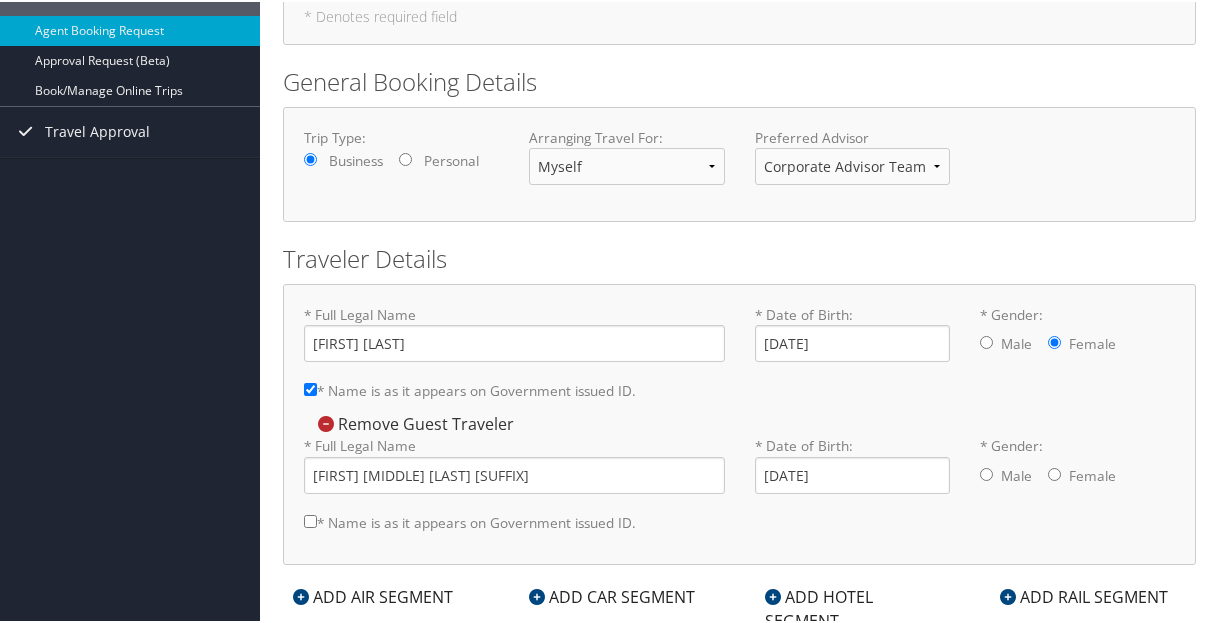 click on "* Gender:  Male Female" at bounding box center (986, 472) 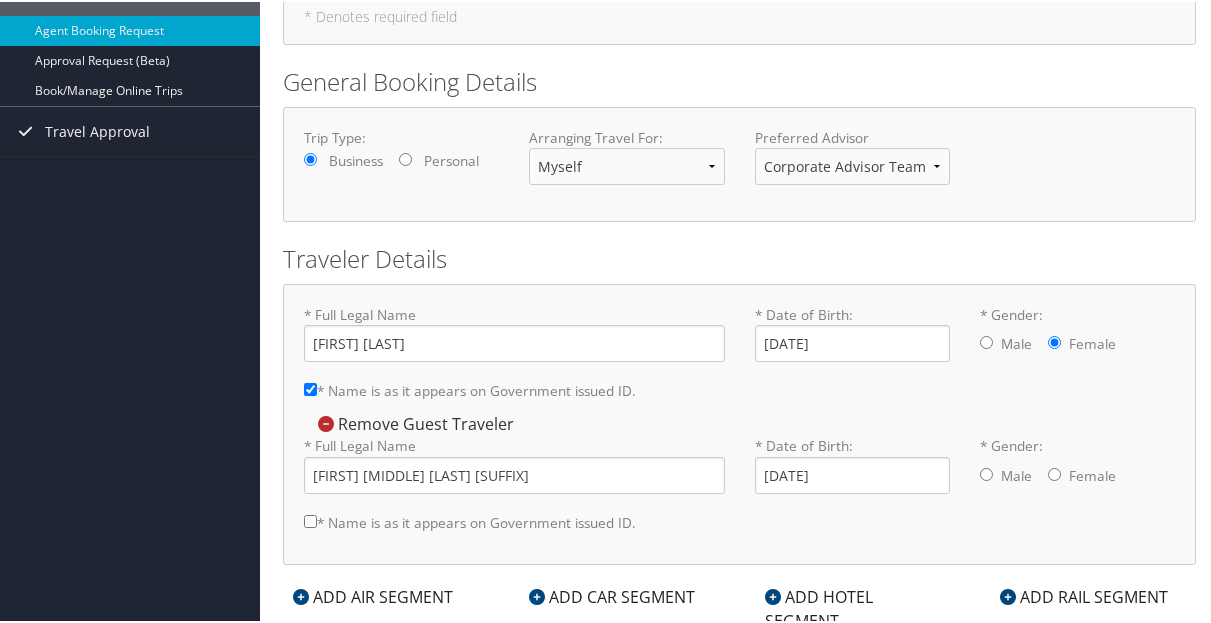 radio on "true" 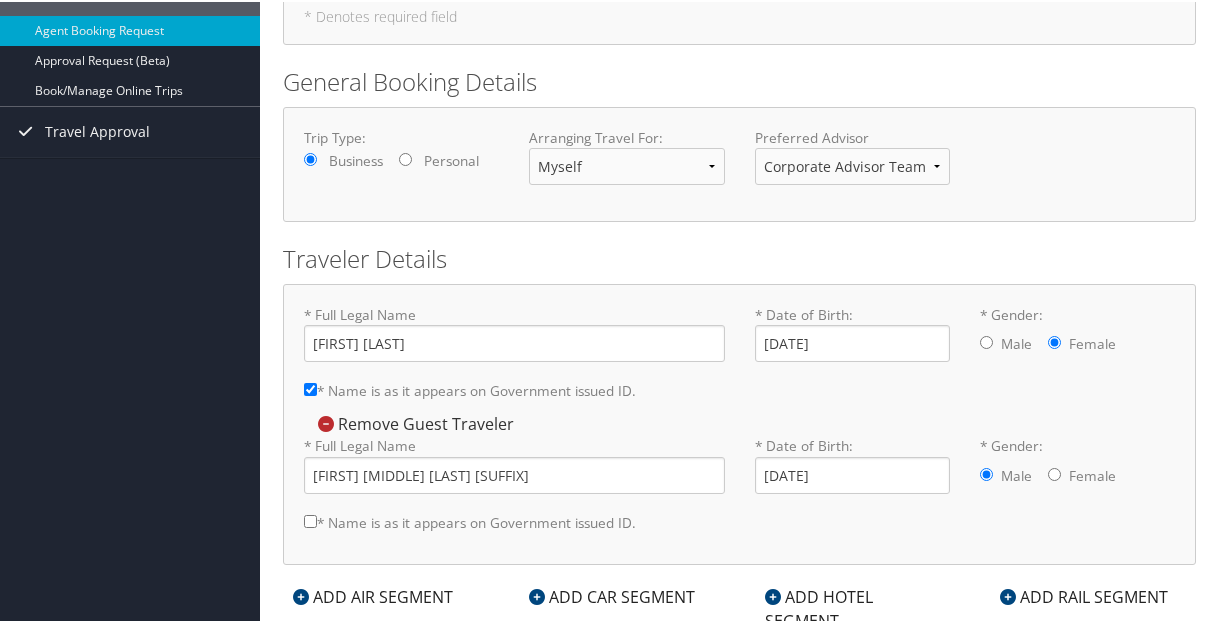 click on "* Full Legal Name William E Poteat Jr * Name is as it appears on Government issued ID. Required * Date of Birth: 07/11/1974 Invalid Date * Gender:  Male Female" at bounding box center [739, 487] 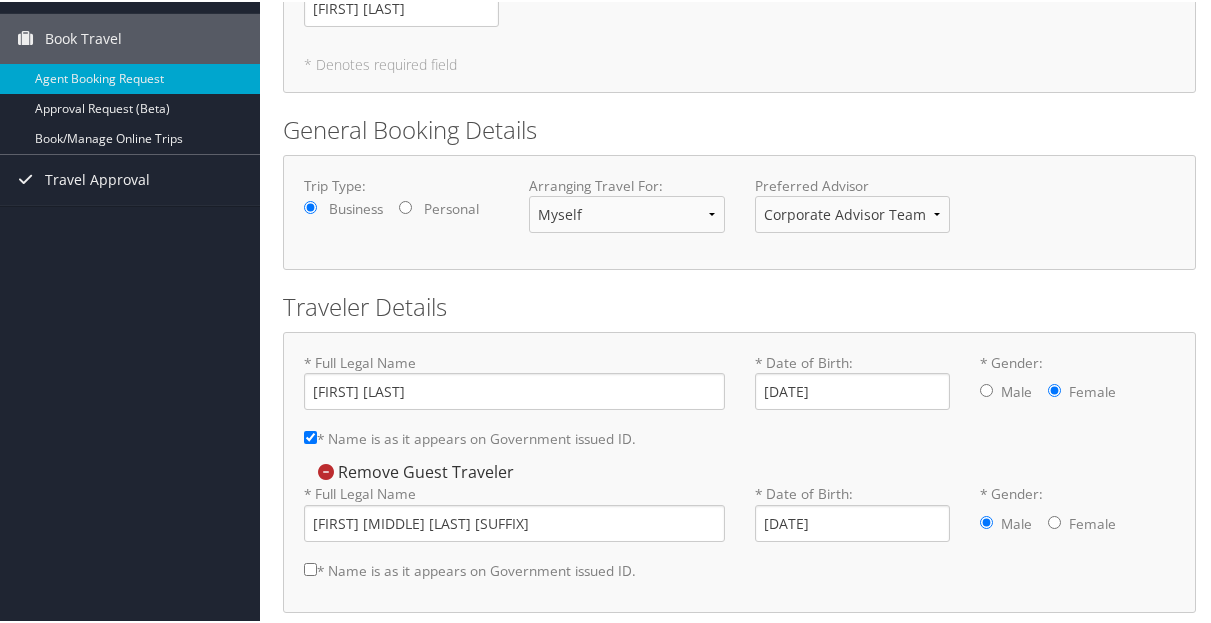 scroll, scrollTop: 259, scrollLeft: 0, axis: vertical 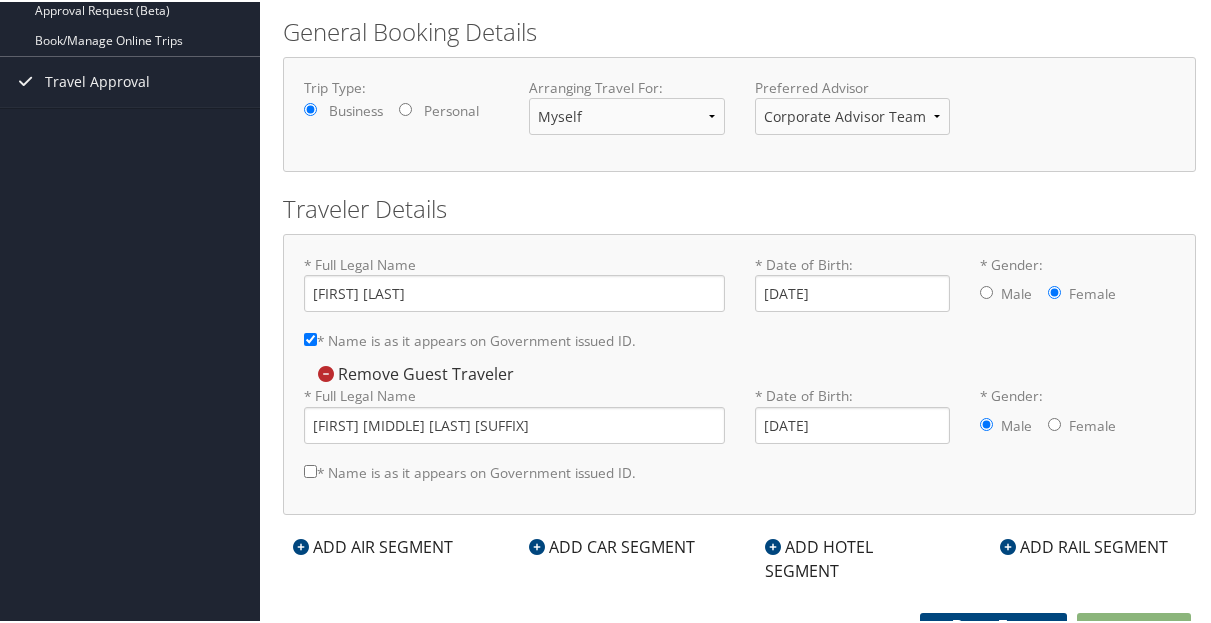 click on "* Full Legal Name Susan Fleming Poteat * Name is as it appears on Government issued ID. Required" at bounding box center (514, 306) 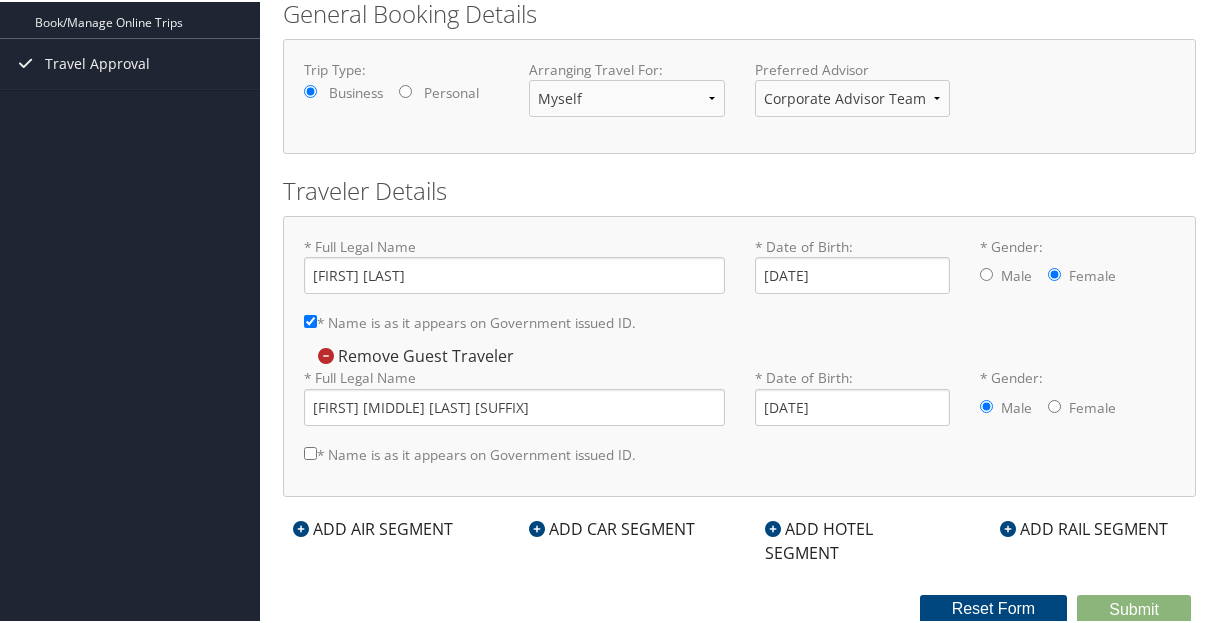 scroll, scrollTop: 282, scrollLeft: 0, axis: vertical 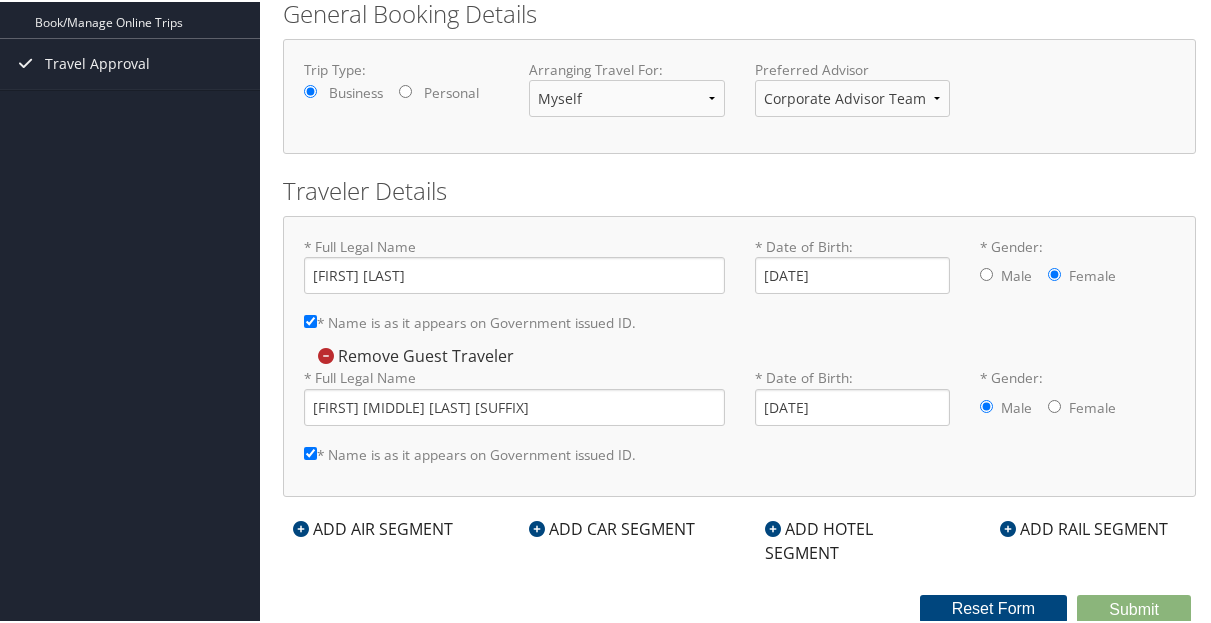 click on "* Full Legal Name William E Poteat Jr * Name is as it appears on Government issued ID. Required" at bounding box center (514, 419) 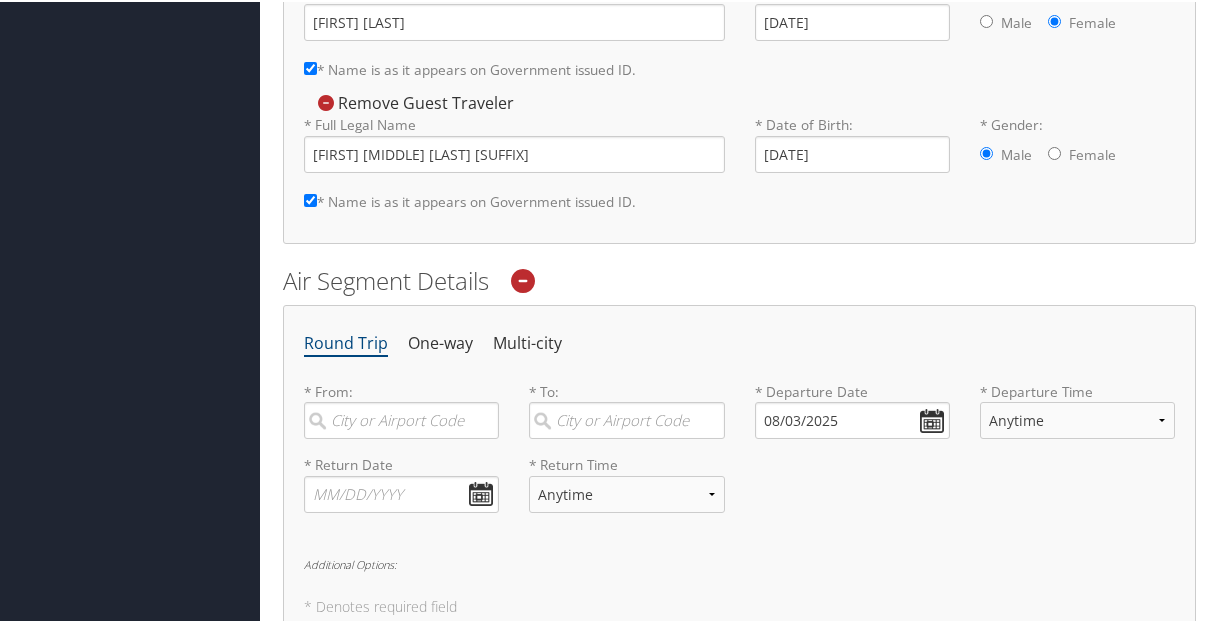 scroll, scrollTop: 557, scrollLeft: 0, axis: vertical 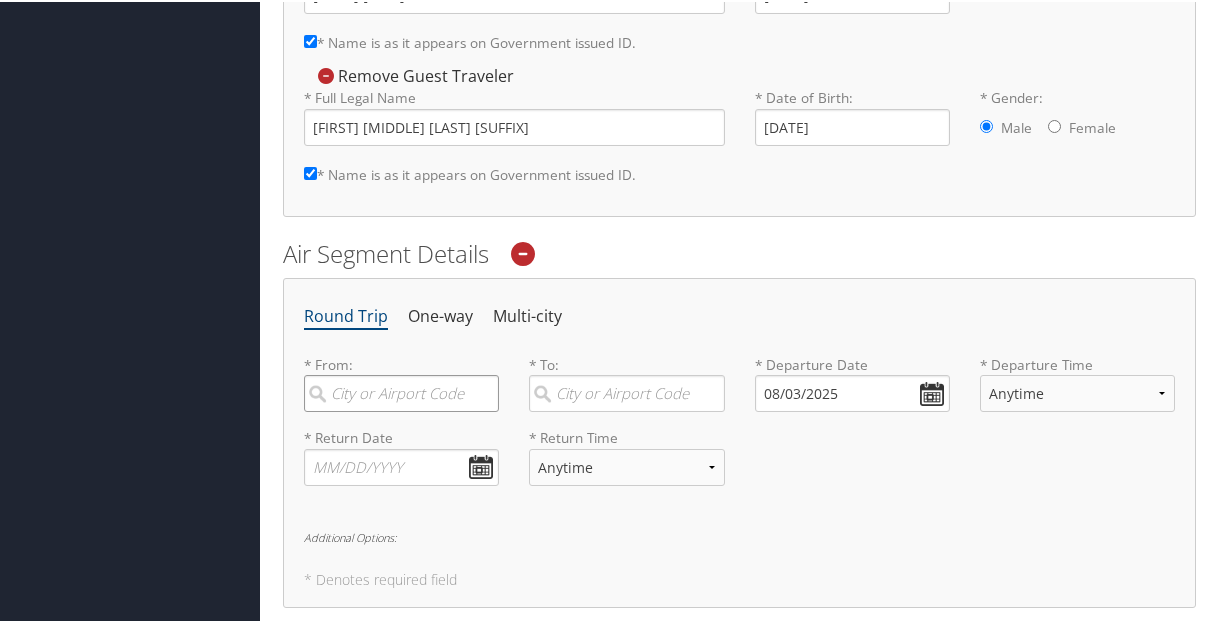 click at bounding box center [401, 391] 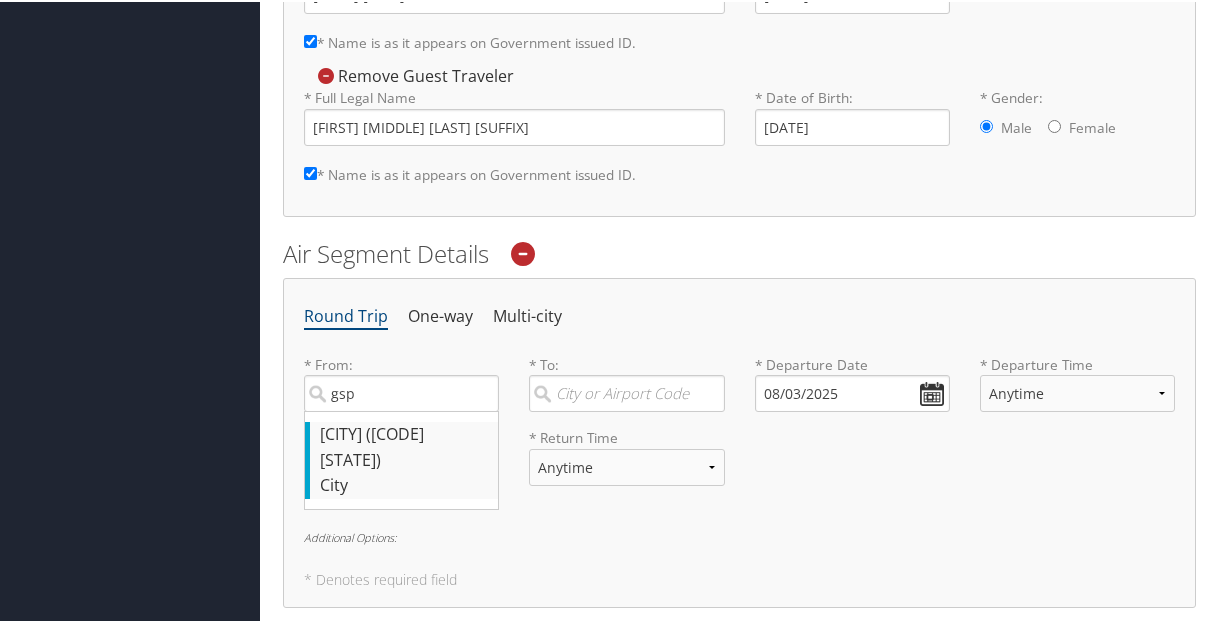 click on "Greenville   (GSP SC)" at bounding box center (404, 445) 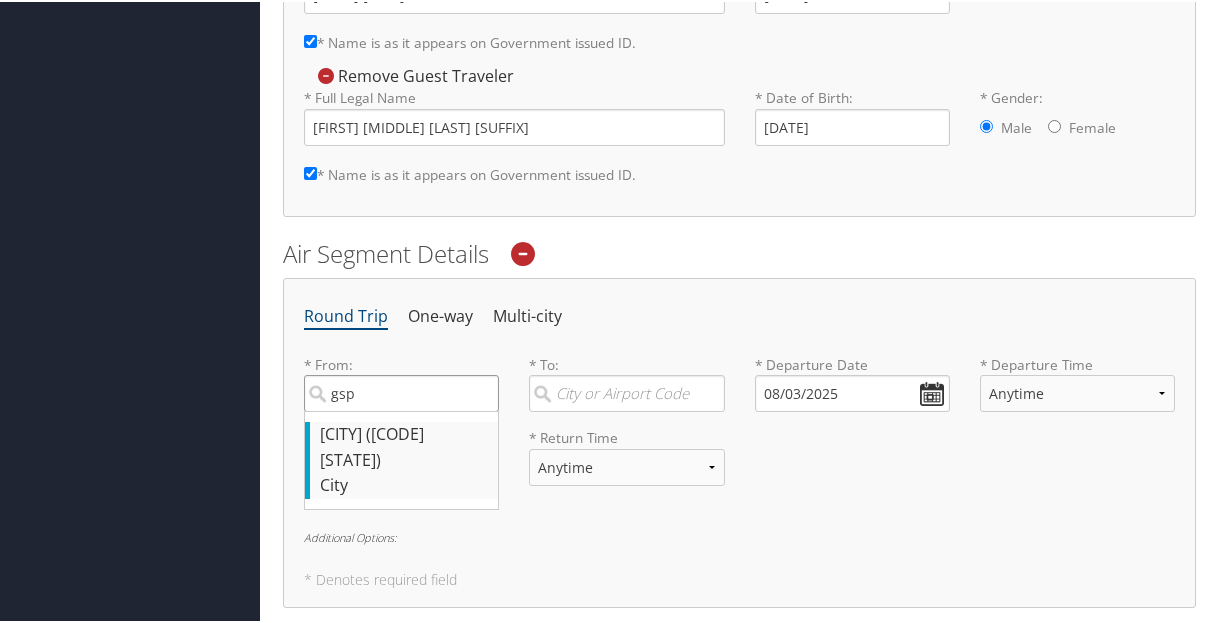 click on "gsp" at bounding box center [401, 391] 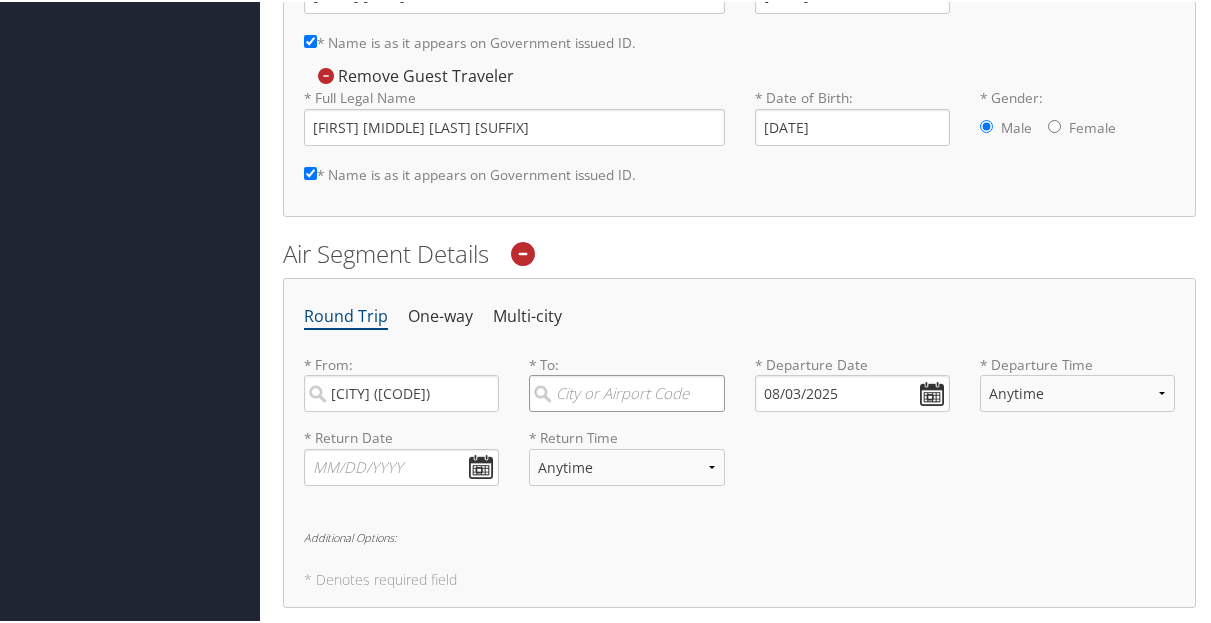 click at bounding box center (626, 391) 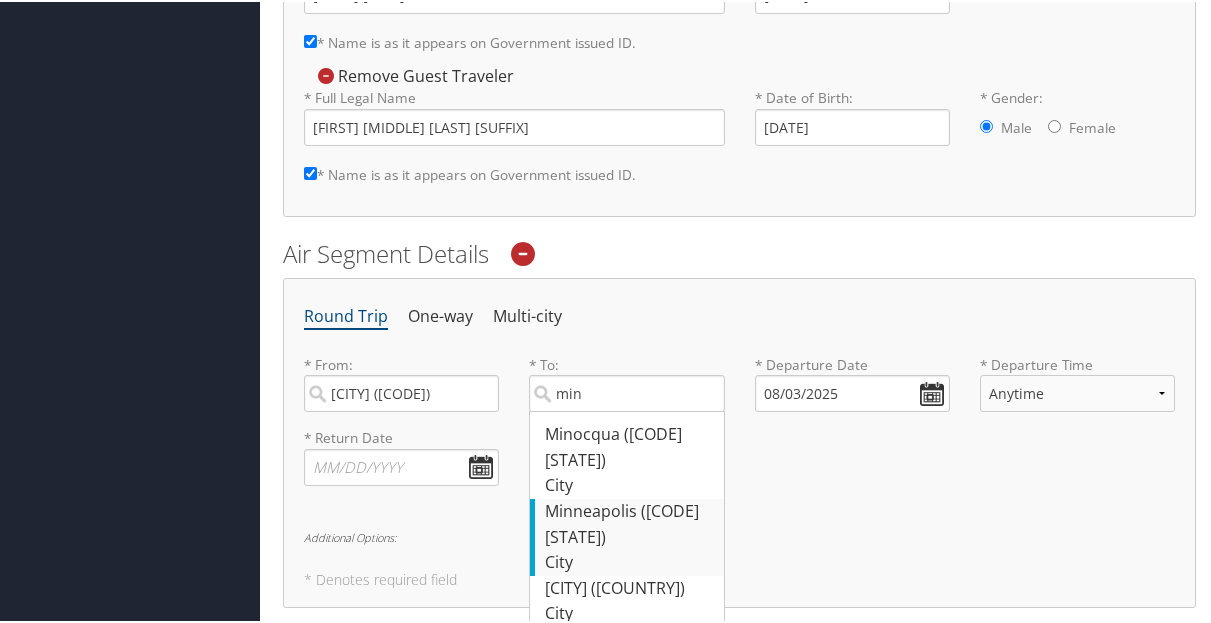 click on "Minneapolis   (FCM MN)" at bounding box center [629, 522] 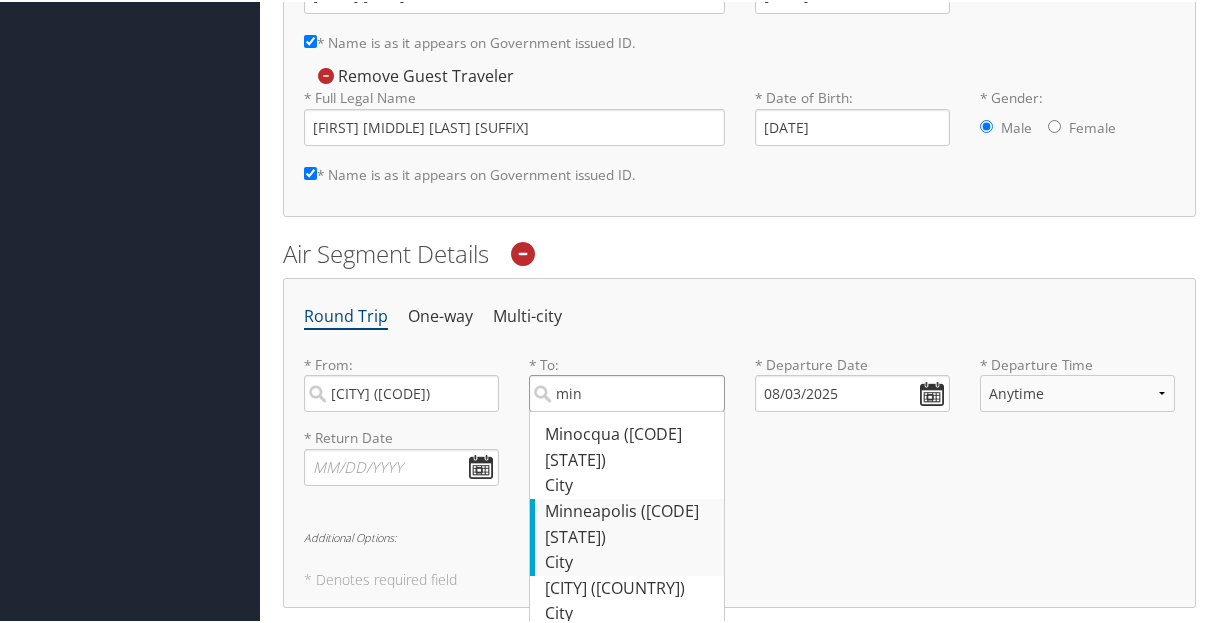 click on "min" at bounding box center [626, 391] 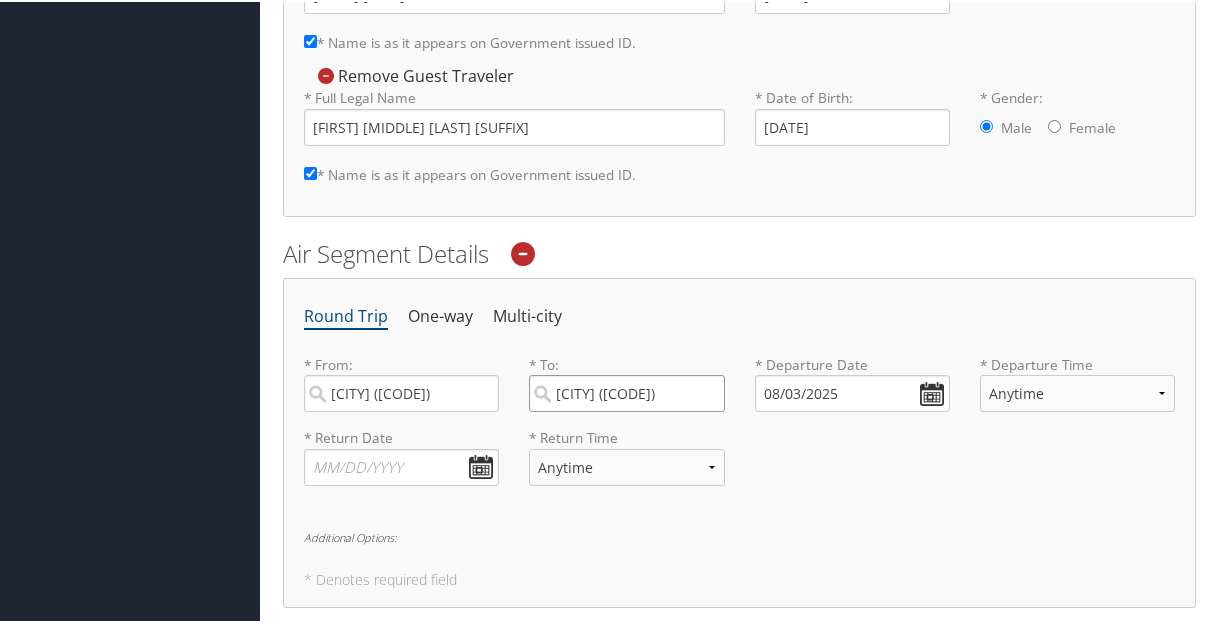 scroll, scrollTop: 0, scrollLeft: 3, axis: horizontal 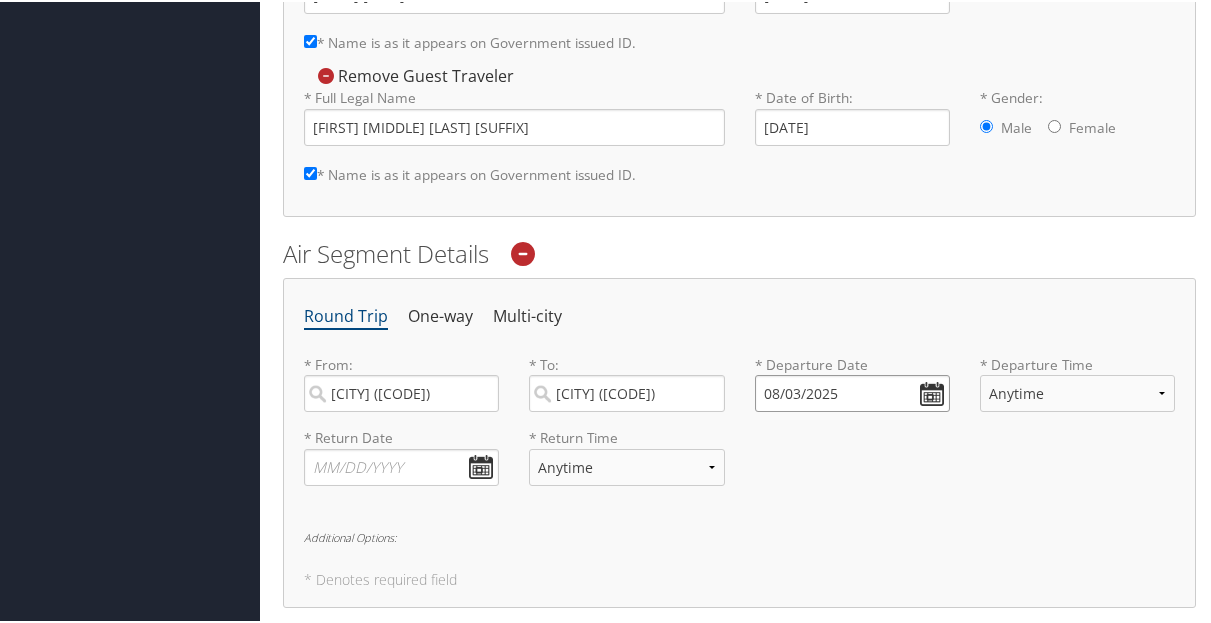 click on "08/03/2025" at bounding box center [852, 391] 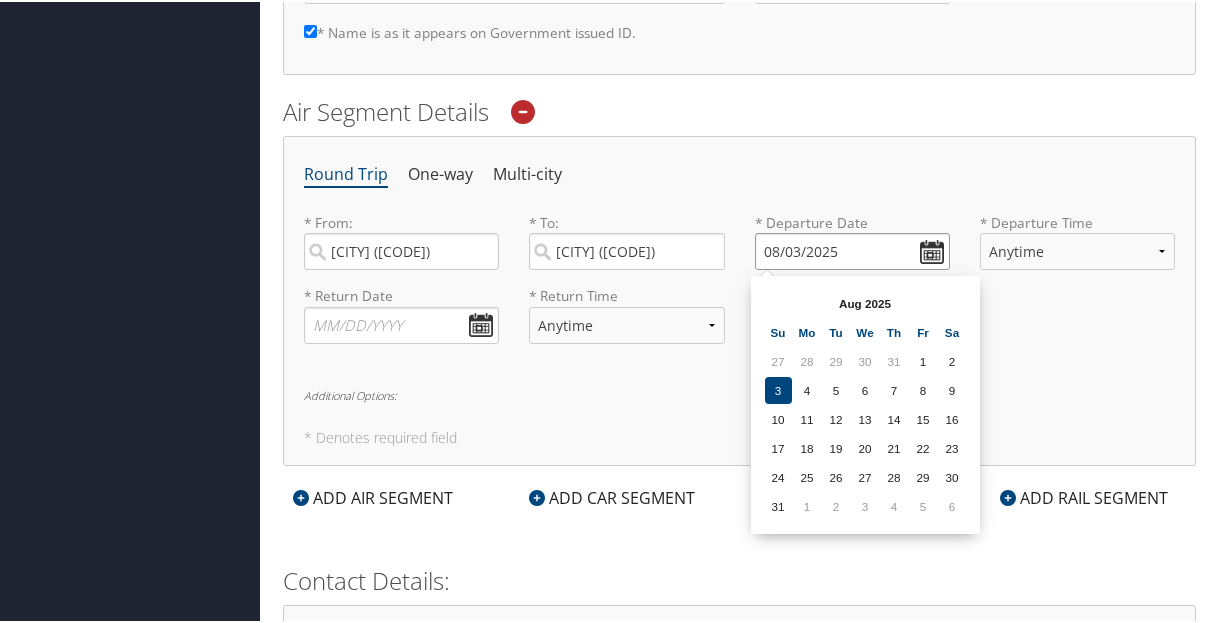 scroll, scrollTop: 701, scrollLeft: 0, axis: vertical 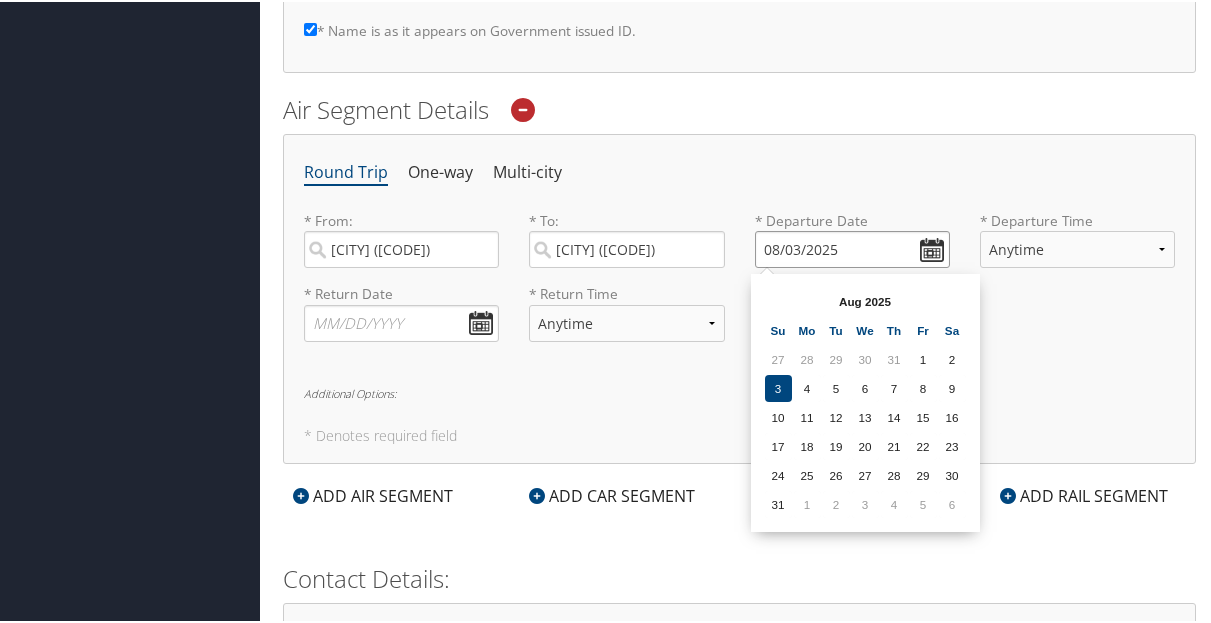 click on "08/03/2025" at bounding box center (852, 247) 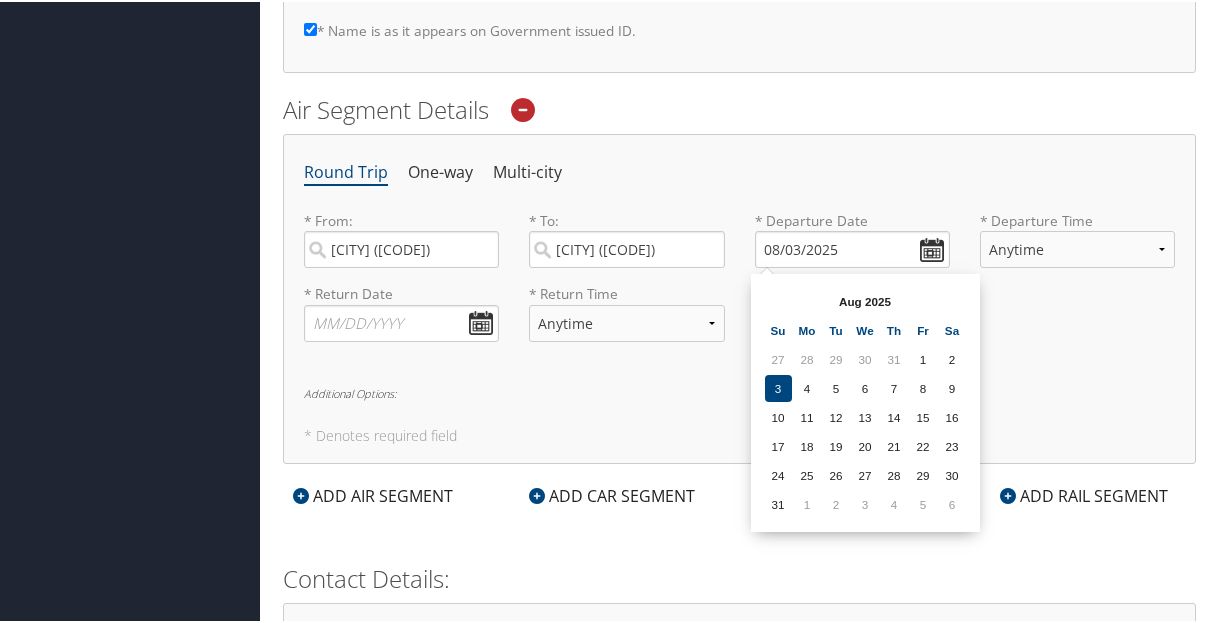 click on "Aug 2025" at bounding box center (865, 299) 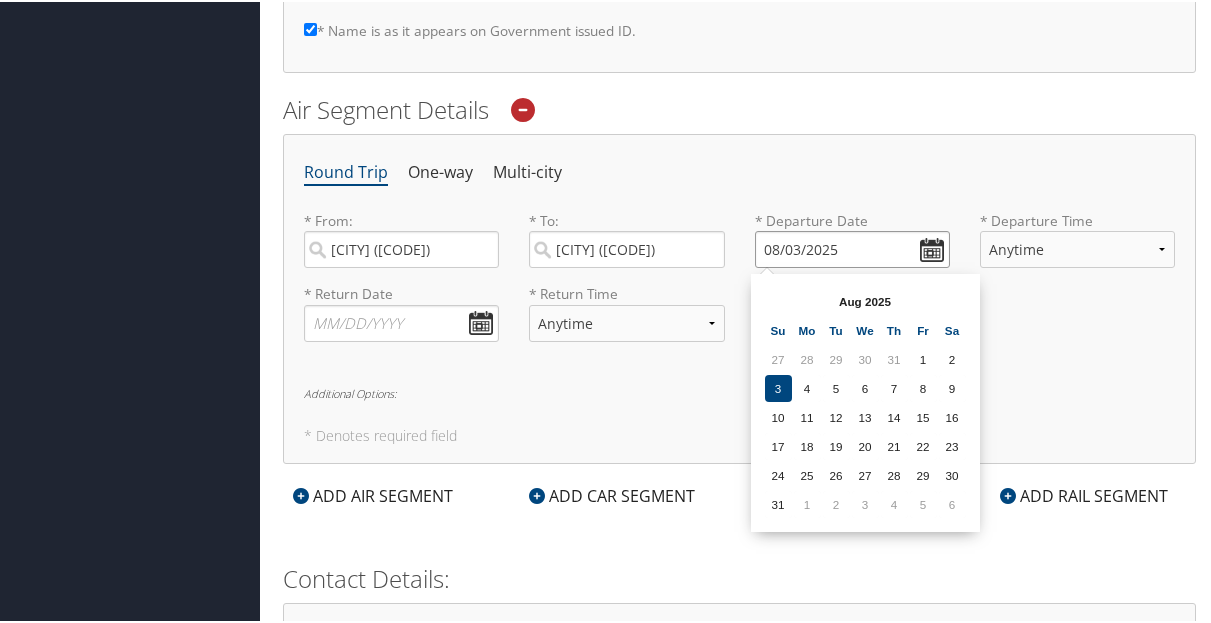 click on "08/03/2025" at bounding box center [852, 247] 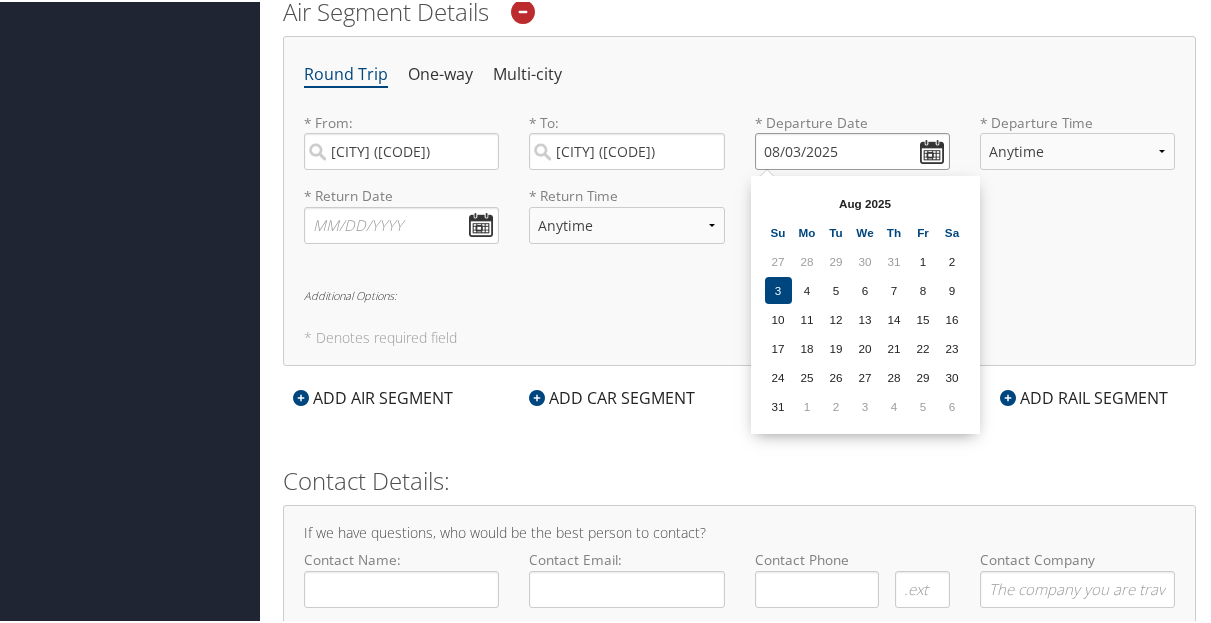 scroll, scrollTop: 804, scrollLeft: 0, axis: vertical 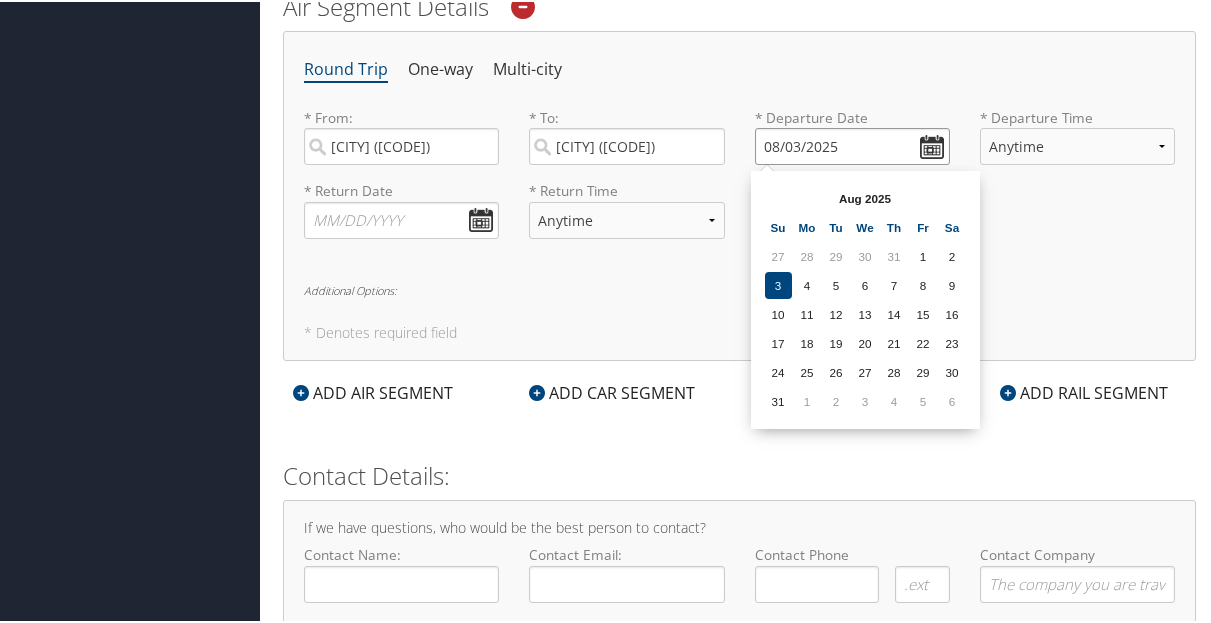 click on "08/03/2025" at bounding box center (852, 144) 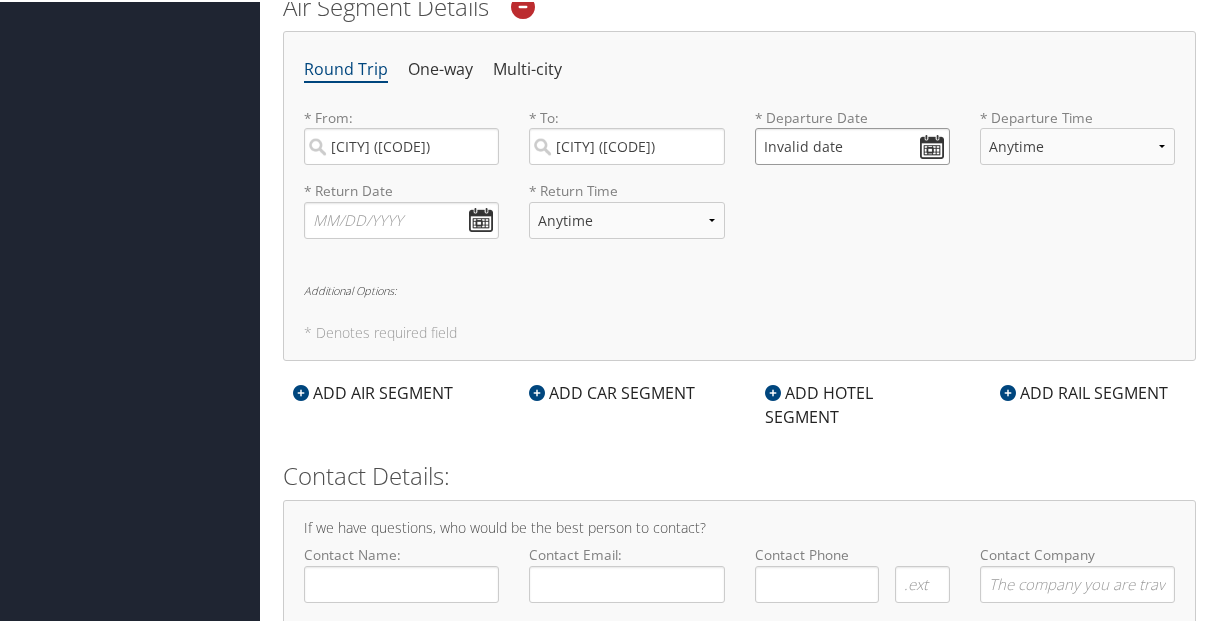 drag, startPoint x: 777, startPoint y: 136, endPoint x: 781, endPoint y: 147, distance: 11.7046995 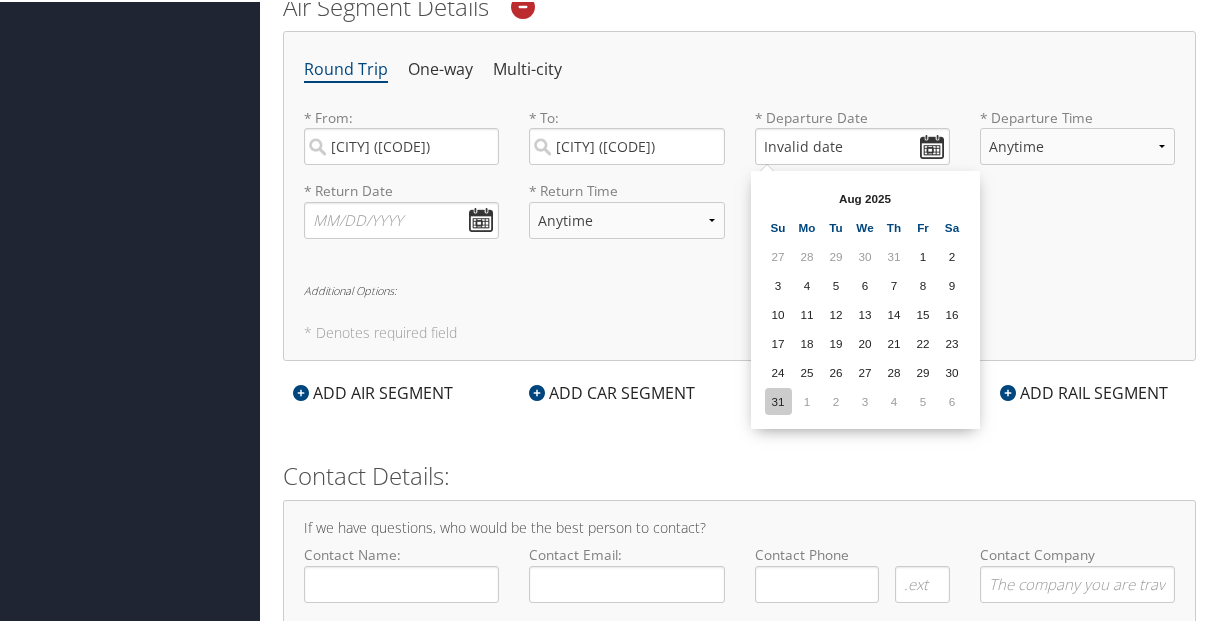 click on "31" at bounding box center [778, 399] 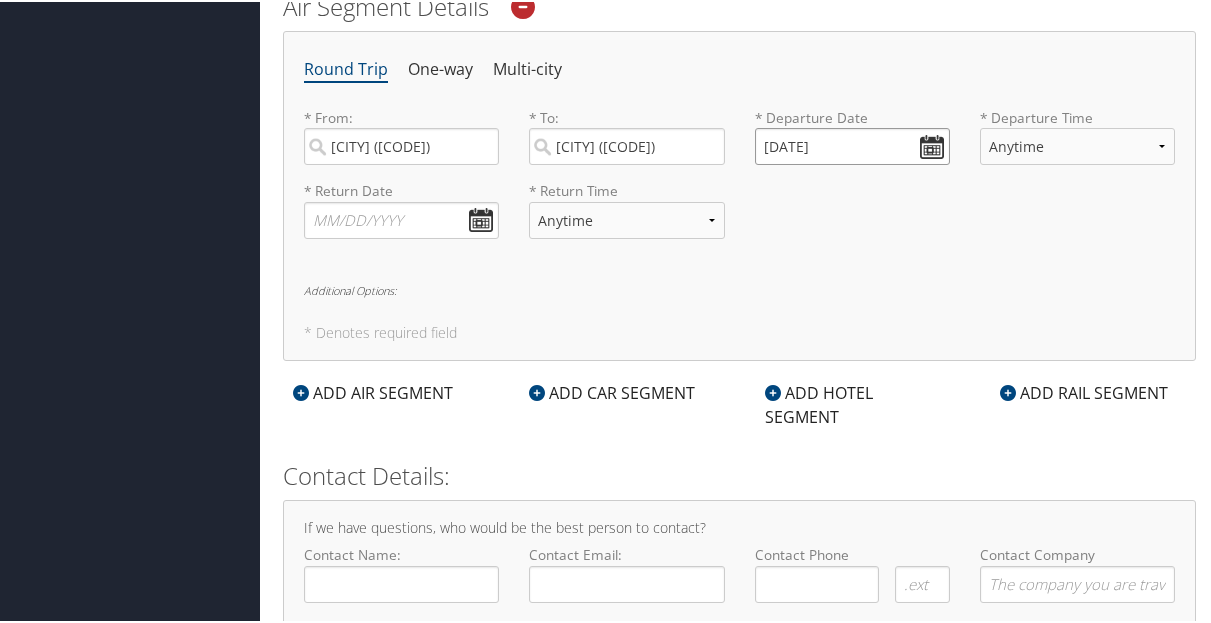 click on "08/31/2025" at bounding box center [852, 144] 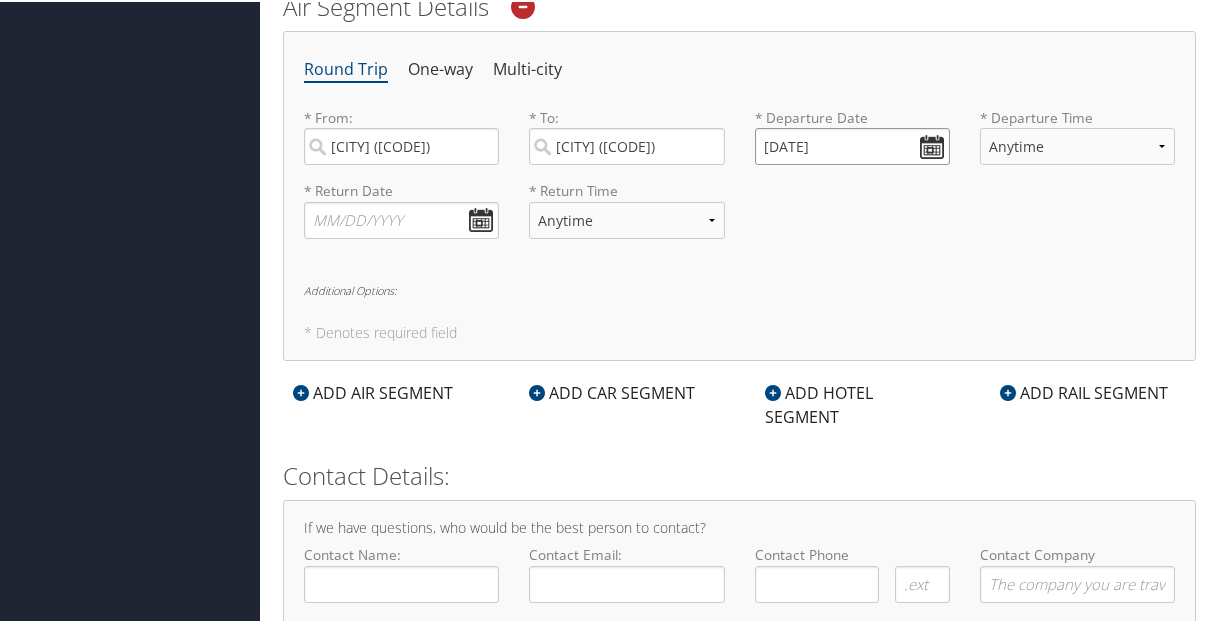 click on "08/31/2025" at bounding box center (852, 144) 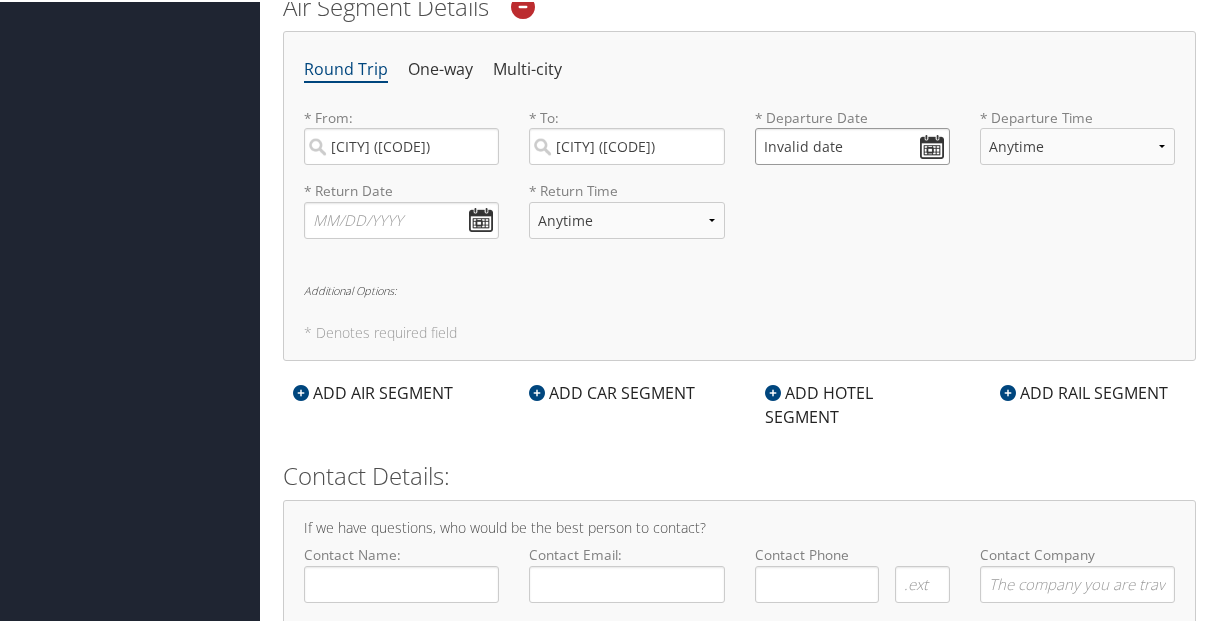 click on "Invalid date" at bounding box center (852, 144) 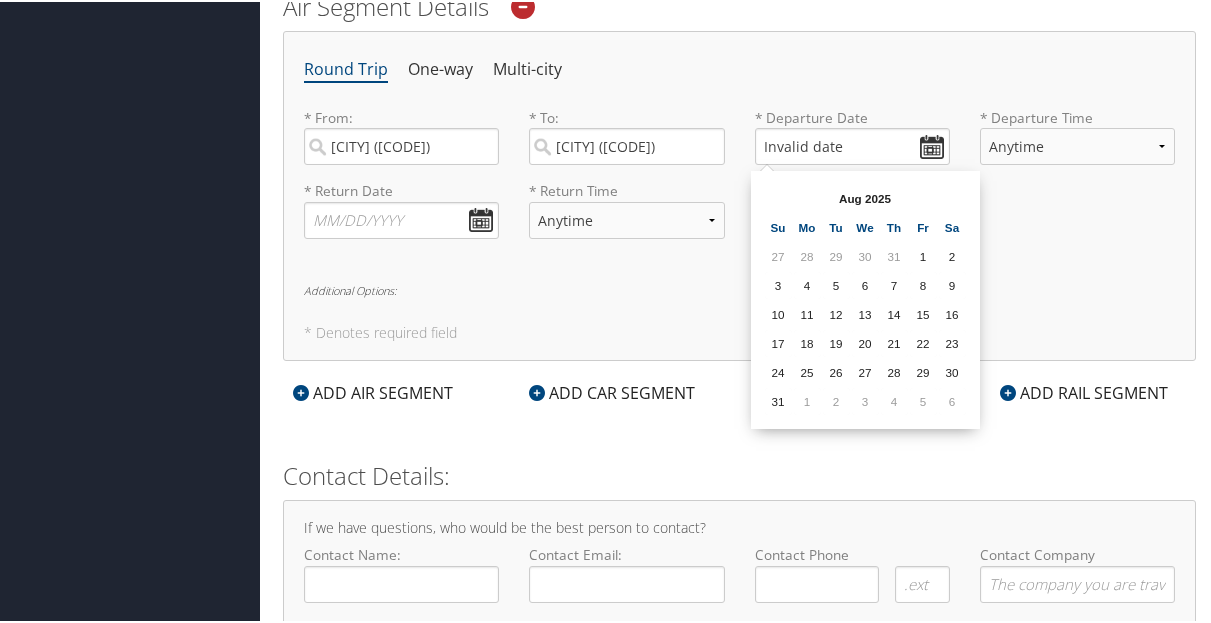 click on "Aug 2025" at bounding box center [865, 196] 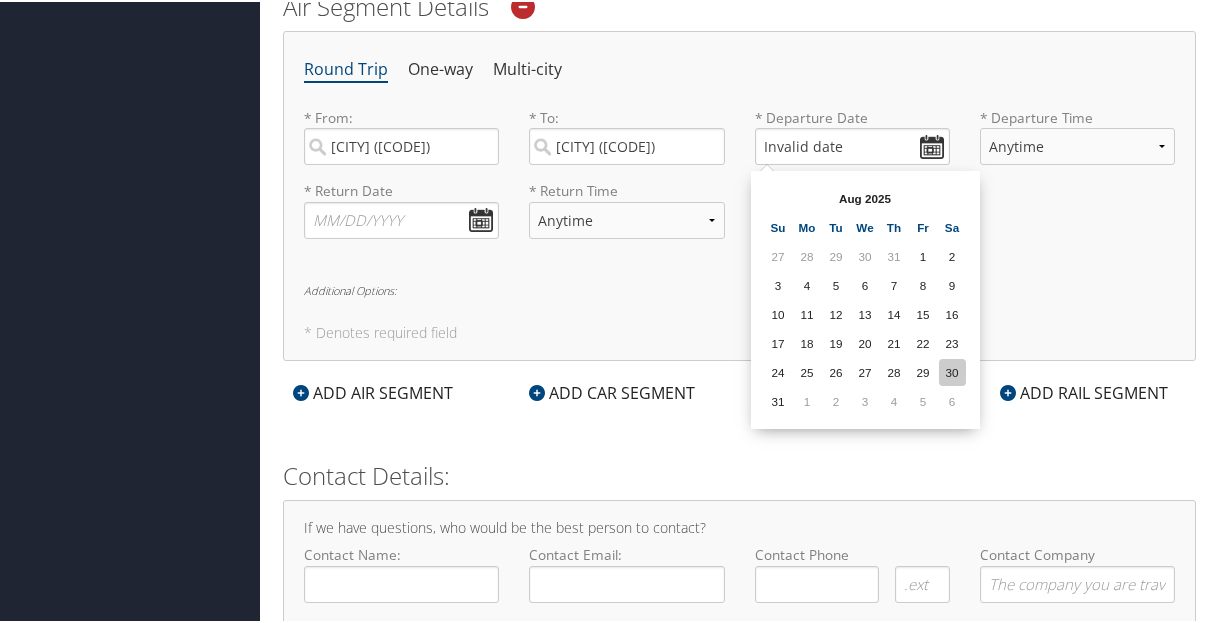 click on "30" at bounding box center [952, 370] 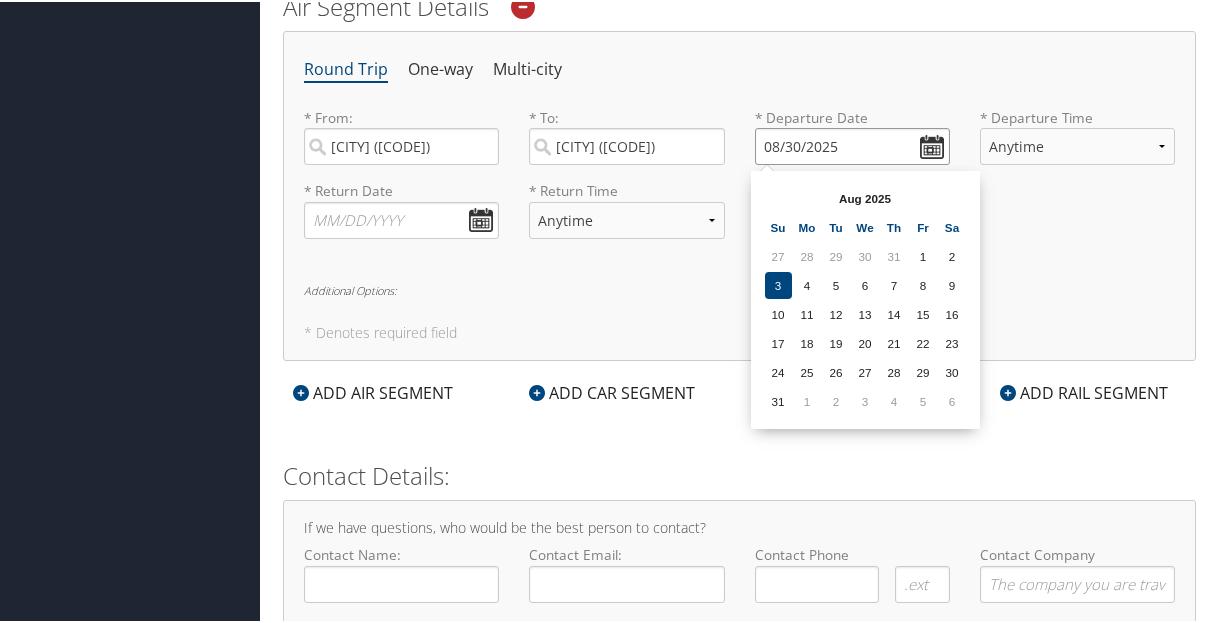 click on "08/30/2025" at bounding box center [852, 144] 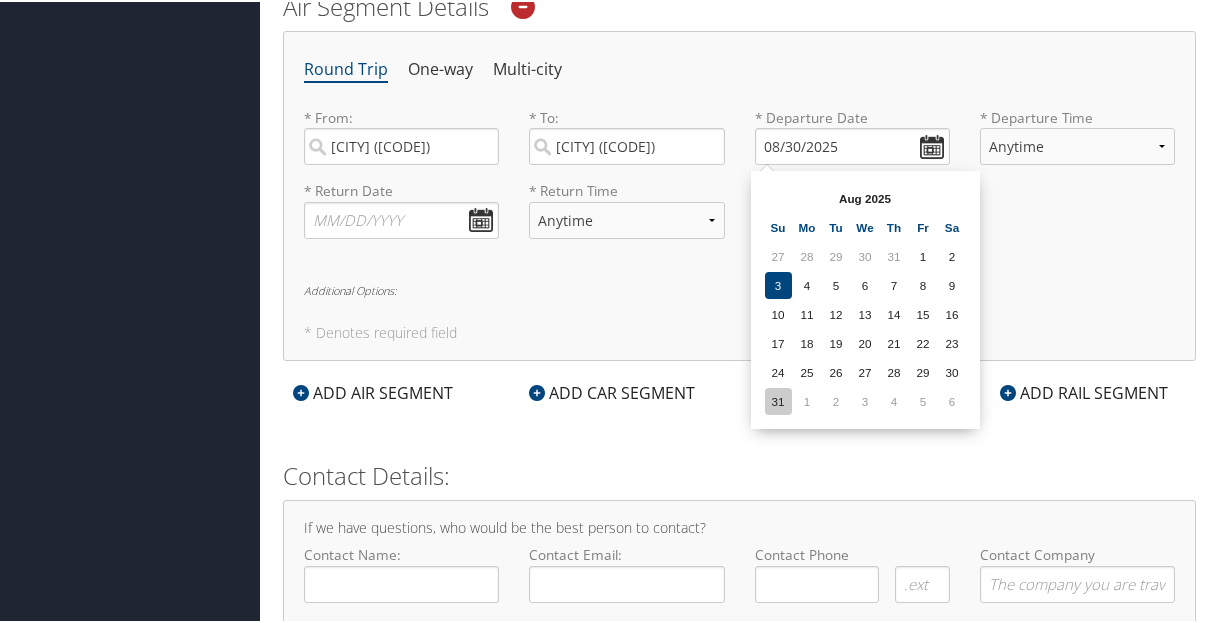 click on "31" at bounding box center (778, 399) 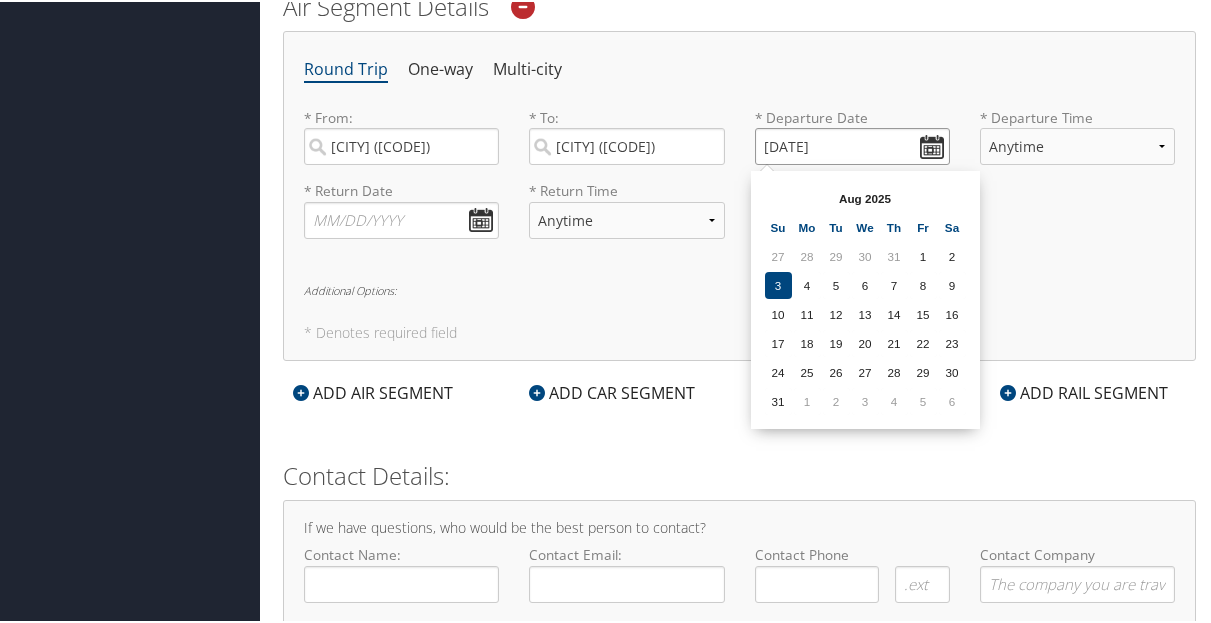 click on "08/31/2025" at bounding box center [852, 144] 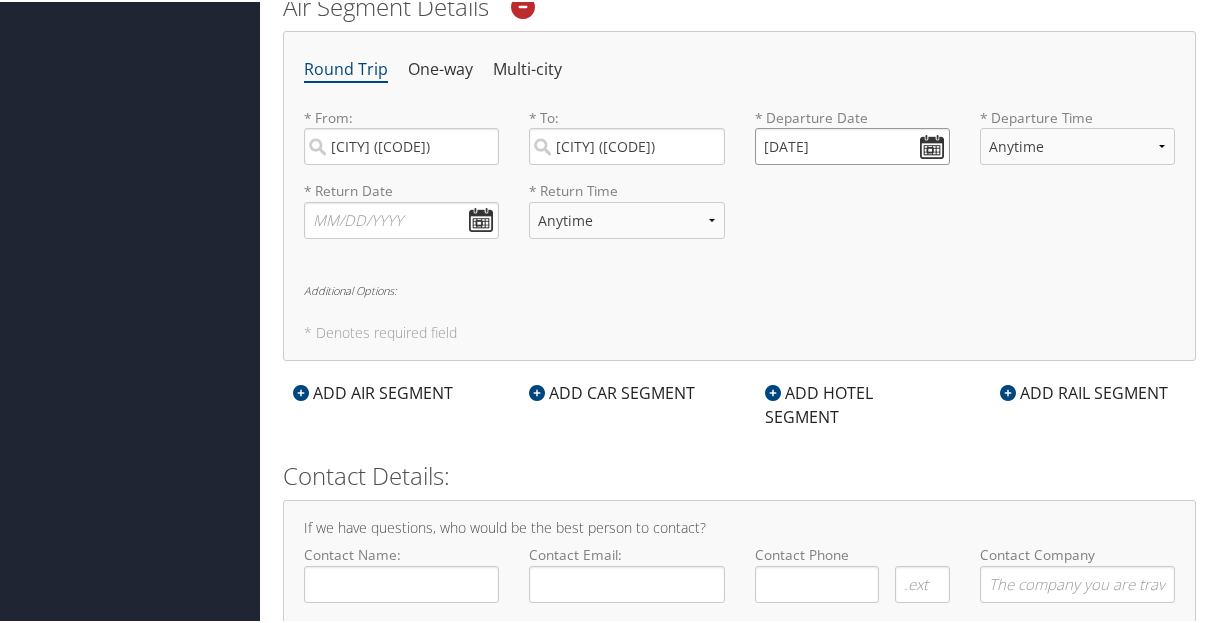 click on "08/31/2025" at bounding box center [852, 144] 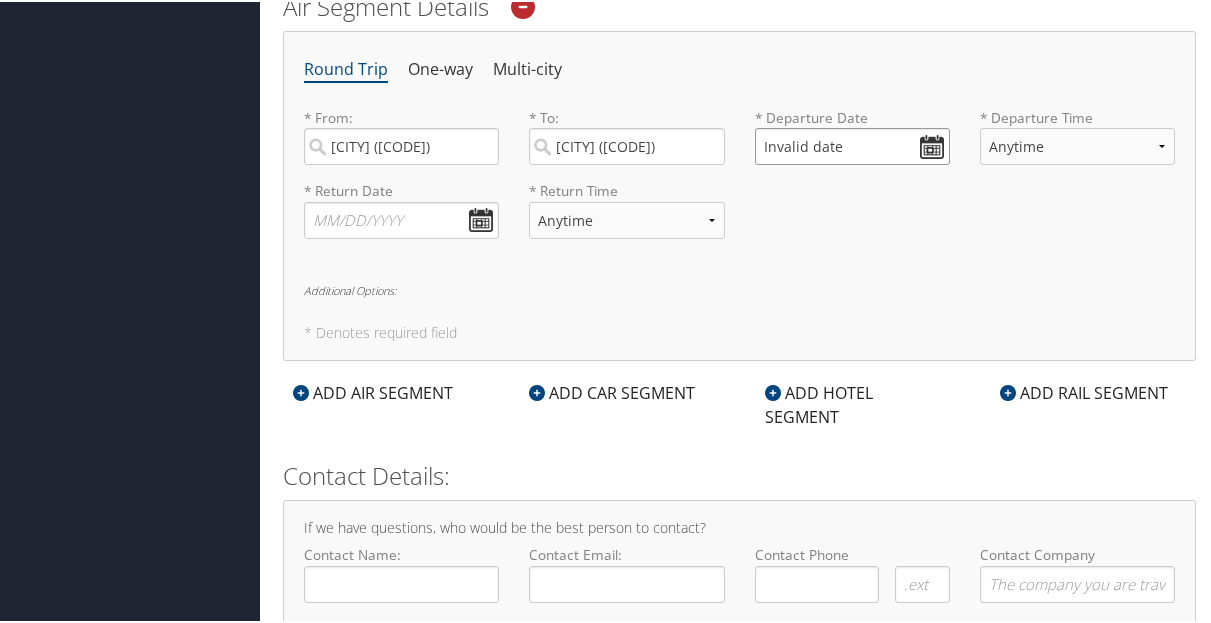 click on "Invalid date" at bounding box center [852, 144] 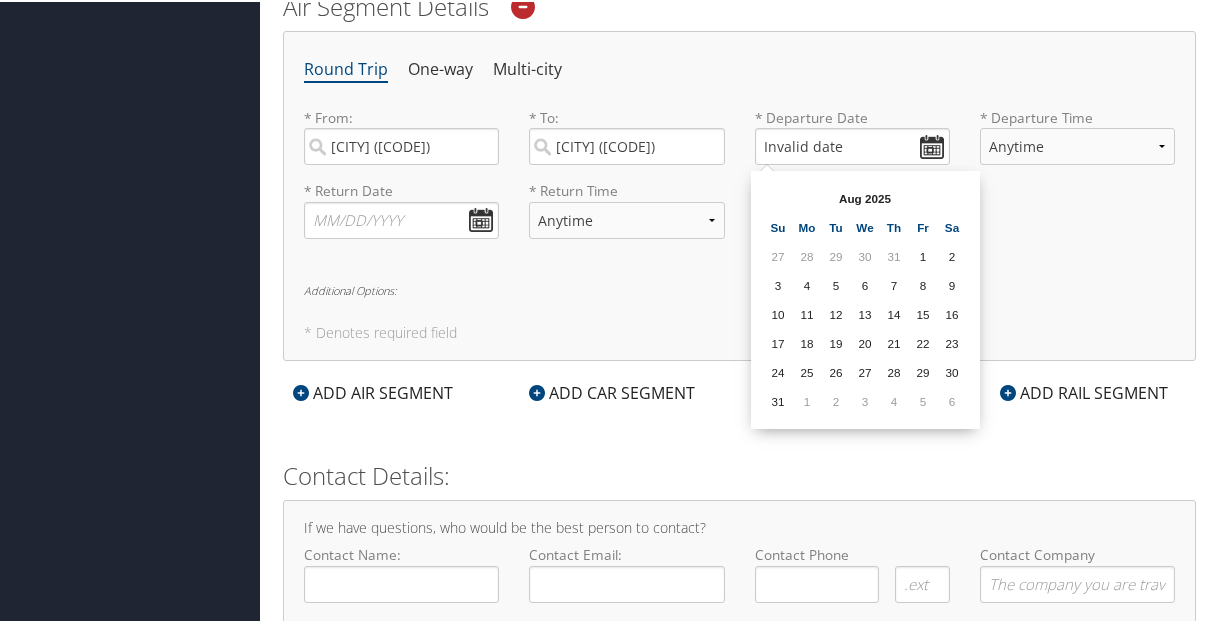 click on "* Return Date Dates must be valid * Return Time Anytime Early Morning (5AM-7AM) Morning (7AM-12PM) Afternoon (12PM-5PM) Evening (5PM-10PM) Red Eye (10PM-5AM)  12:00 AM   1:00 AM   2:00 AM   3:00 AM   4:00 AM   5:00 AM   6:00 AM   7:00 AM   8:00 AM   9:00 AM   10:00 AM   11:00 AM   12:00 PM (Noon)   1:00 PM   2:00 PM   3:00 PM   4:00 PM   5:00 PM   6:00 PM   7:00 PM   8:00 PM   9:00 PM   10:00 PM   11:00 PM  Required" at bounding box center (739, 215) 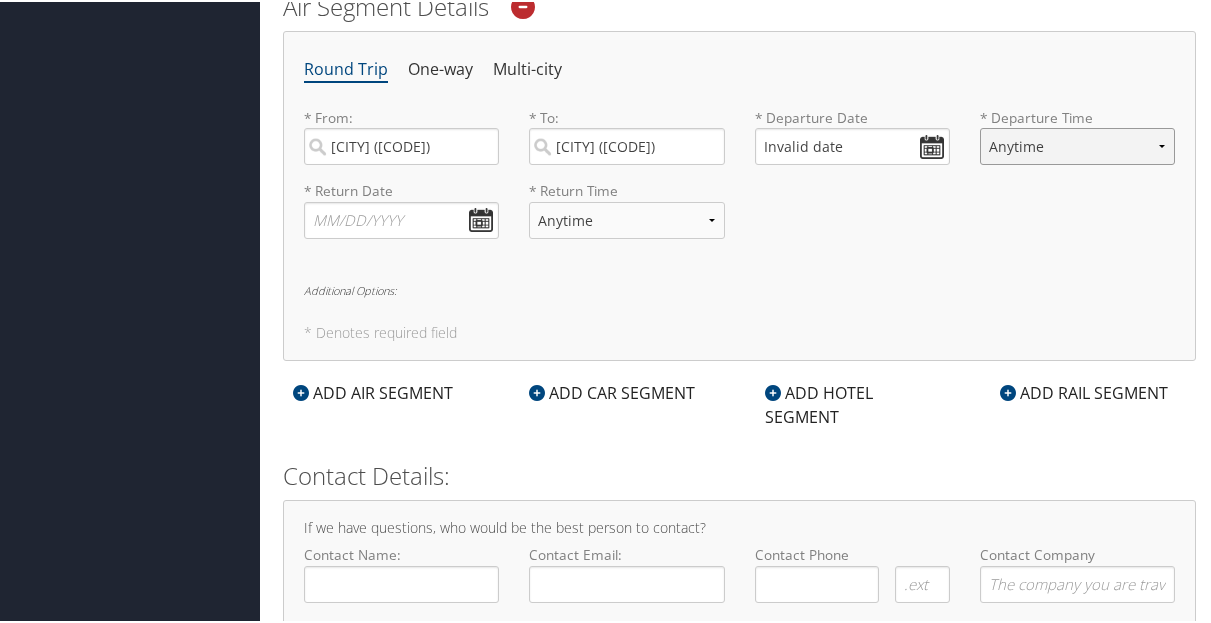 click on "Anytime Early Morning (5AM-7AM) Morning (7AM-12PM) Afternoon (12PM-5PM) Evening (5PM-10PM) Red Eye (10PM-5AM)  12:00 AM   1:00 AM   2:00 AM   3:00 AM   4:00 AM   5:00 AM   6:00 AM   7:00 AM   8:00 AM   9:00 AM   10:00 AM   11:00 AM   12:00 PM (Noon)   1:00 PM   2:00 PM   3:00 PM   4:00 PM   5:00 PM   6:00 PM   7:00 PM   8:00 PM   9:00 PM   10:00 PM   11:00 PM" at bounding box center [1077, 144] 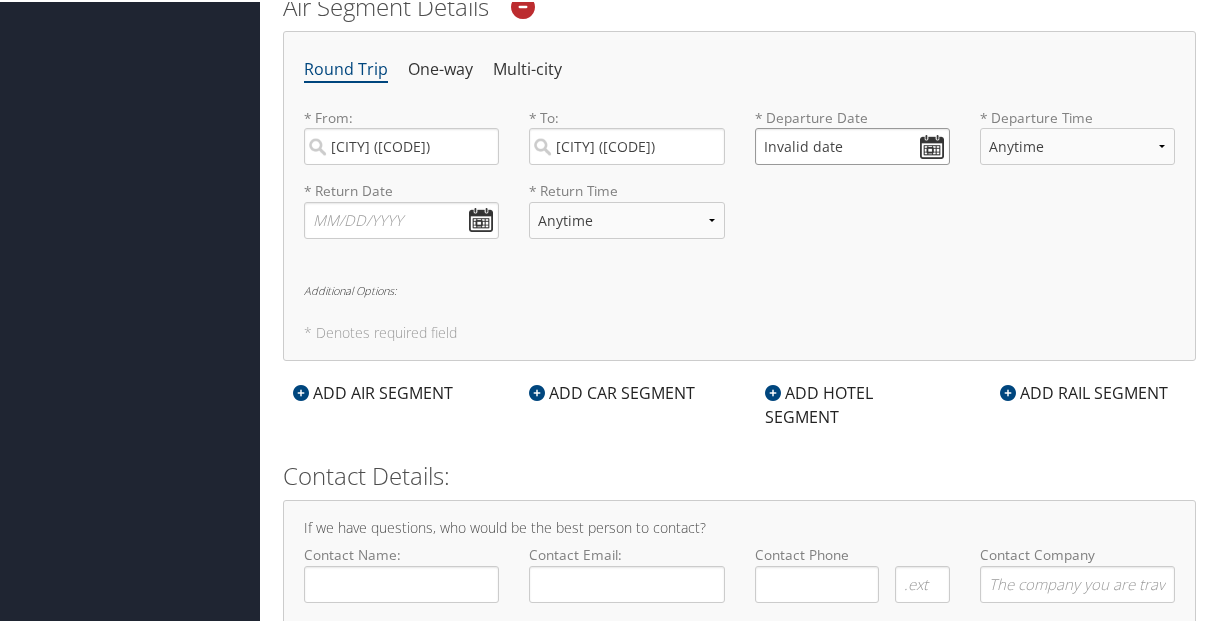 click on "Invalid date" at bounding box center [852, 144] 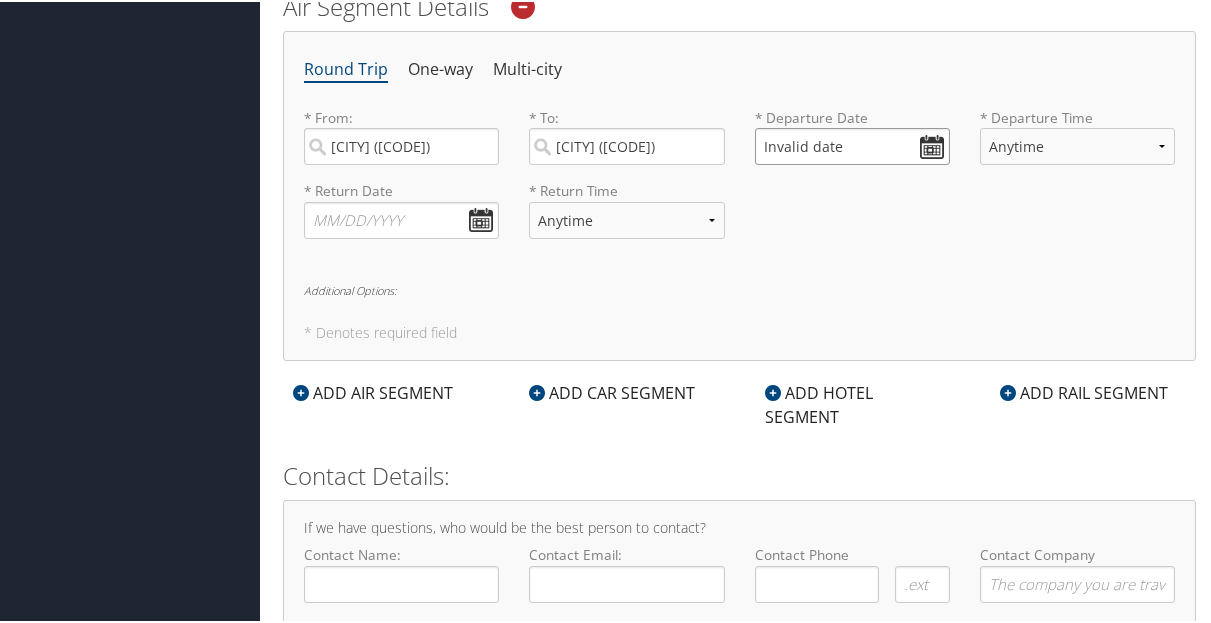 click on "Invalid date" at bounding box center [852, 144] 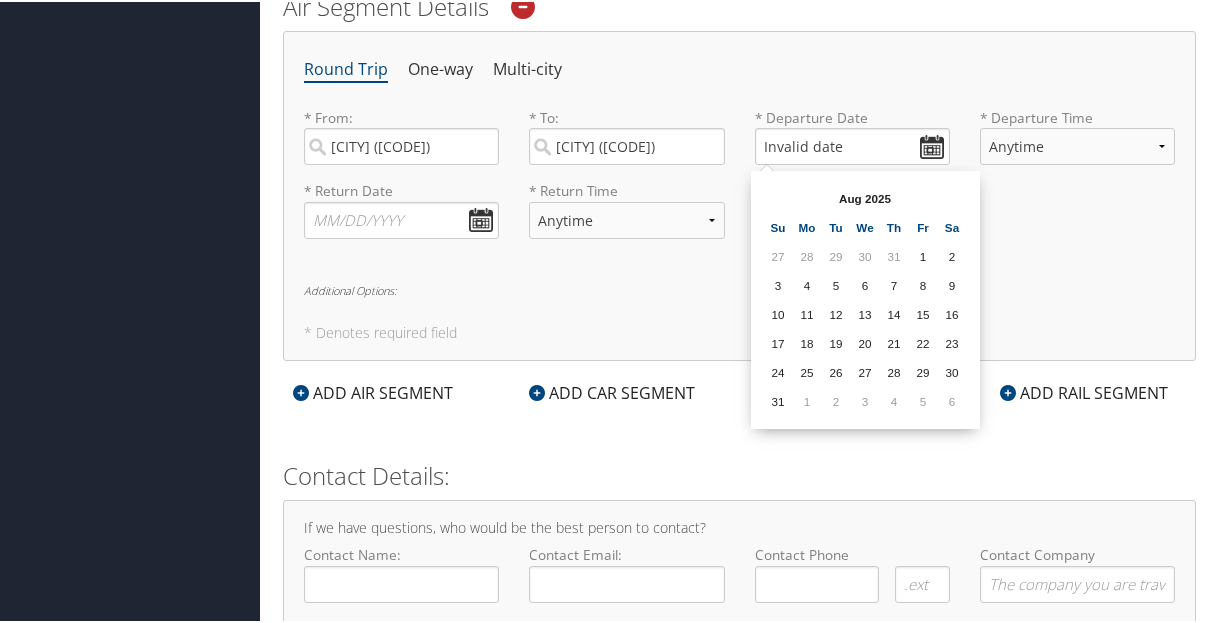 click on "Round Trip One-way Multi-city * From: Greenville (GSP SC) Required * To: Minneapolis (FCM MN) Required * Departure Date Invalid date Dates must be valid * Departure Time Anytime Early Morning (5AM-7AM) Morning (7AM-12PM) Afternoon (12PM-5PM) Evening (5PM-10PM) Red Eye (10PM-5AM)  12:00 AM   1:00 AM   2:00 AM   3:00 AM   4:00 AM   5:00 AM   6:00 AM   7:00 AM   8:00 AM   9:00 AM   10:00 AM   11:00 AM   12:00 PM (Noon)   1:00 PM   2:00 PM   3:00 PM   4:00 PM   5:00 PM   6:00 PM   7:00 PM   8:00 PM   9:00 PM   10:00 PM   11:00 PM  Required * Return Date Dates must be valid * Return Time Anytime Early Morning (5AM-7AM) Morning (7AM-12PM) Afternoon (12PM-5PM) Evening (5PM-10PM) Red Eye (10PM-5AM)  12:00 AM   1:00 AM   2:00 AM   3:00 AM   4:00 AM   5:00 AM   6:00 AM   7:00 AM   8:00 AM   9:00 AM   10:00 AM   11:00 AM   12:00 PM (Noon)   1:00 PM   2:00 PM   3:00 PM   4:00 PM   5:00 PM   6:00 PM   7:00 PM   8:00 PM   9:00 PM   10:00 PM   11:00 PM  Required   Additional Options: * Denotes required field" at bounding box center (739, 193) 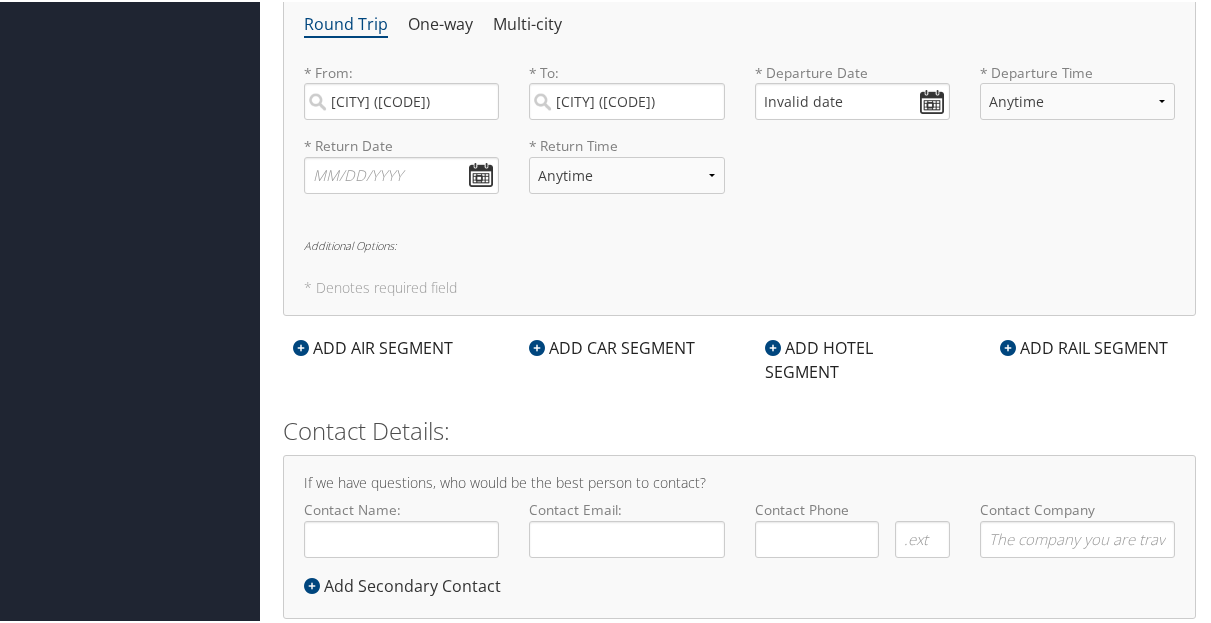 scroll, scrollTop: 742, scrollLeft: 0, axis: vertical 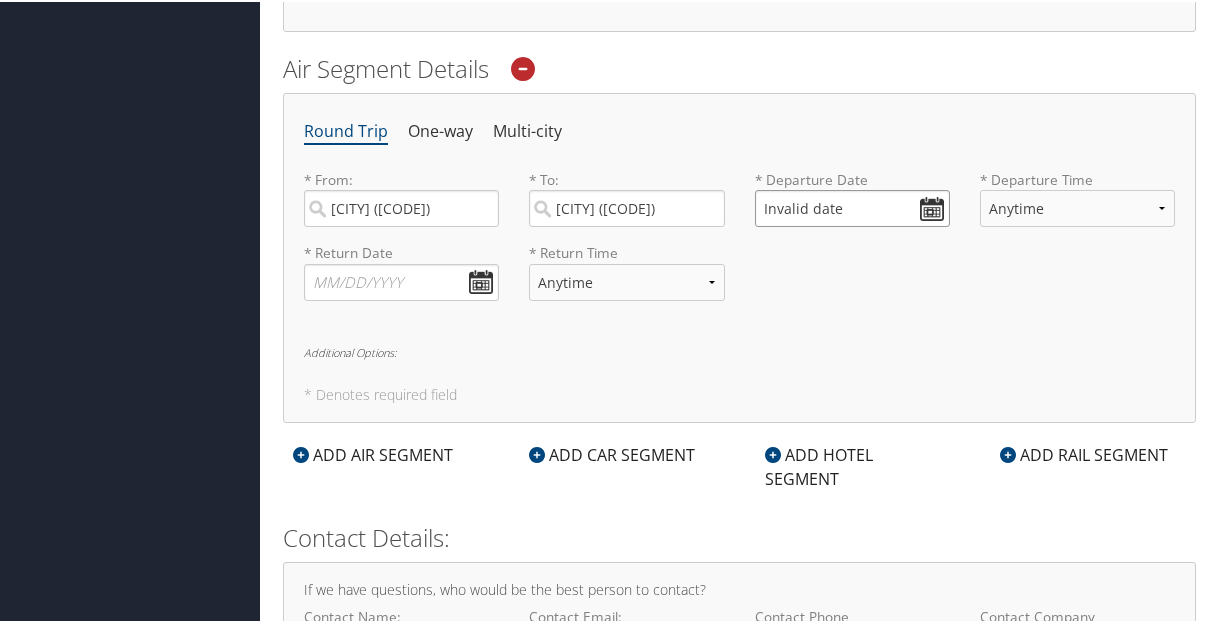 click on "Invalid date" at bounding box center (852, 206) 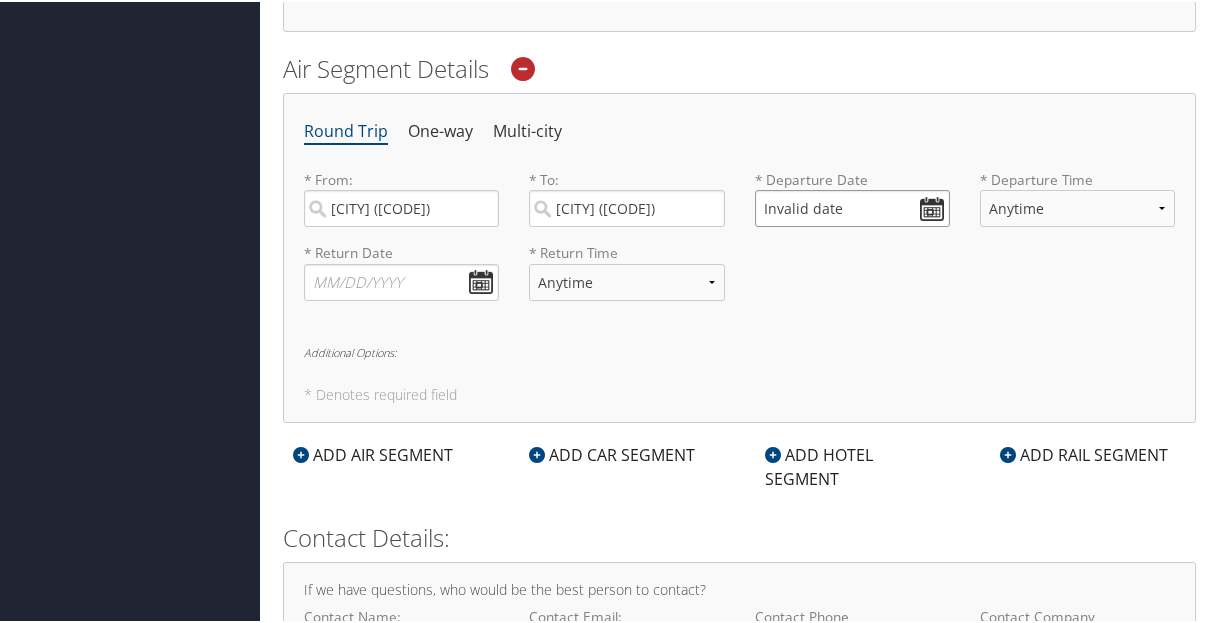 type on "Invalid date" 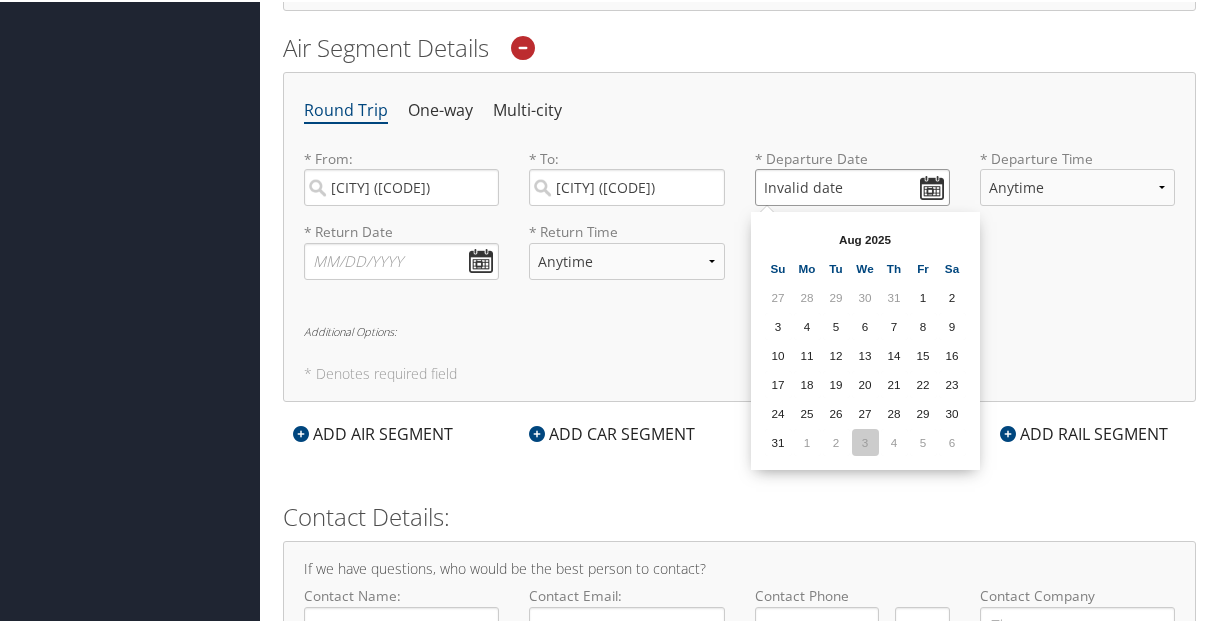 scroll, scrollTop: 764, scrollLeft: 0, axis: vertical 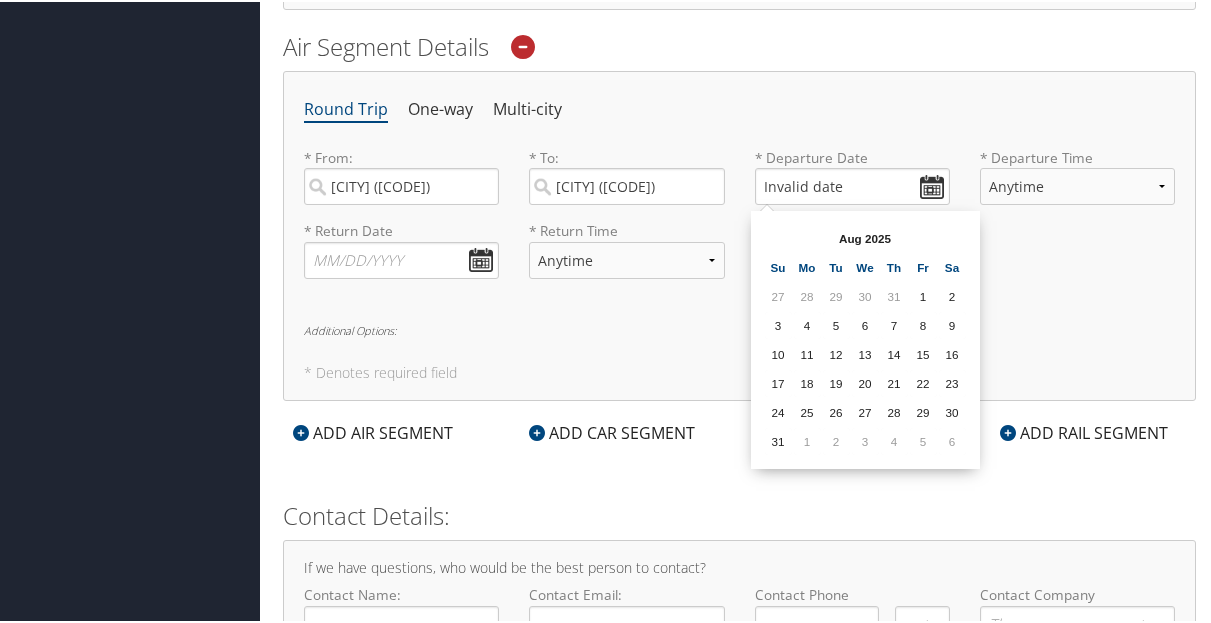 click on "Aug 2025" at bounding box center [865, 236] 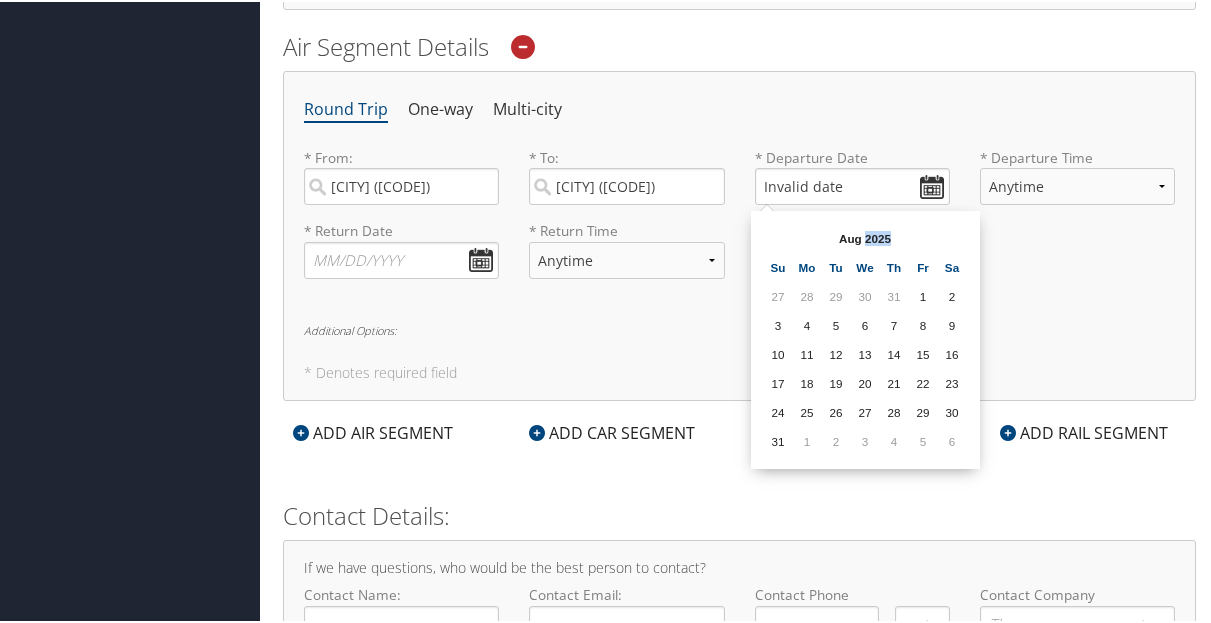 click on "Aug 2025" at bounding box center [865, 236] 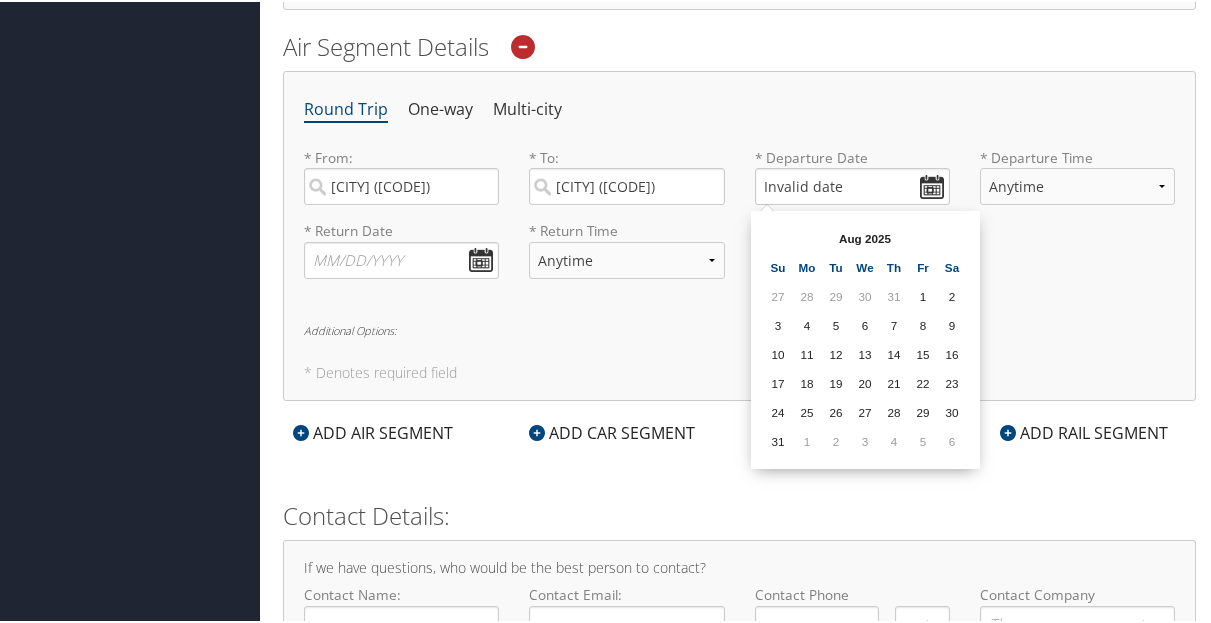 click on "Aug 2025 Su Mo Tu We Th Fr Sa 27 28 29 30 31 1 2 3 4 5 6 7 8 9 10 11 12 13 14 15 16 17 18 19 20 21 22 23 24 25 26 27 28 29 30 31 1 2 3 4 5 6" at bounding box center (865, 338) 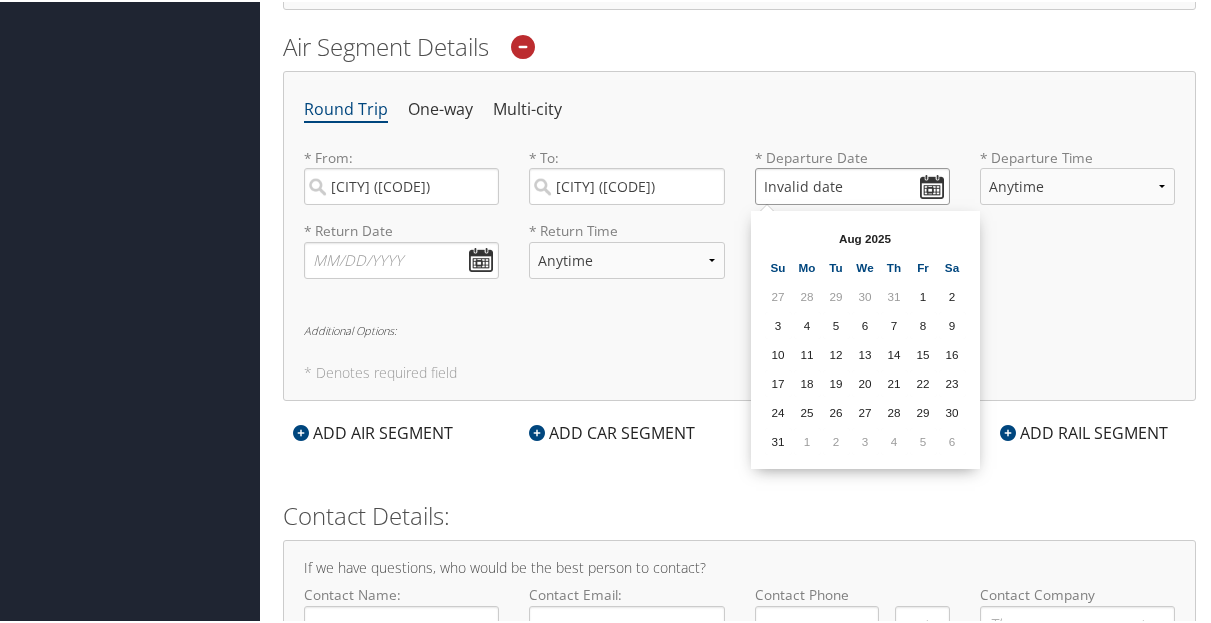 drag, startPoint x: 892, startPoint y: 200, endPoint x: 908, endPoint y: 199, distance: 16.03122 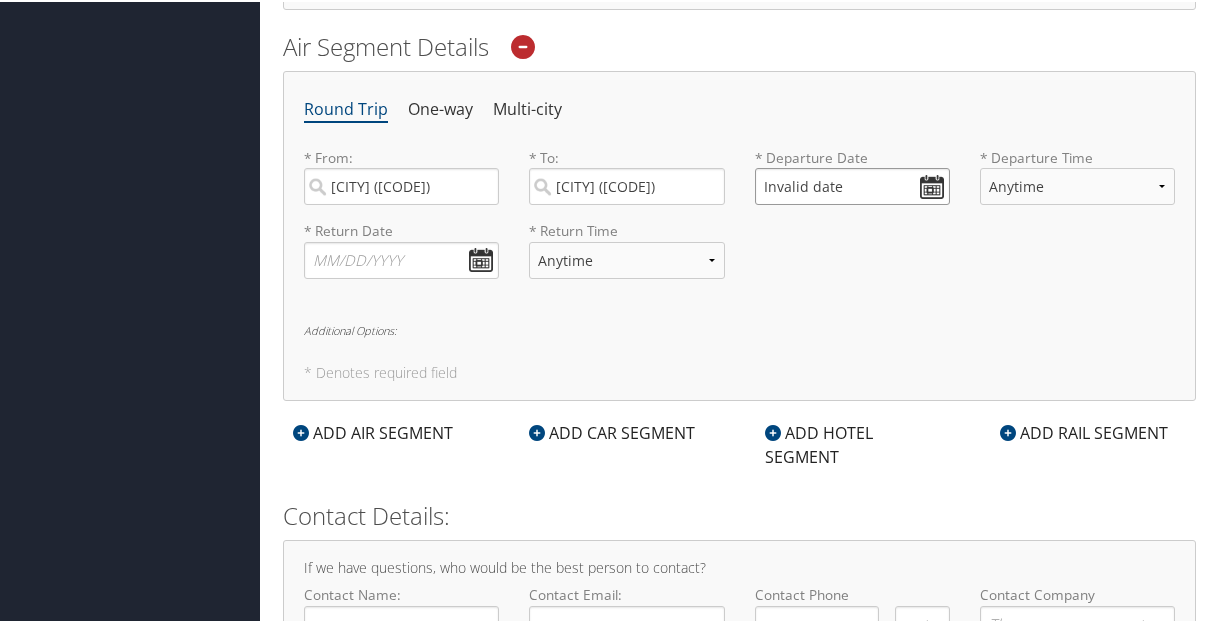 click on "Invalid date" at bounding box center (852, 184) 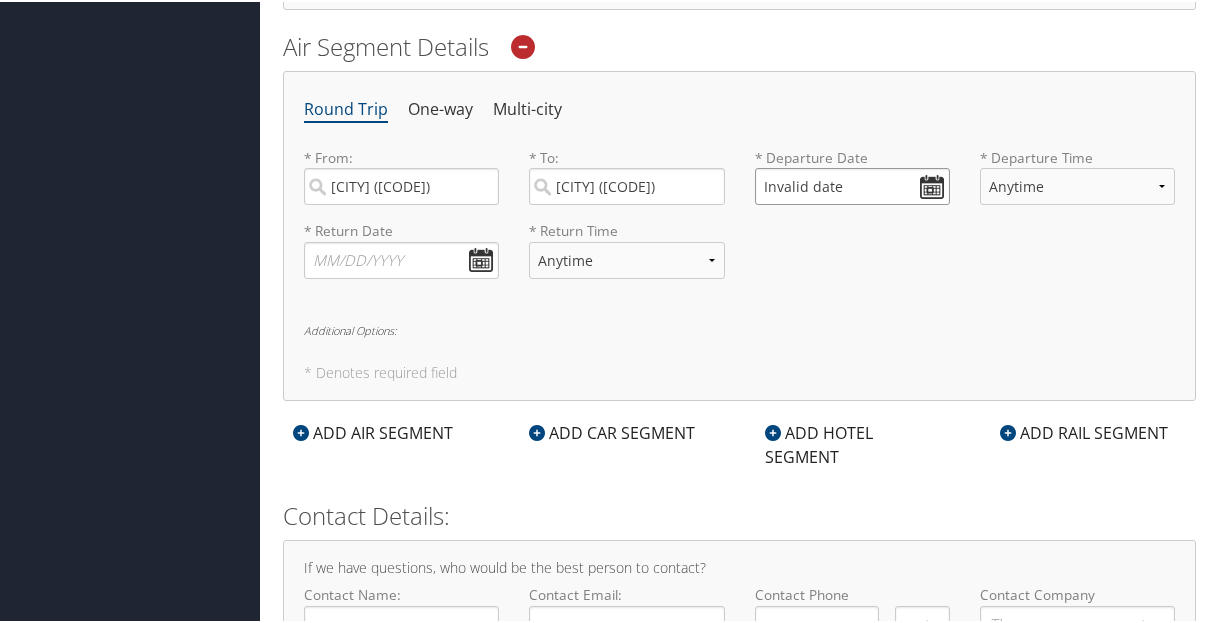 click on "Invalid date" at bounding box center [852, 184] 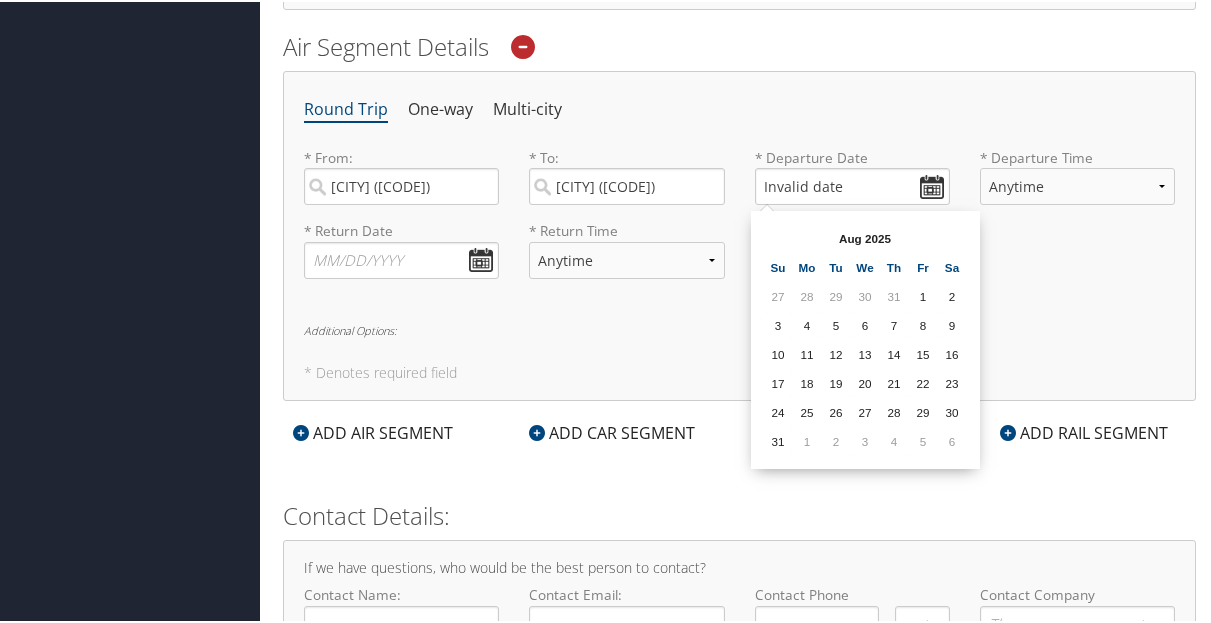 click on "Round Trip One-way Multi-city * From: Greenville (GSP SC) Required * To: Minneapolis (FCM MN) Required * Departure Date Invalid date Dates must be valid * Departure Time Anytime Early Morning (5AM-7AM) Morning (7AM-12PM) Afternoon (12PM-5PM) Evening (5PM-10PM) Red Eye (10PM-5AM)  12:00 AM   1:00 AM   2:00 AM   3:00 AM   4:00 AM   5:00 AM   6:00 AM   7:00 AM   8:00 AM   9:00 AM   10:00 AM   11:00 AM   12:00 PM (Noon)   1:00 PM   2:00 PM   3:00 PM   4:00 PM   5:00 PM   6:00 PM   7:00 PM   8:00 PM   9:00 PM   10:00 PM   11:00 PM  Required * Return Date Dates must be valid * Return Time Anytime Early Morning (5AM-7AM) Morning (7AM-12PM) Afternoon (12PM-5PM) Evening (5PM-10PM) Red Eye (10PM-5AM)  12:00 AM   1:00 AM   2:00 AM   3:00 AM   4:00 AM   5:00 AM   6:00 AM   7:00 AM   8:00 AM   9:00 AM   10:00 AM   11:00 AM   12:00 PM (Noon)   1:00 PM   2:00 PM   3:00 PM   4:00 PM   5:00 PM   6:00 PM   7:00 PM   8:00 PM   9:00 PM   10:00 PM   11:00 PM  Required   Additional Options: * Denotes required field" at bounding box center (739, 233) 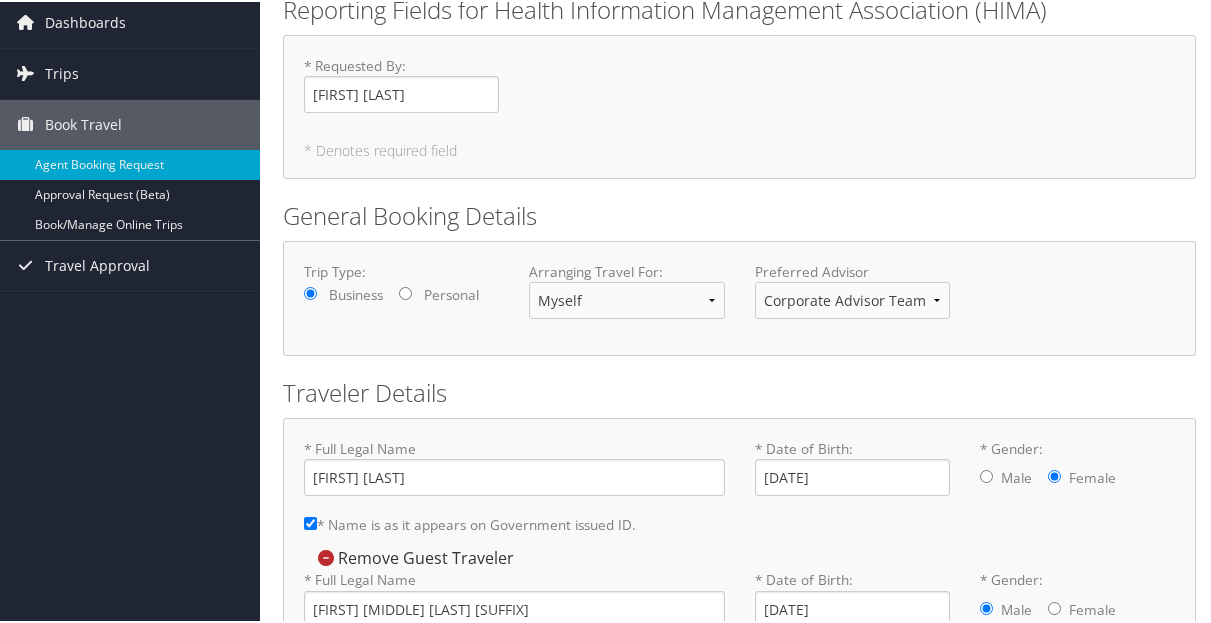 scroll, scrollTop: 0, scrollLeft: 0, axis: both 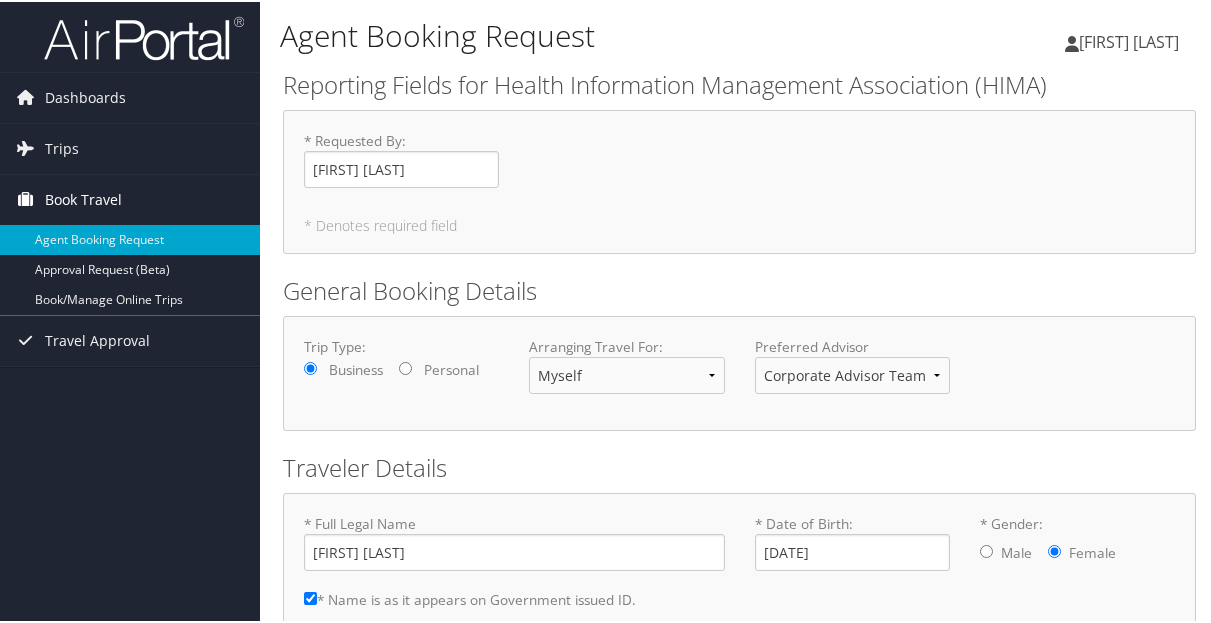 click on "Book Travel" at bounding box center [83, 198] 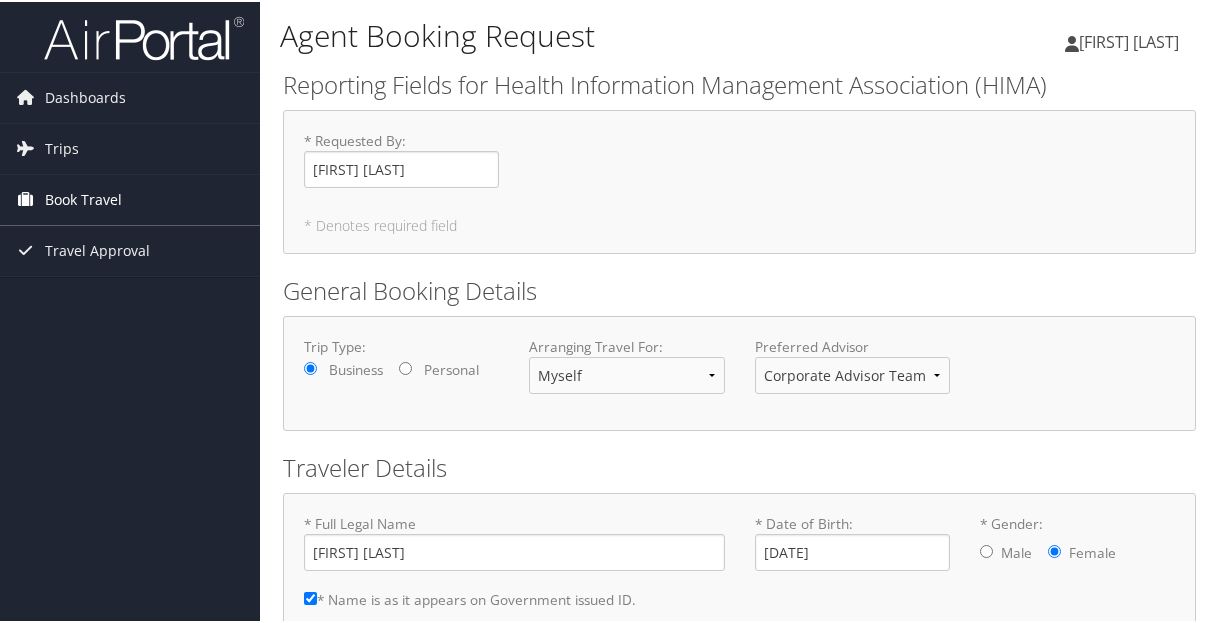 click on "Book Travel" at bounding box center (83, 198) 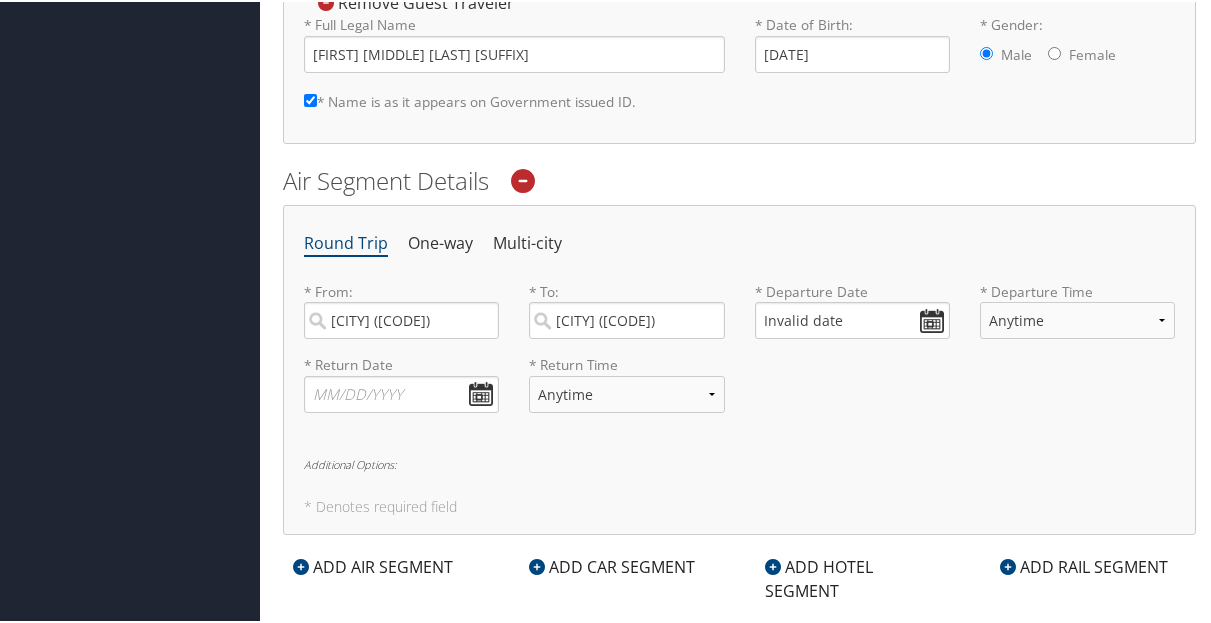 scroll, scrollTop: 637, scrollLeft: 0, axis: vertical 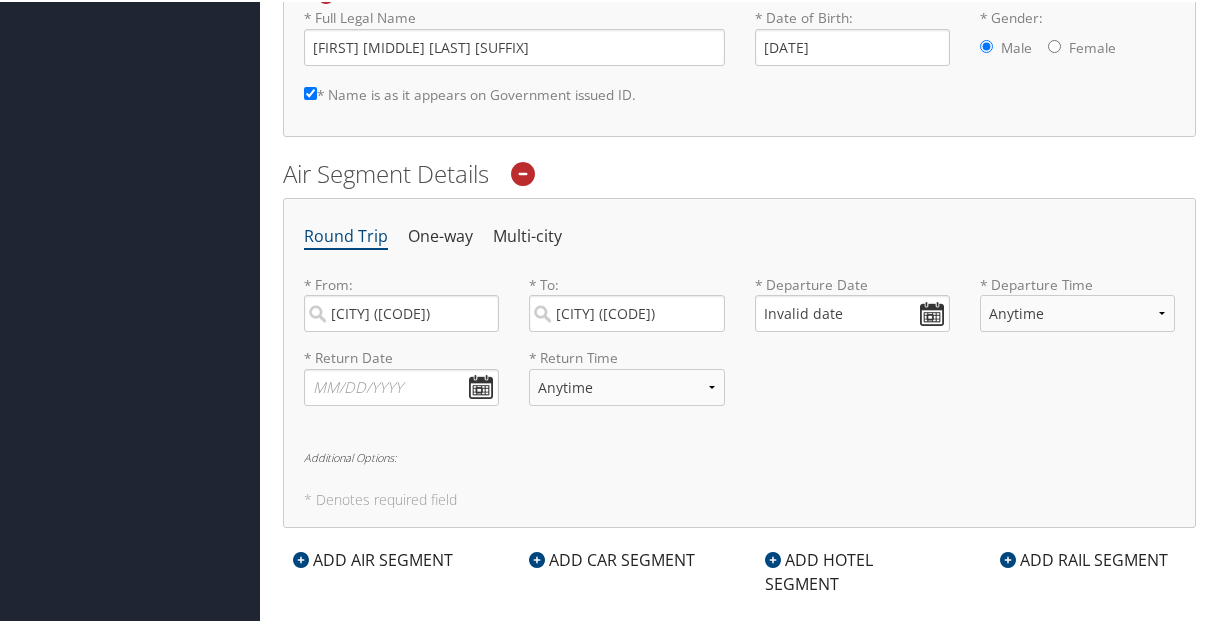 click on "Round Trip One-way Multi-city * From: Greenville (GSP SC) Required * To: Minneapolis (FCM MN) Required * Departure Date Invalid date Dates must be valid * Departure Time Anytime Early Morning (5AM-7AM) Morning (7AM-12PM) Afternoon (12PM-5PM) Evening (5PM-10PM) Red Eye (10PM-5AM)  12:00 AM   1:00 AM   2:00 AM   3:00 AM   4:00 AM   5:00 AM   6:00 AM   7:00 AM   8:00 AM   9:00 AM   10:00 AM   11:00 AM   12:00 PM (Noon)   1:00 PM   2:00 PM   3:00 PM   4:00 PM   5:00 PM   6:00 PM   7:00 PM   8:00 PM   9:00 PM   10:00 PM   11:00 PM  Required * Return Date Dates must be valid * Return Time Anytime Early Morning (5AM-7AM) Morning (7AM-12PM) Afternoon (12PM-5PM) Evening (5PM-10PM) Red Eye (10PM-5AM)  12:00 AM   1:00 AM   2:00 AM   3:00 AM   4:00 AM   5:00 AM   6:00 AM   7:00 AM   8:00 AM   9:00 AM   10:00 AM   11:00 AM   12:00 PM (Noon)   1:00 PM   2:00 PM   3:00 PM   4:00 PM   5:00 PM   6:00 PM   7:00 PM   8:00 PM   9:00 PM   10:00 PM   11:00 PM  Required   Additional Options: * Denotes required field" at bounding box center [739, 360] 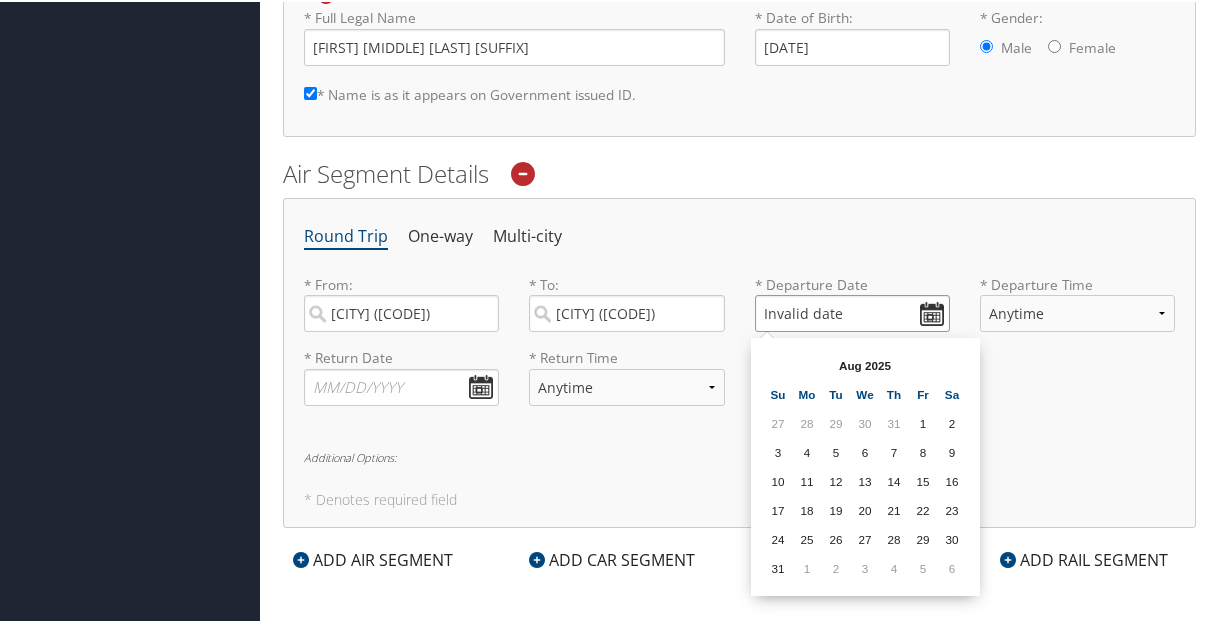 click on "Invalid date" at bounding box center [852, 311] 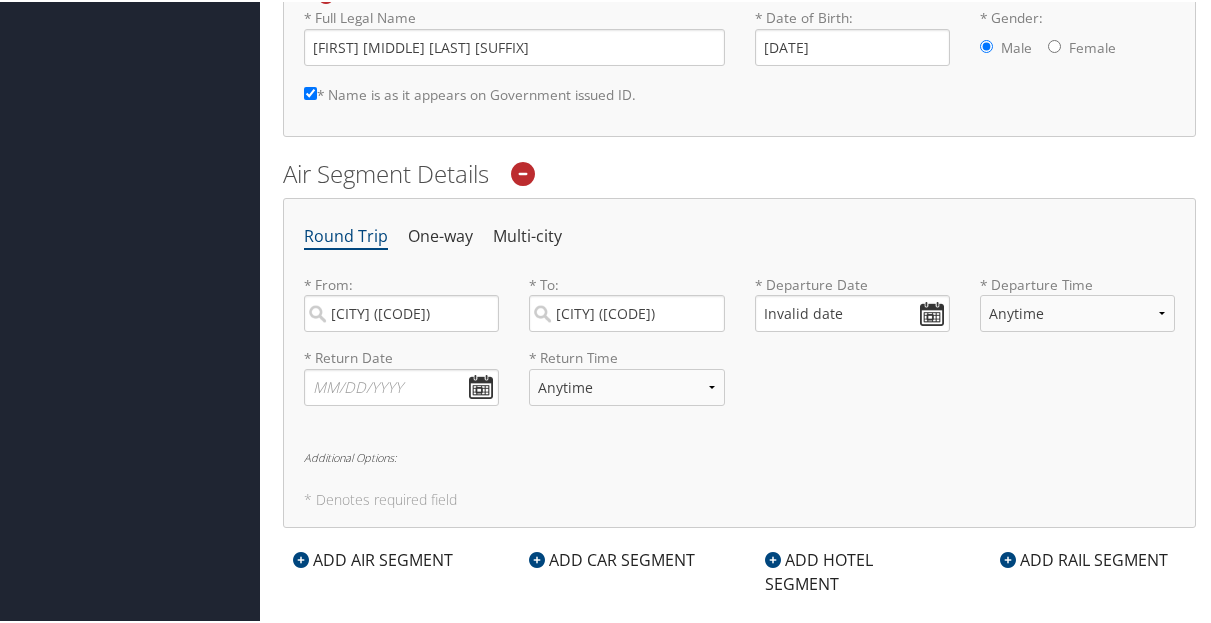 drag, startPoint x: 1149, startPoint y: 412, endPoint x: 1116, endPoint y: 412, distance: 33 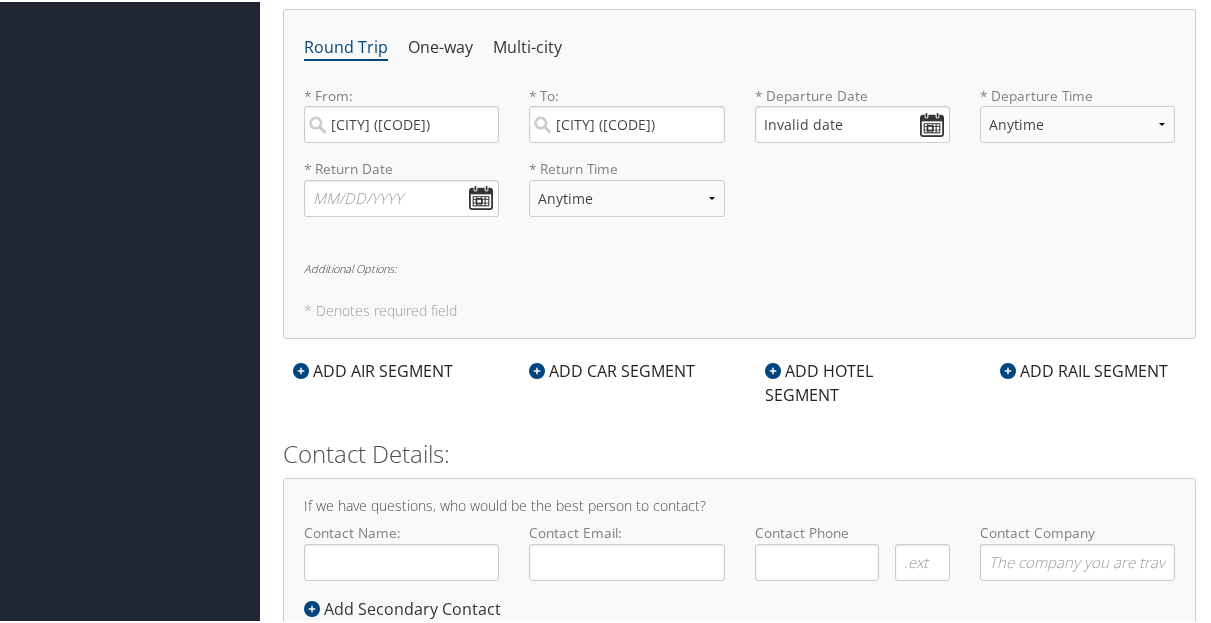 scroll, scrollTop: 897, scrollLeft: 0, axis: vertical 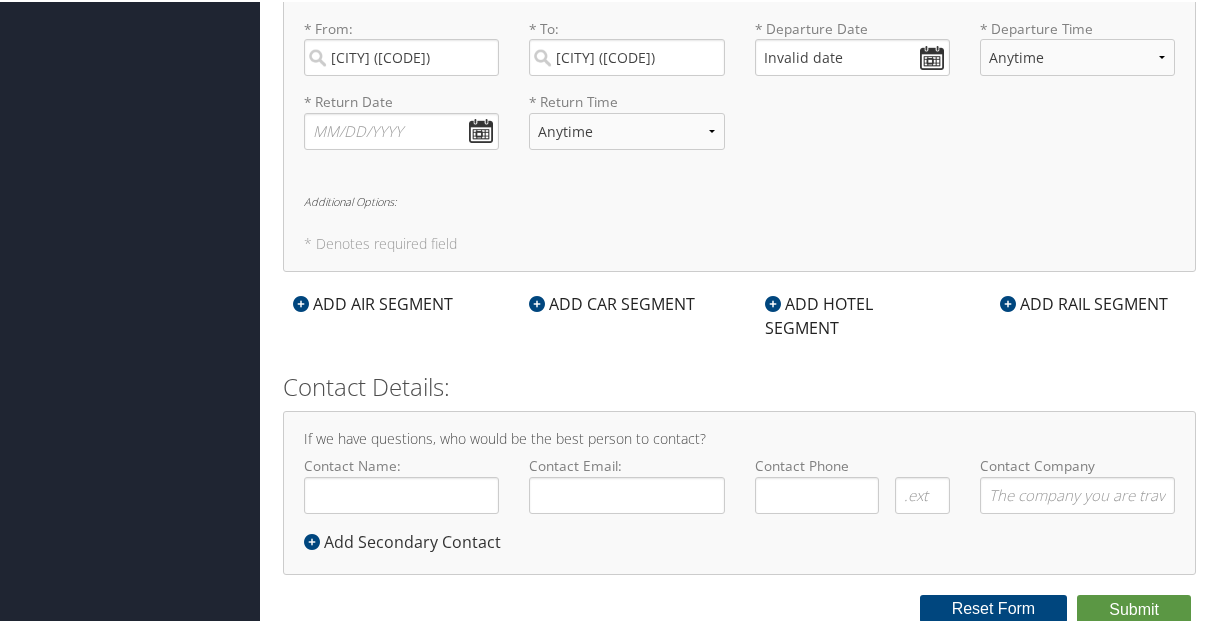 click on "If we have questions, who would be the best person to contact?    Contact Name: Required    Contact Email: Required Contact Phone Required Required Required Required Contact Company Required    Add Secondary Contact" at bounding box center (739, 490) 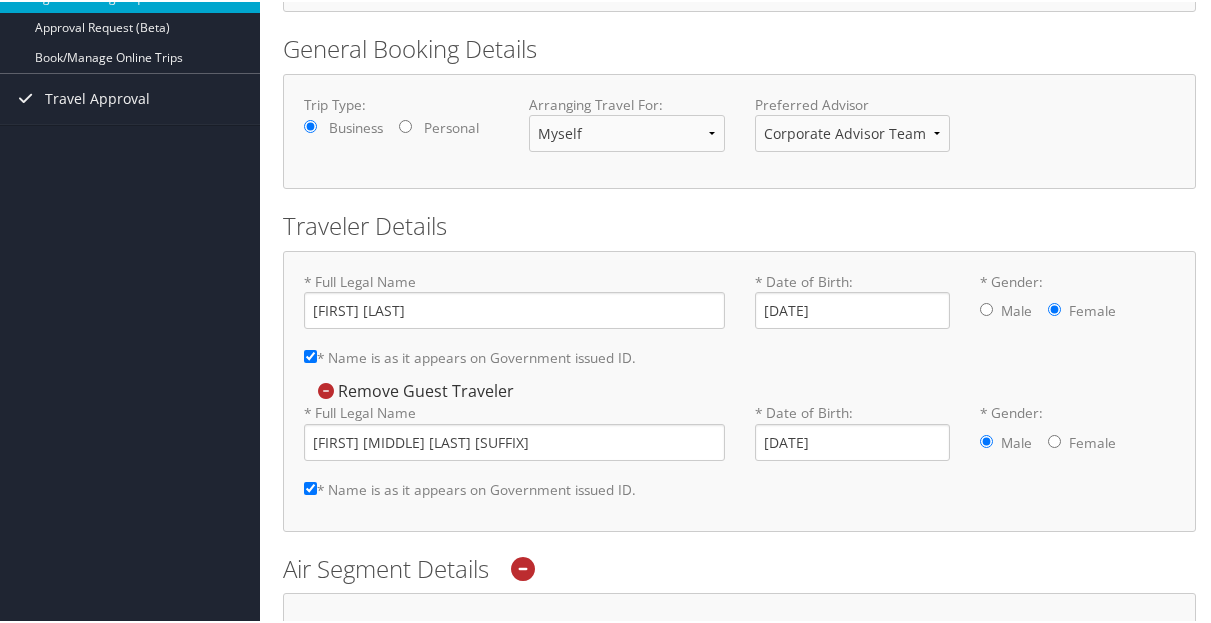 scroll, scrollTop: 0, scrollLeft: 0, axis: both 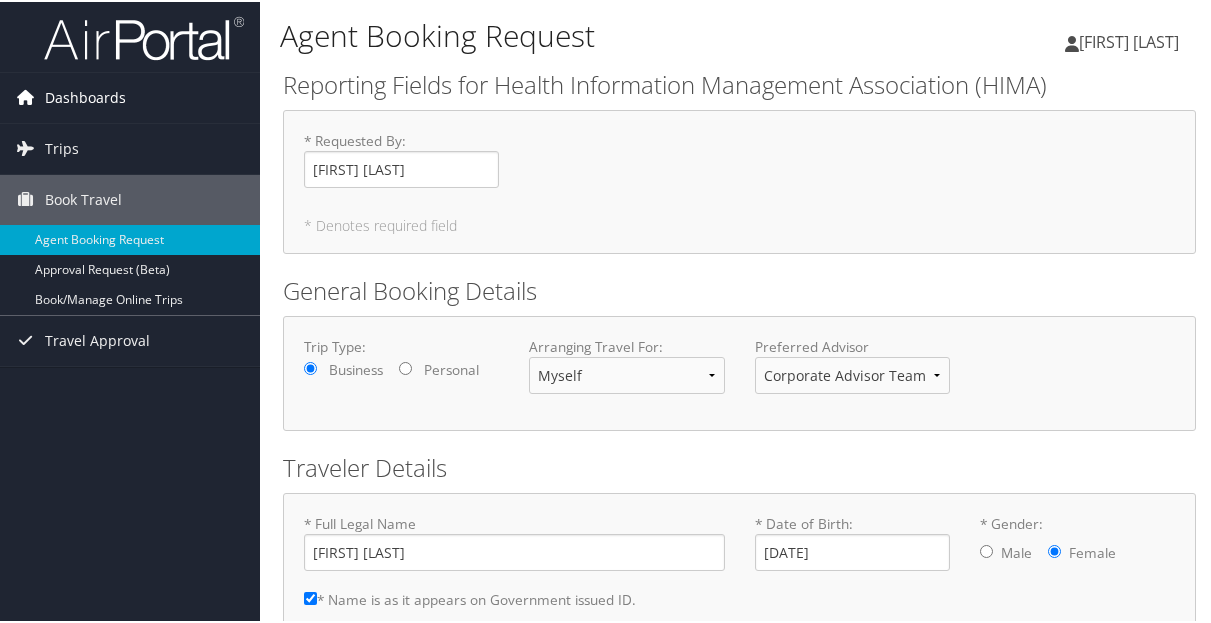 click on "Dashboards" at bounding box center (85, 96) 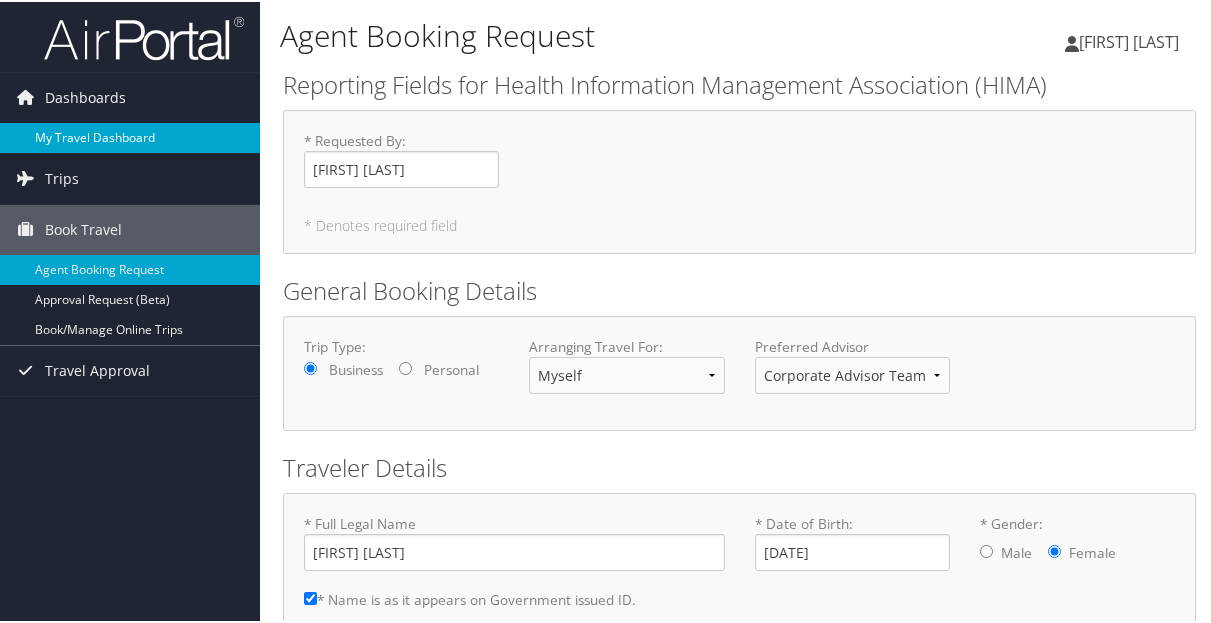 click on "My Travel Dashboard" at bounding box center [130, 136] 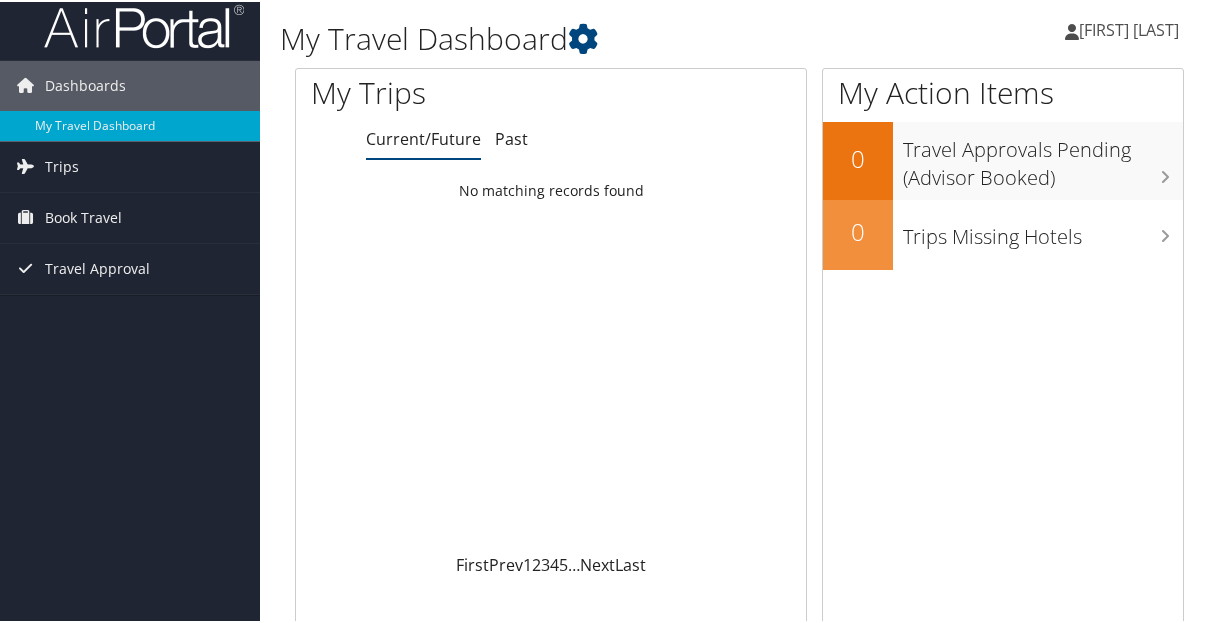 scroll, scrollTop: 0, scrollLeft: 0, axis: both 